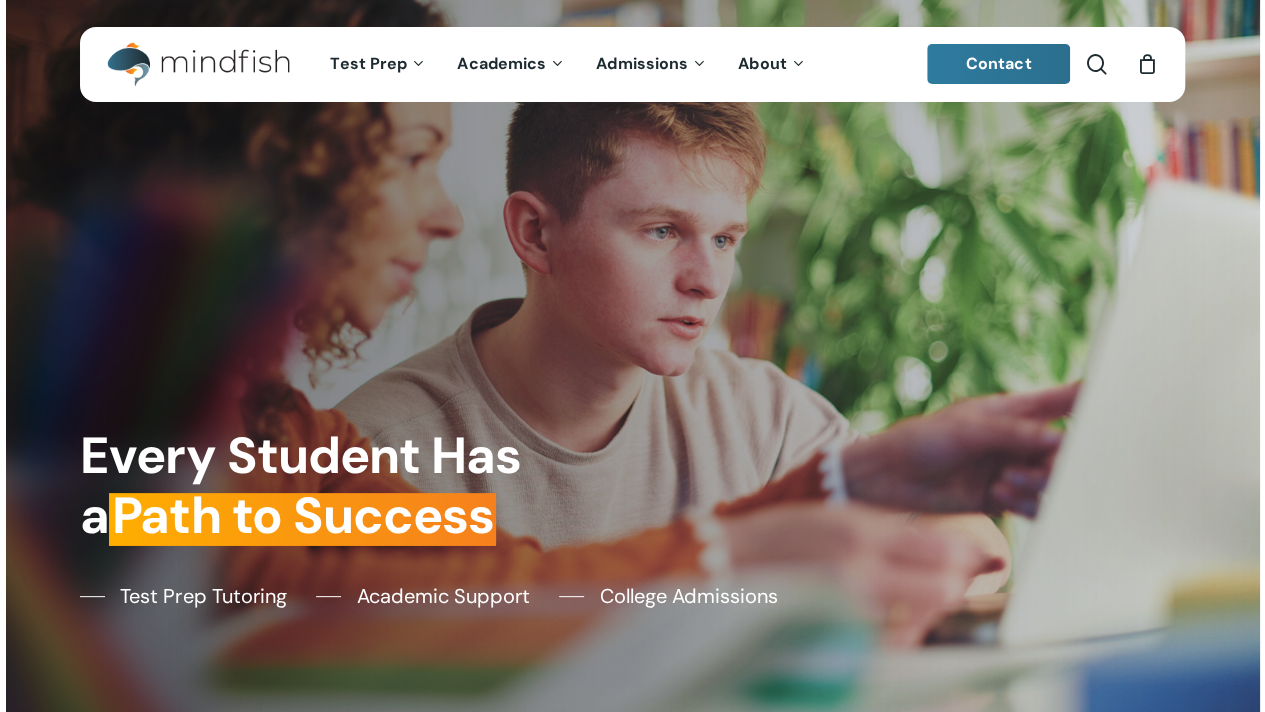 scroll, scrollTop: 661, scrollLeft: 0, axis: vertical 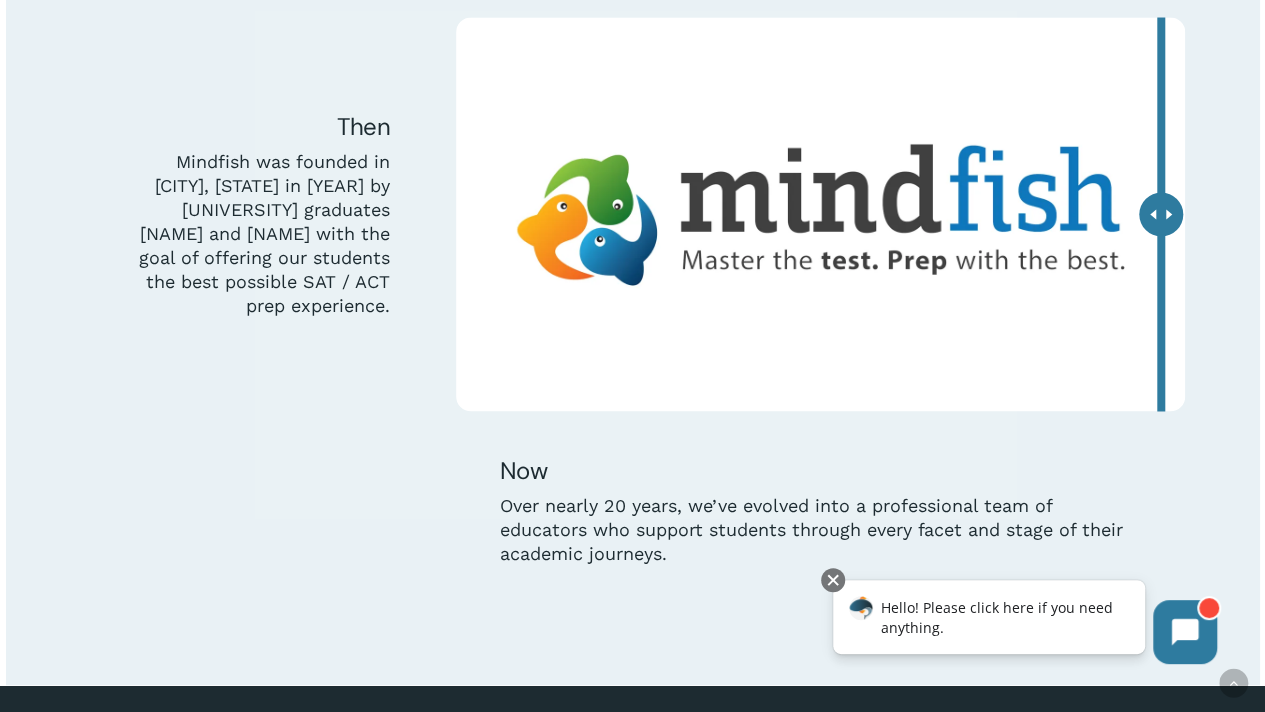 drag, startPoint x: 822, startPoint y: 224, endPoint x: 1234, endPoint y: 273, distance: 414.9036 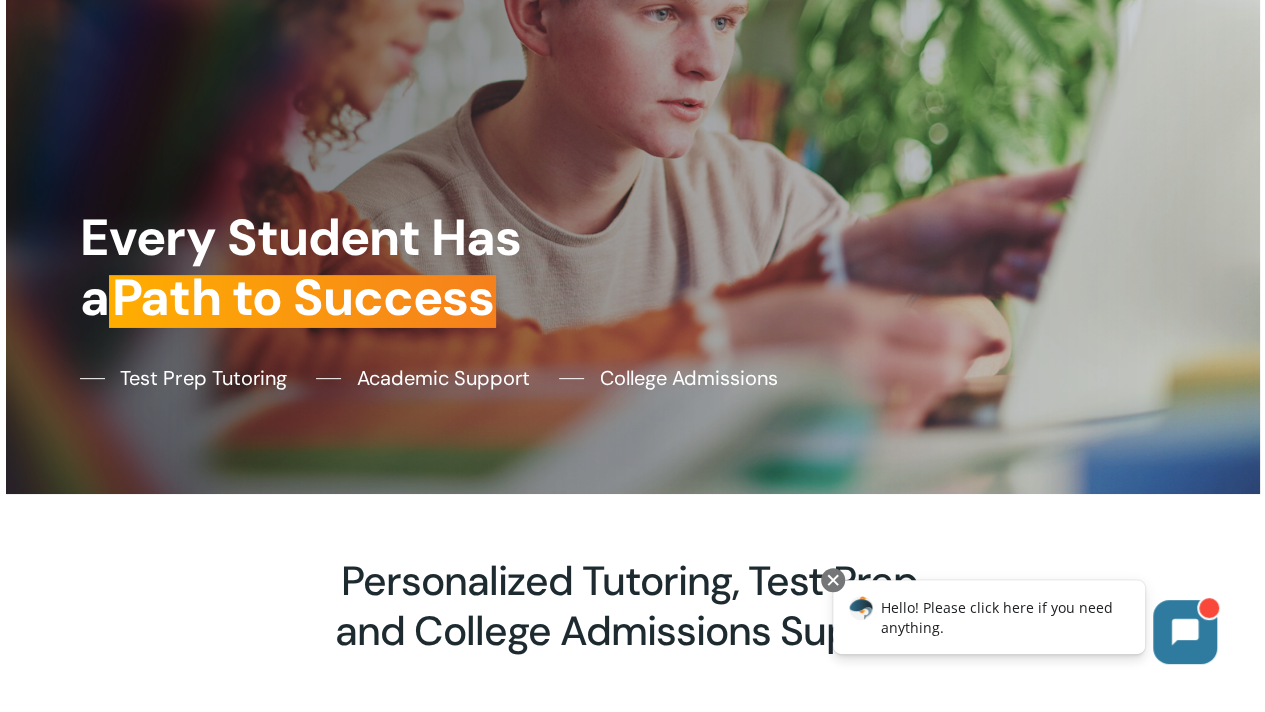 scroll, scrollTop: 0, scrollLeft: 0, axis: both 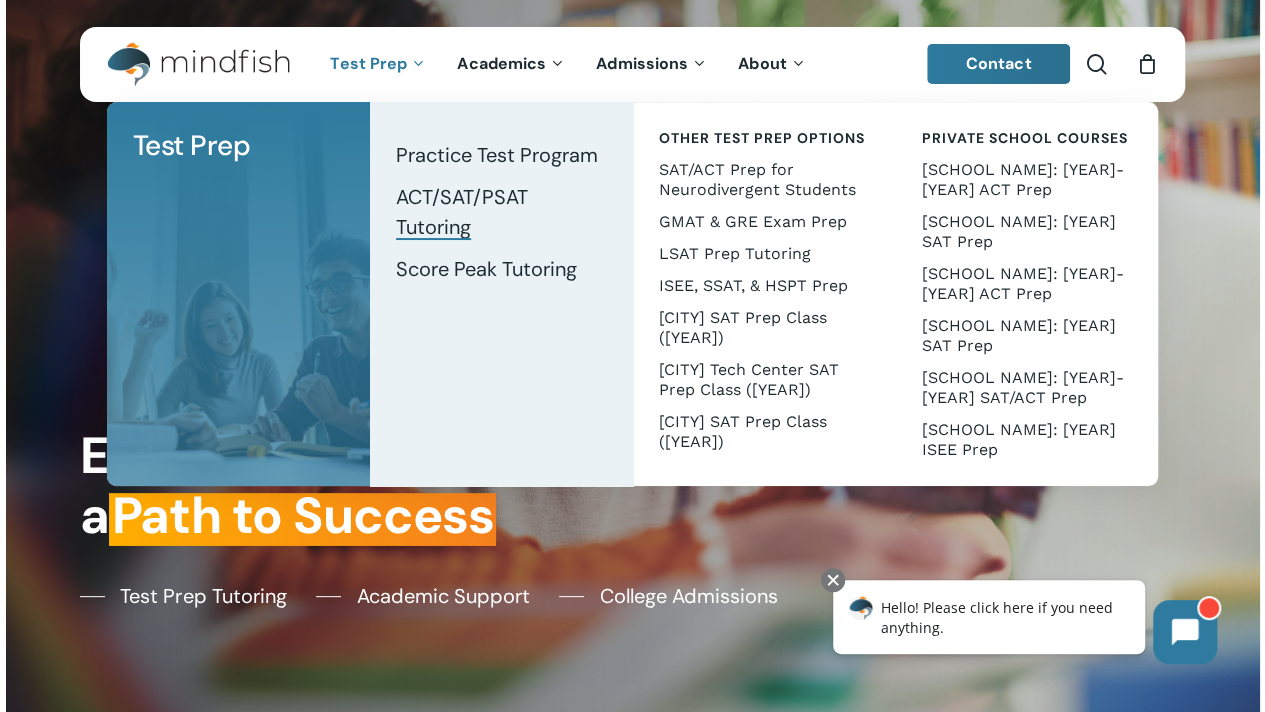 click on "ACT/SAT/PSAT Tutoring" at bounding box center [462, 212] 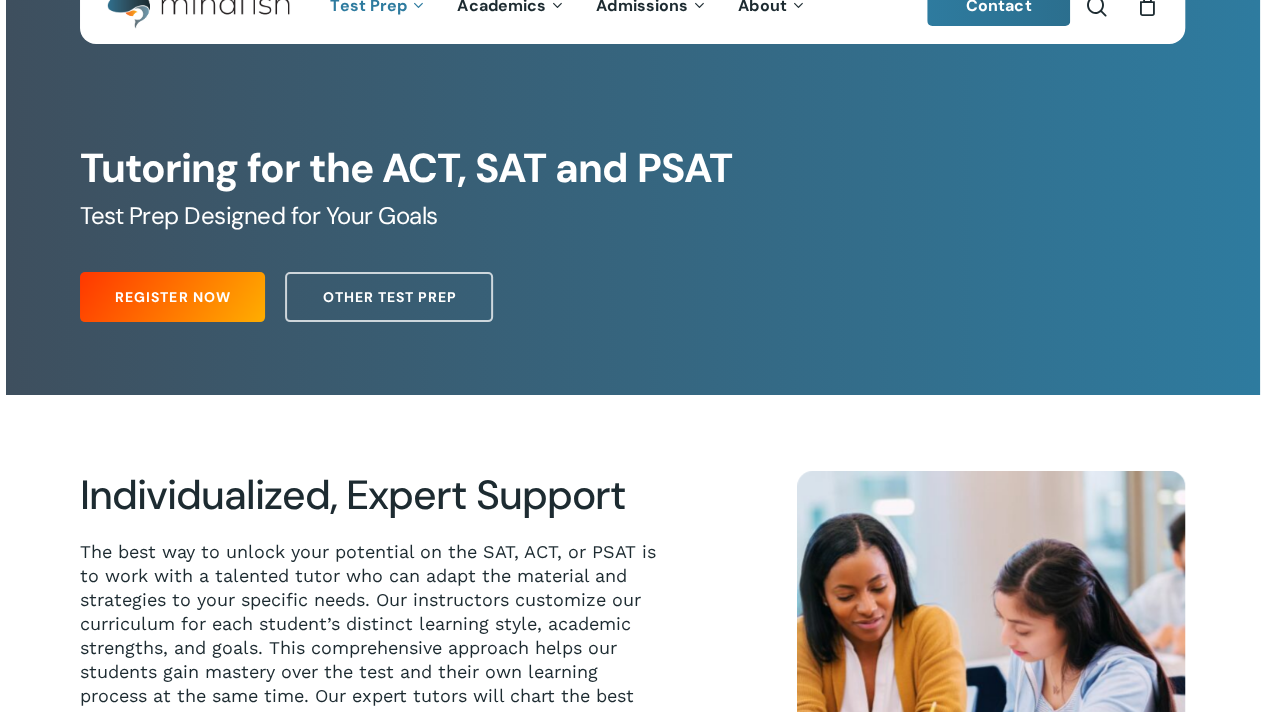 scroll, scrollTop: 174, scrollLeft: 0, axis: vertical 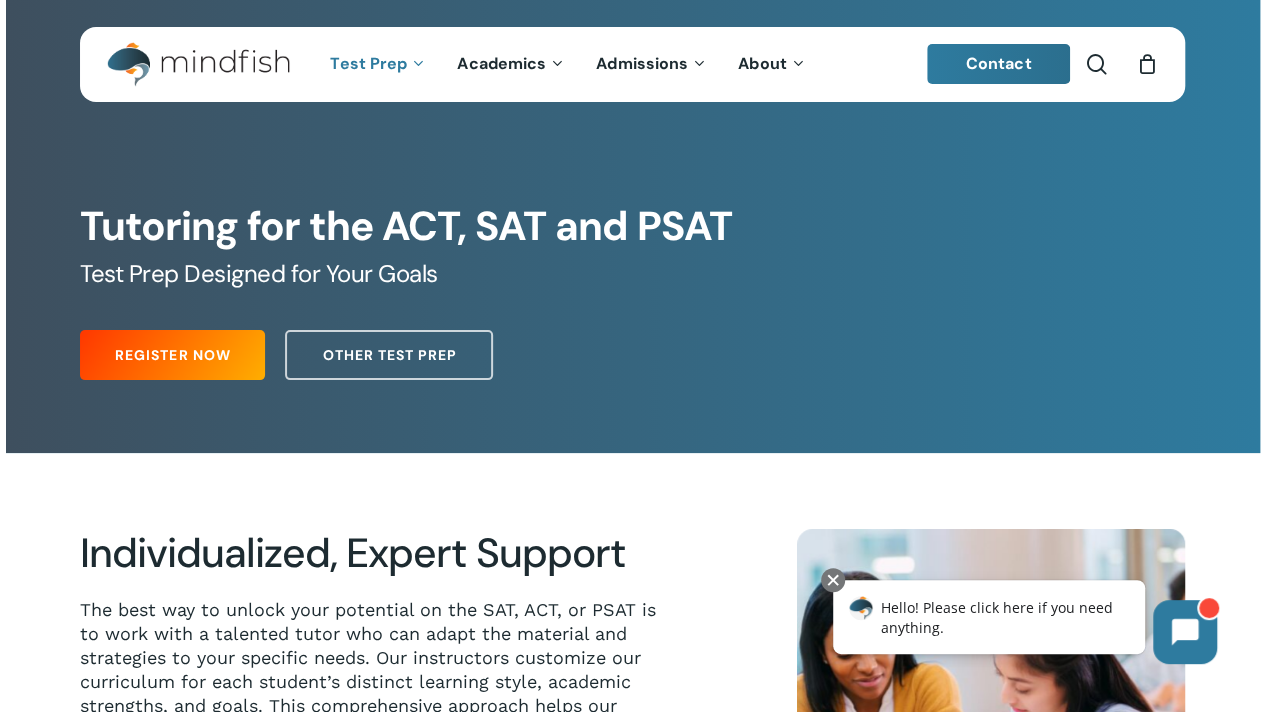 click on "Tutoring for the ACT, SAT and PSAT
Test Prep Designed for Your Goals
Register Now Other Test Prep" at bounding box center (632, 245) 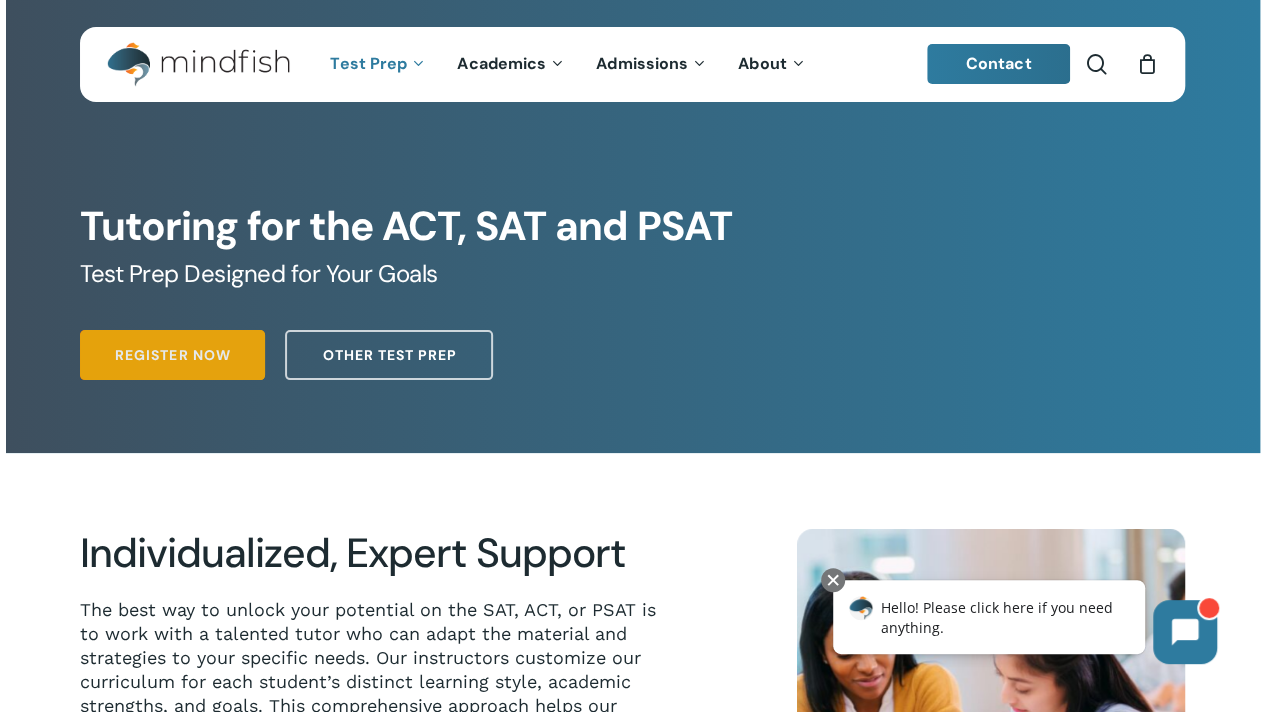 click on "Register Now" at bounding box center (172, 355) 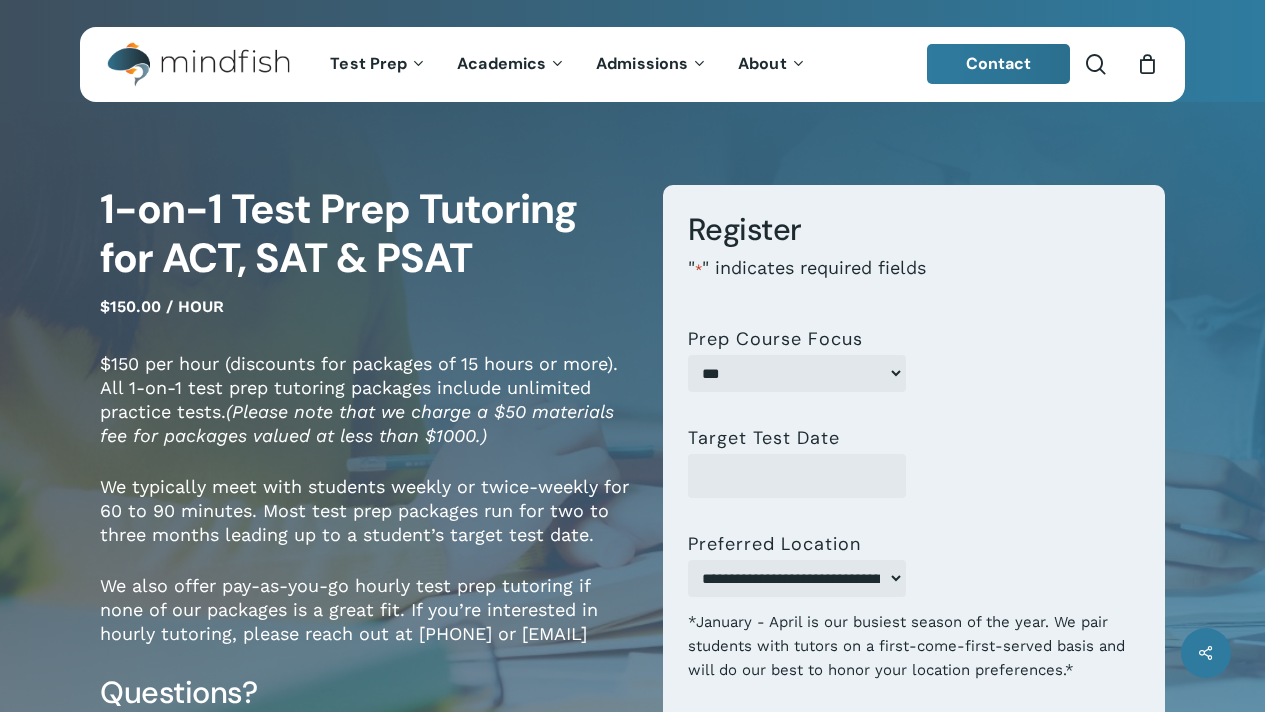 scroll, scrollTop: 0, scrollLeft: 0, axis: both 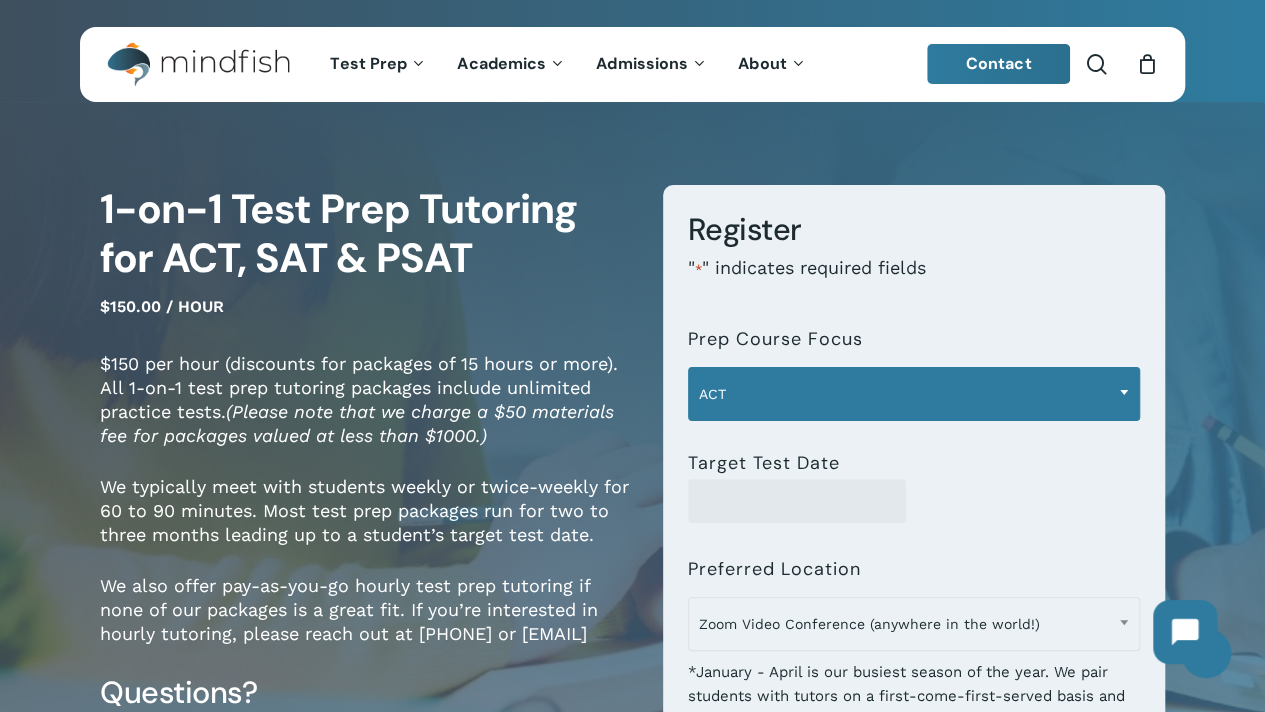 click on "ACT" at bounding box center [914, 394] 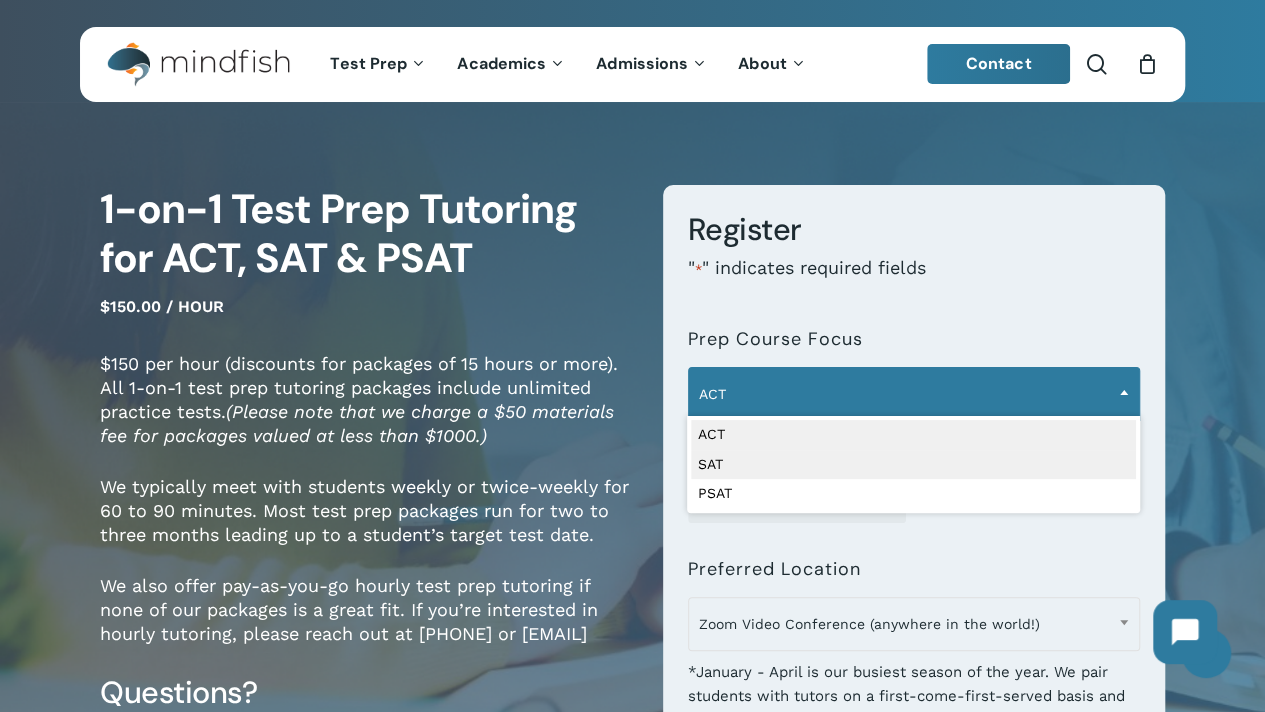 select on "***" 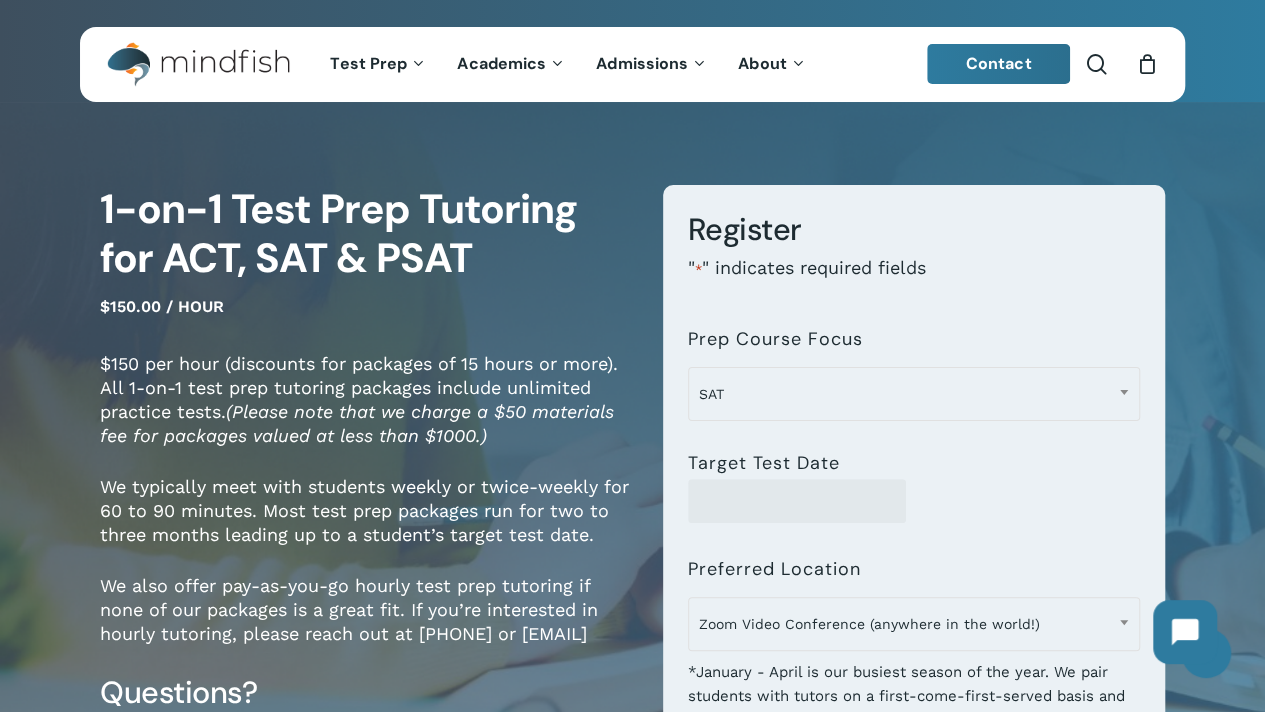 scroll, scrollTop: 70, scrollLeft: 0, axis: vertical 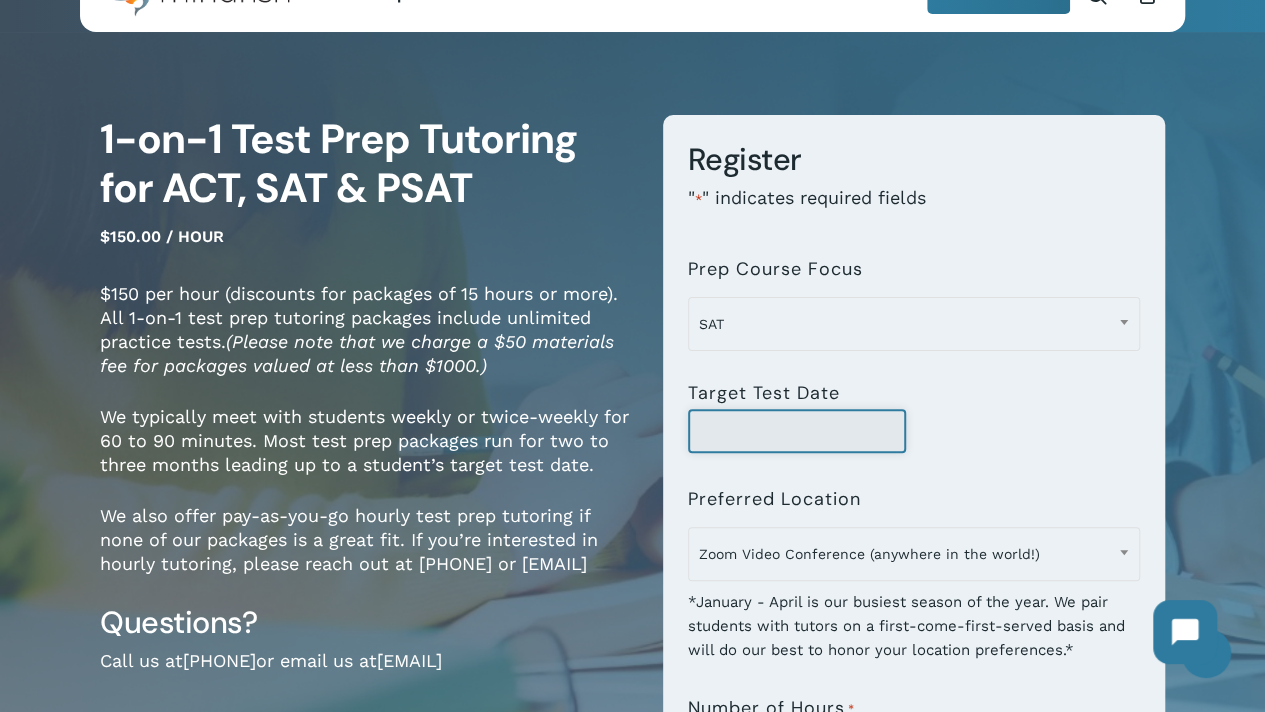 click on "Target Test Date" at bounding box center (797, 431) 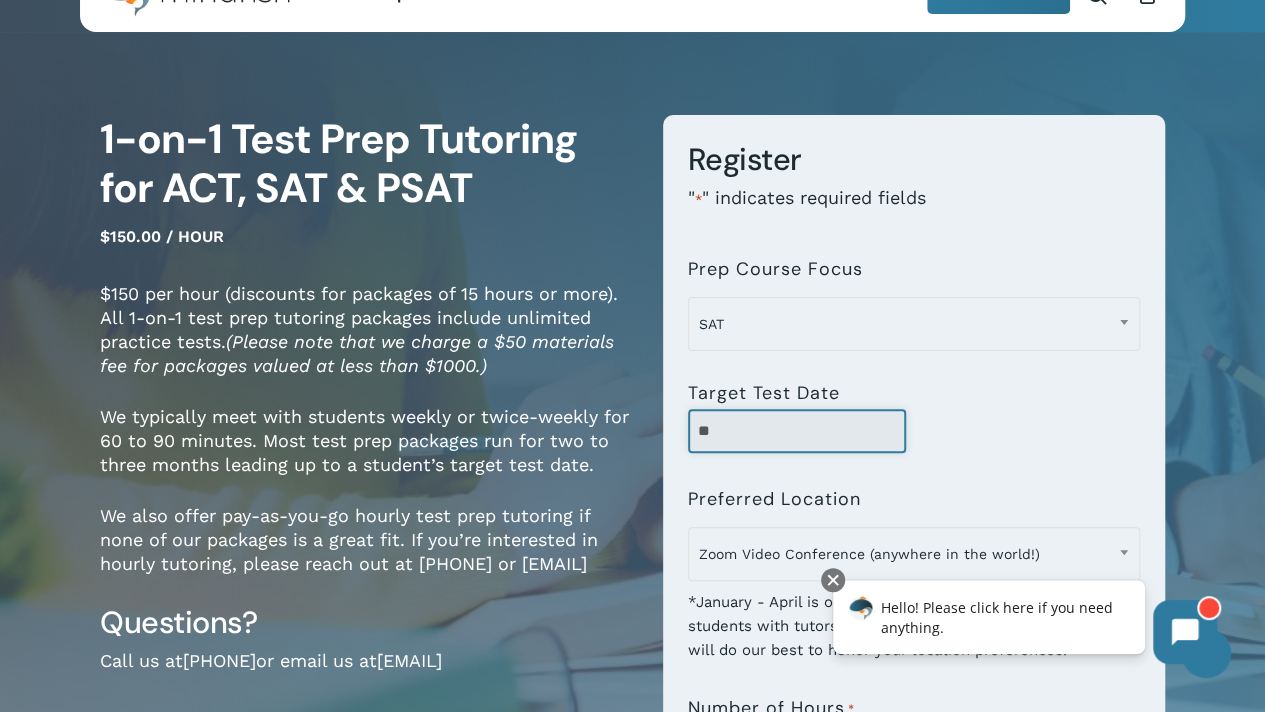 type on "*" 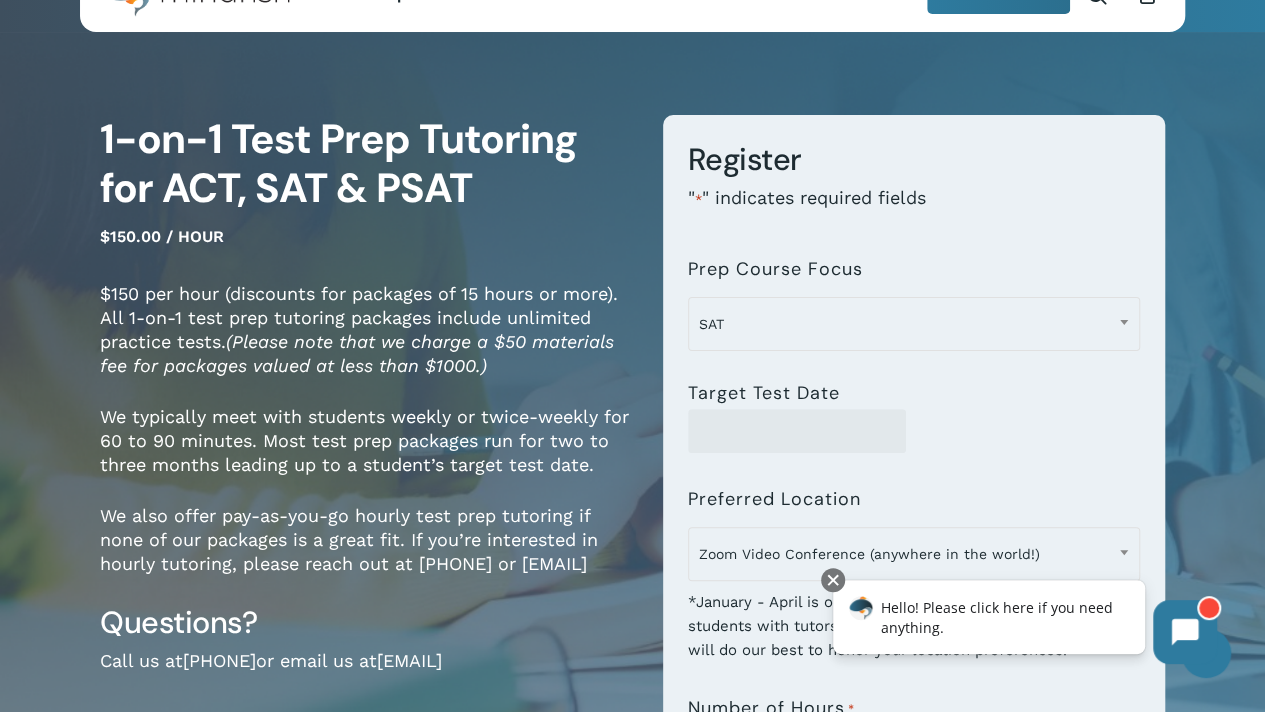 click at bounding box center [914, 431] 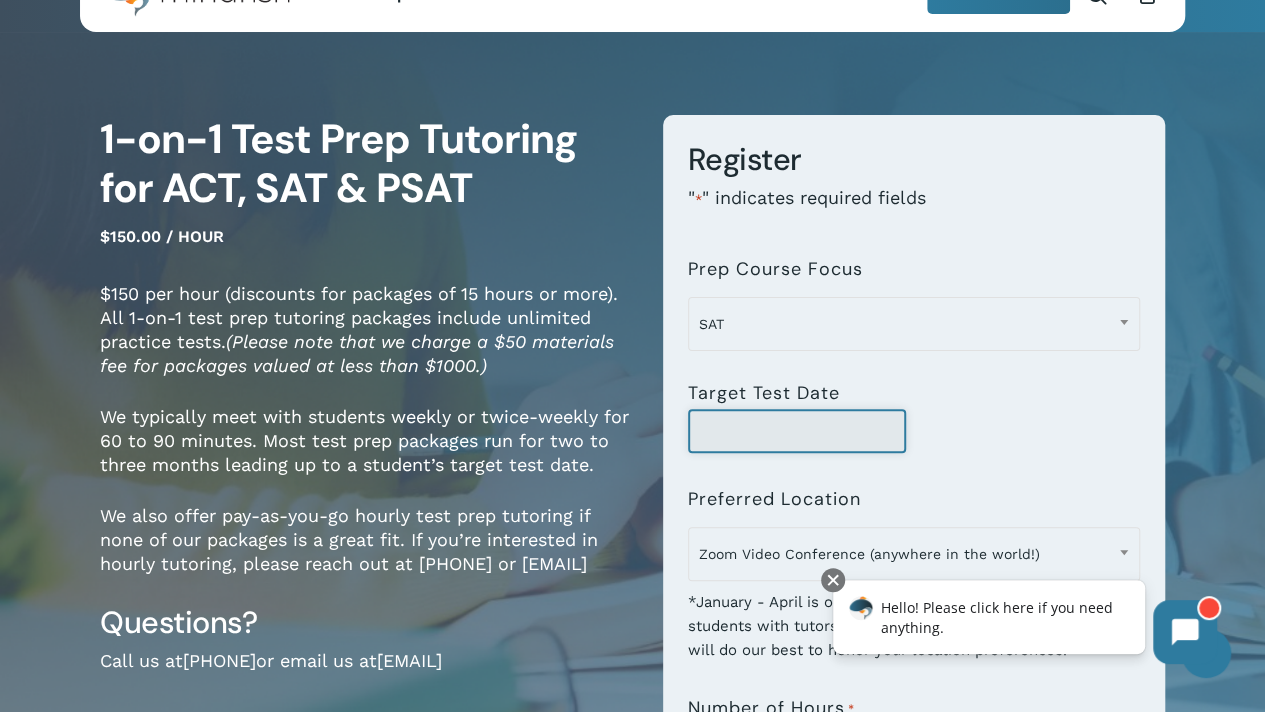 click on "Target Test Date" at bounding box center (797, 431) 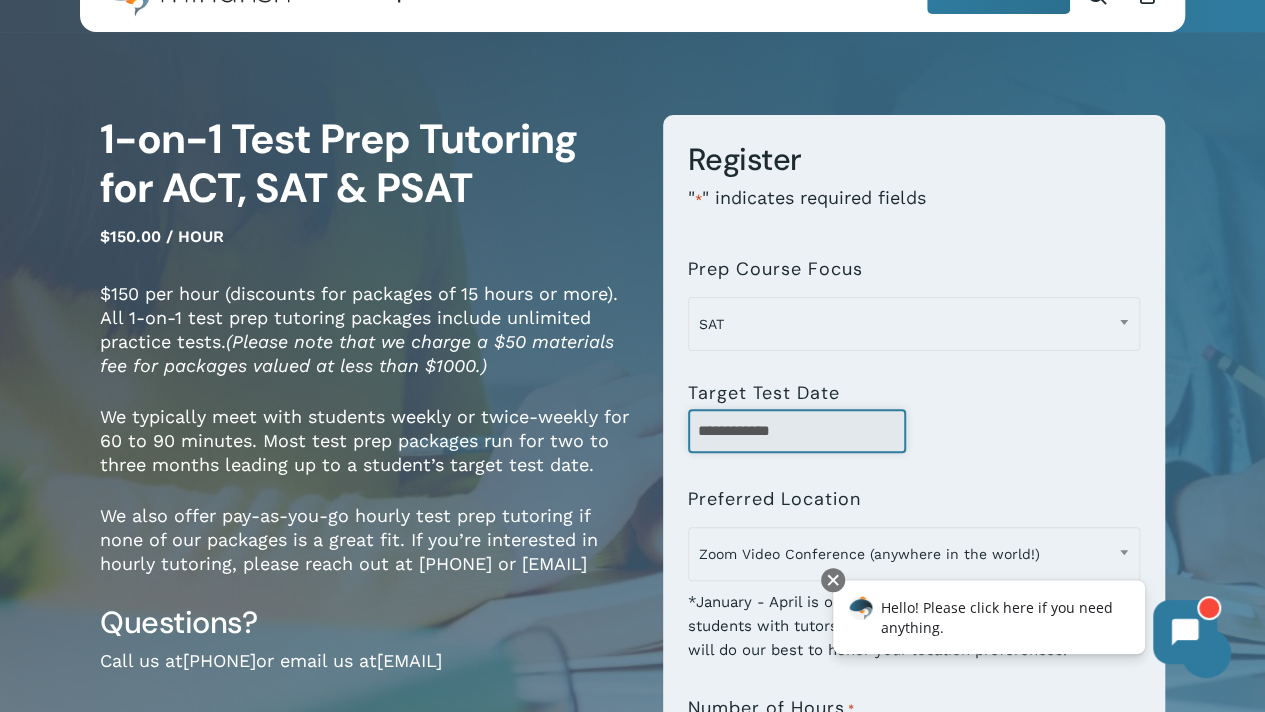 type on "**********" 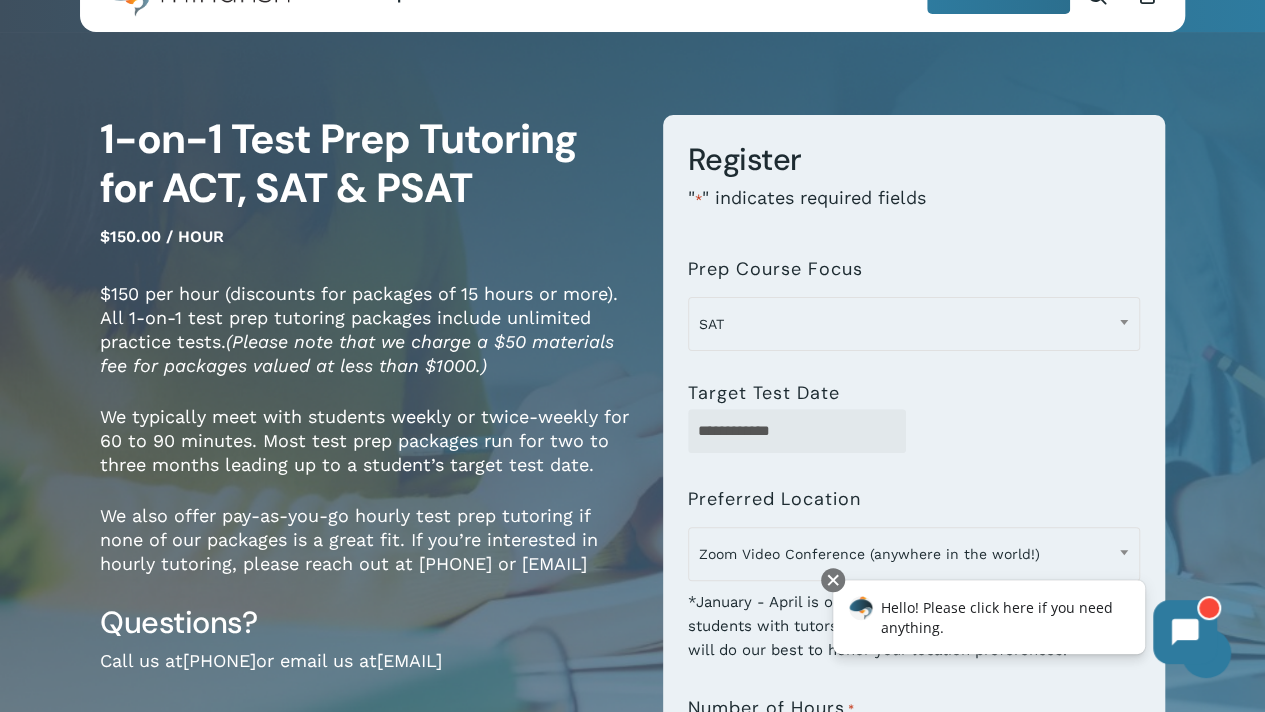 click on "**********" at bounding box center (914, 431) 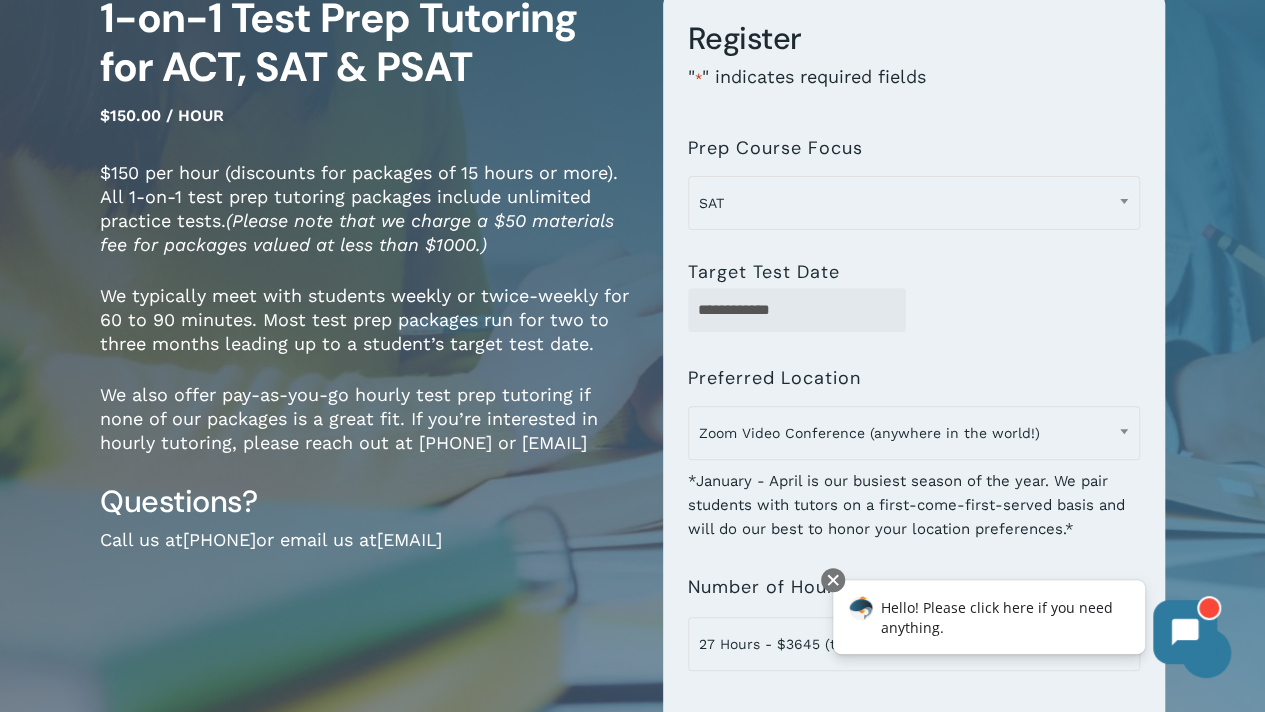scroll, scrollTop: 193, scrollLeft: 0, axis: vertical 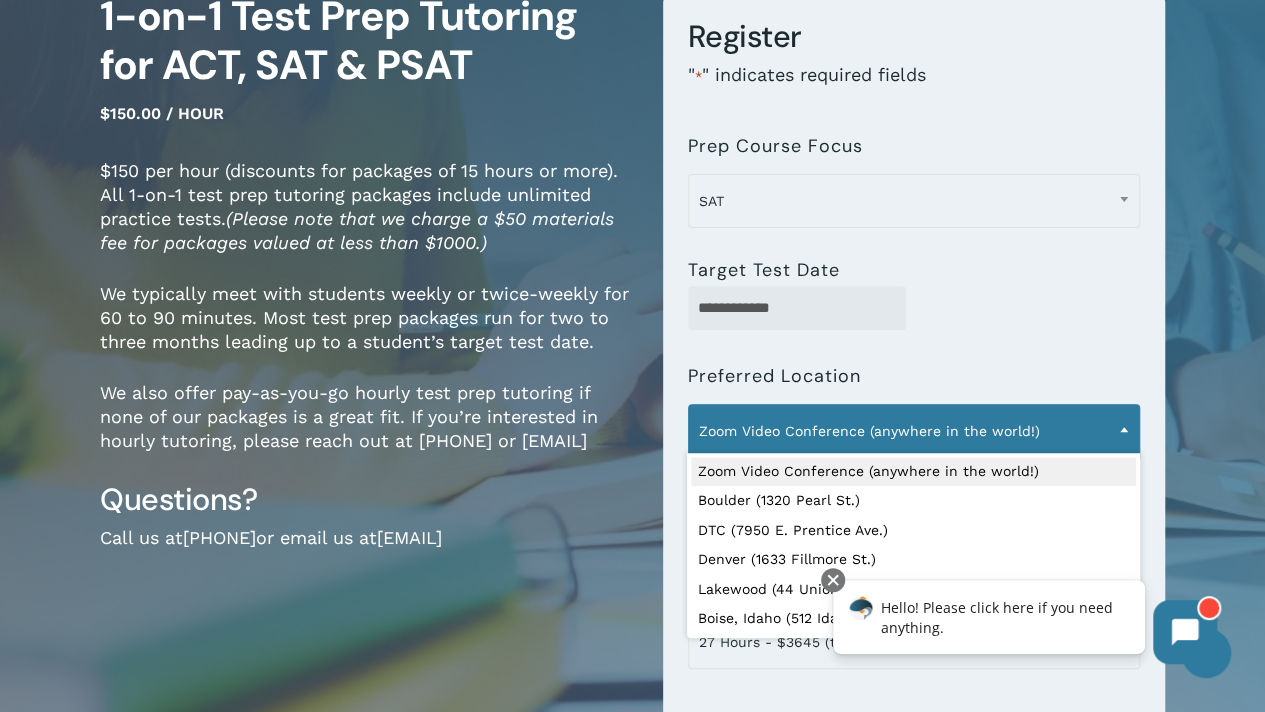 click on "Zoom Video Conference (anywhere in the world!)" at bounding box center [914, 431] 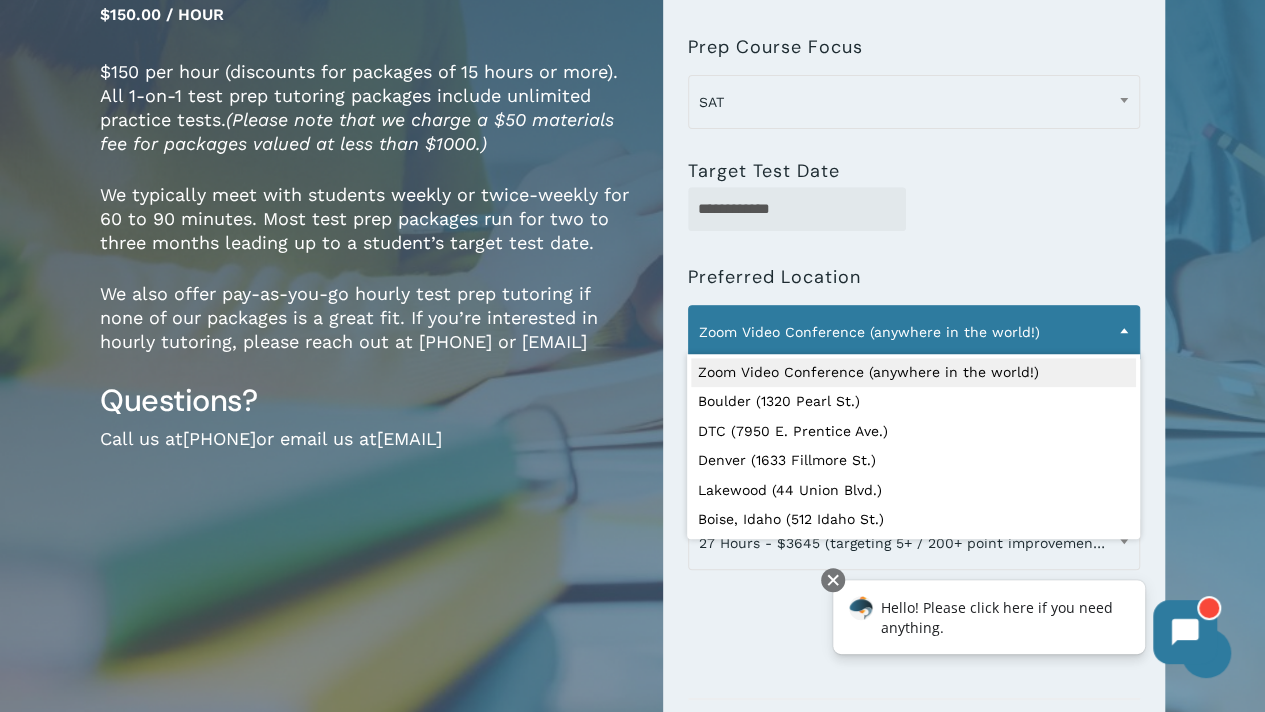 scroll, scrollTop: 306, scrollLeft: 0, axis: vertical 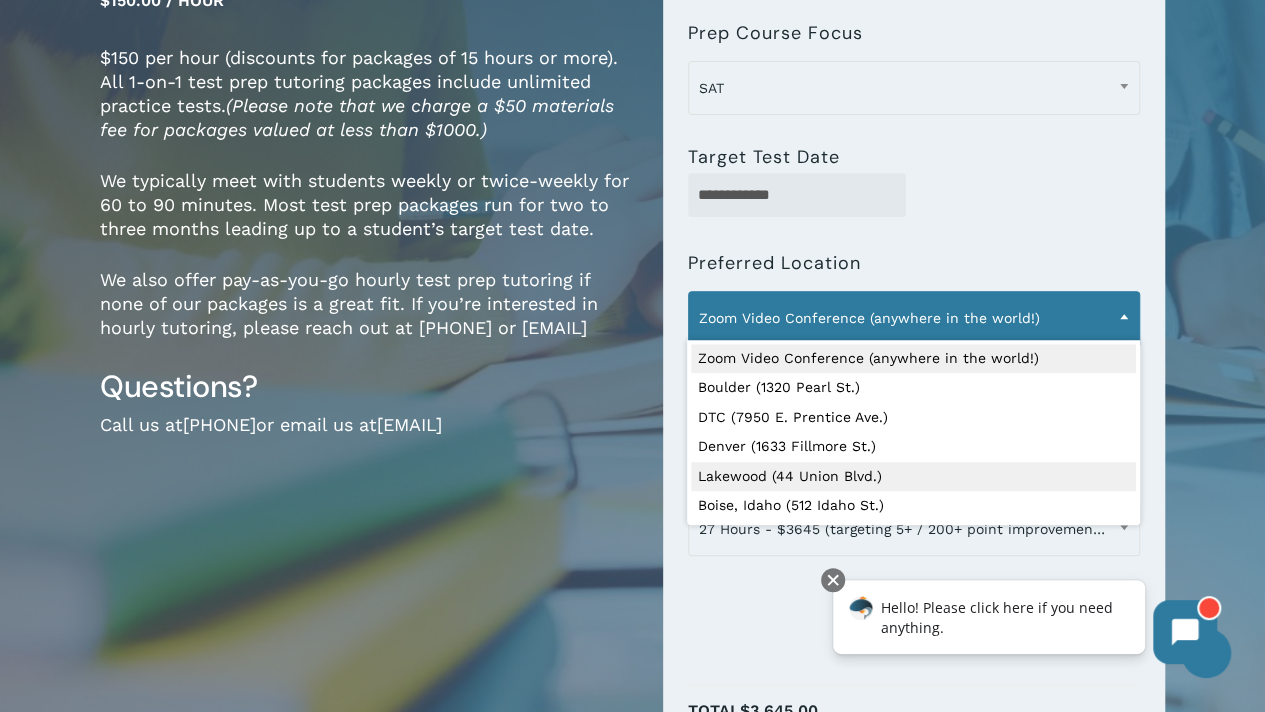 click on "1-on-1 Test Prep Tutoring for ACT, SAT & PSAT $150.00 / hour
$150 per hour (discounts for packages of 15 hours or more). All 1-on-1 test prep tutoring packages include unlimited practice tests.  (Please note that we charge a $50 materials fee for packages valued at less than $1000.)
We typically meet with students weekly or twice-weekly for 60 to 90 minutes. Most test prep packages run for two to three months leading up to a student’s target test date.
We also offer pay-as-you-go hourly test prep tutoring if none of our packages is a great fit. If you’re interested in hourly tutoring, please reach out at 720-204-1041 or hello@mindfish.com
Questions? Call us at  720-204-1041  or email us at  hello@mindfish.com
Register
" * " indicates required fields
SAT, ACT, PSAT     (Please note that we charge a $50 materials fee for packages valued at less than $1000.) *** *** ****" at bounding box center [632, 402] 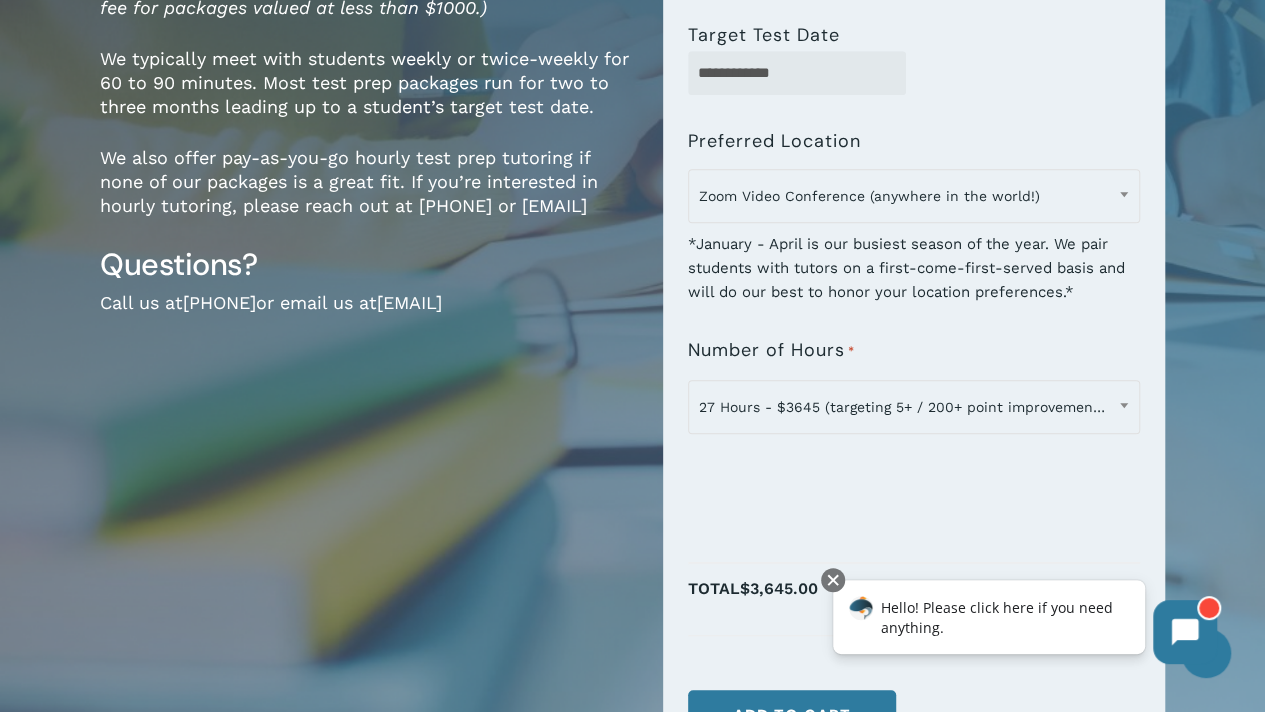 scroll, scrollTop: 426, scrollLeft: 0, axis: vertical 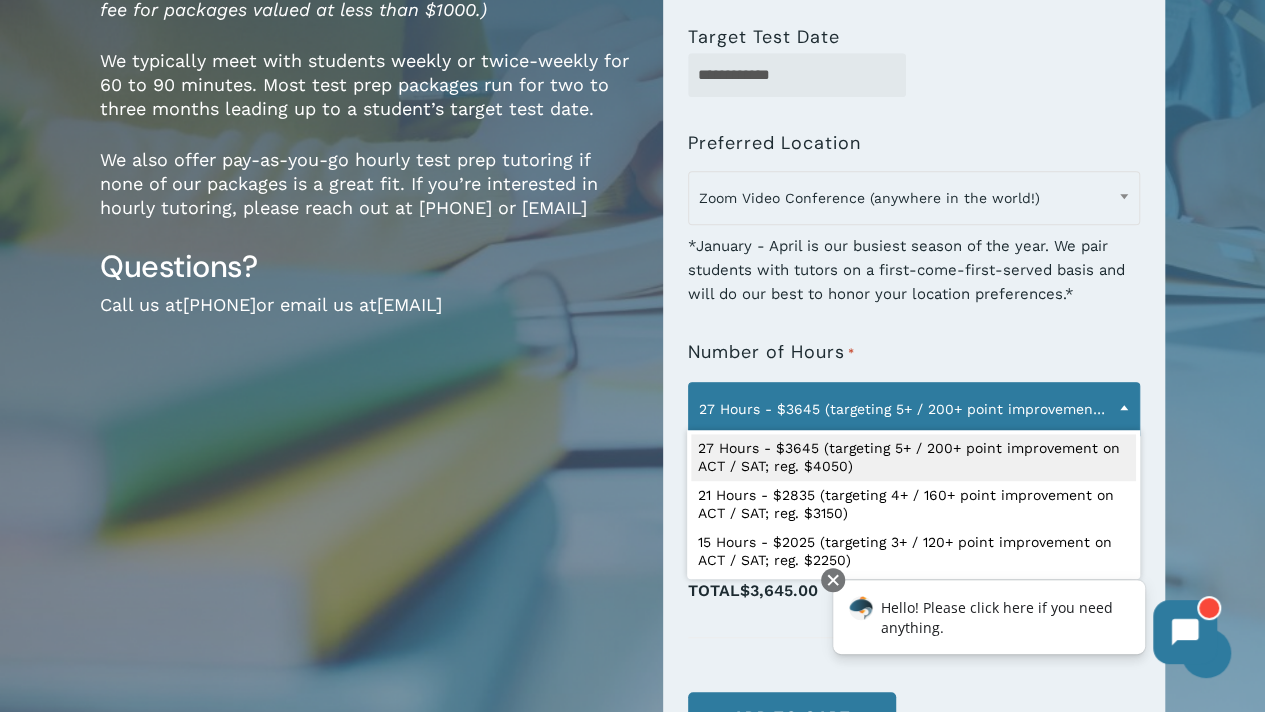 click at bounding box center [1124, 407] 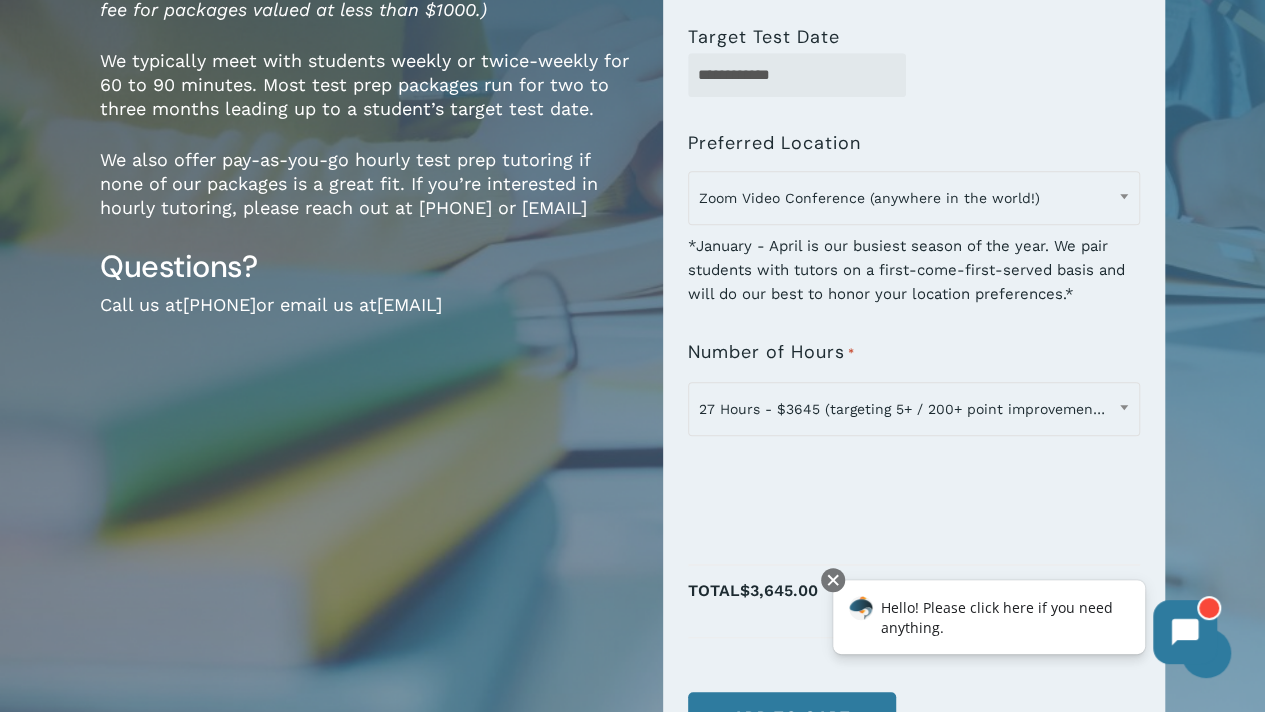 click on "1-on-1 Test Prep Tutoring for ACT, SAT & PSAT $150.00 / hour
$150 per hour (discounts for packages of 15 hours or more). All 1-on-1 test prep tutoring packages include unlimited practice tests.  (Please note that we charge a $50 materials fee for packages valued at less than $1000.)
We typically meet with students weekly or twice-weekly for 60 to 90 minutes. Most test prep packages run for two to three months leading up to a student’s target test date.
We also offer pay-as-you-go hourly test prep tutoring if none of our packages is a great fit. If you’re interested in hourly tutoring, please reach out at 720-204-1041 or hello@mindfish.com
Questions? Call us at  720-204-1041  or email us at  hello@mindfish.com
Register
" * " indicates required fields
SAT, ACT, PSAT     (Please note that we charge a $50 materials fee for packages valued at less than $1000.) *** *** ****" at bounding box center (632, 282) 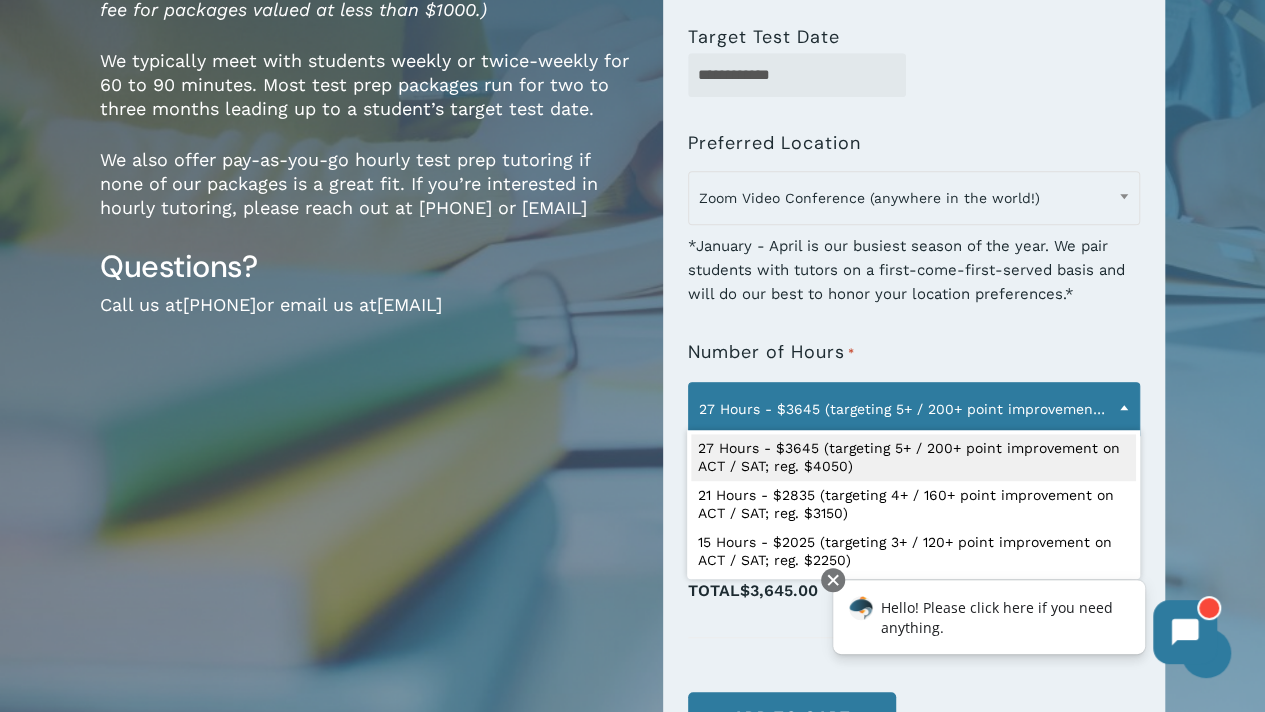 click on "27 Hours - $3645 (targeting 5+ / 200+ point improvement on ACT / SAT; reg. $4050)" at bounding box center (914, 409) 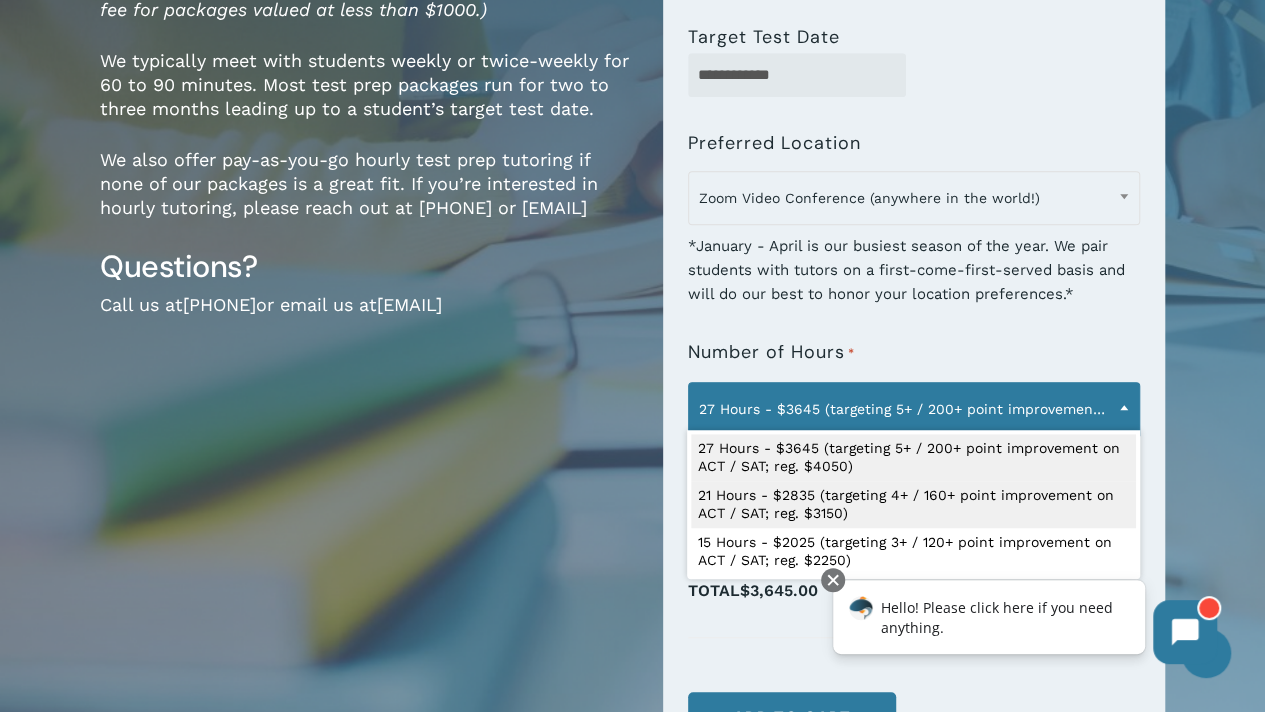 select on "**********" 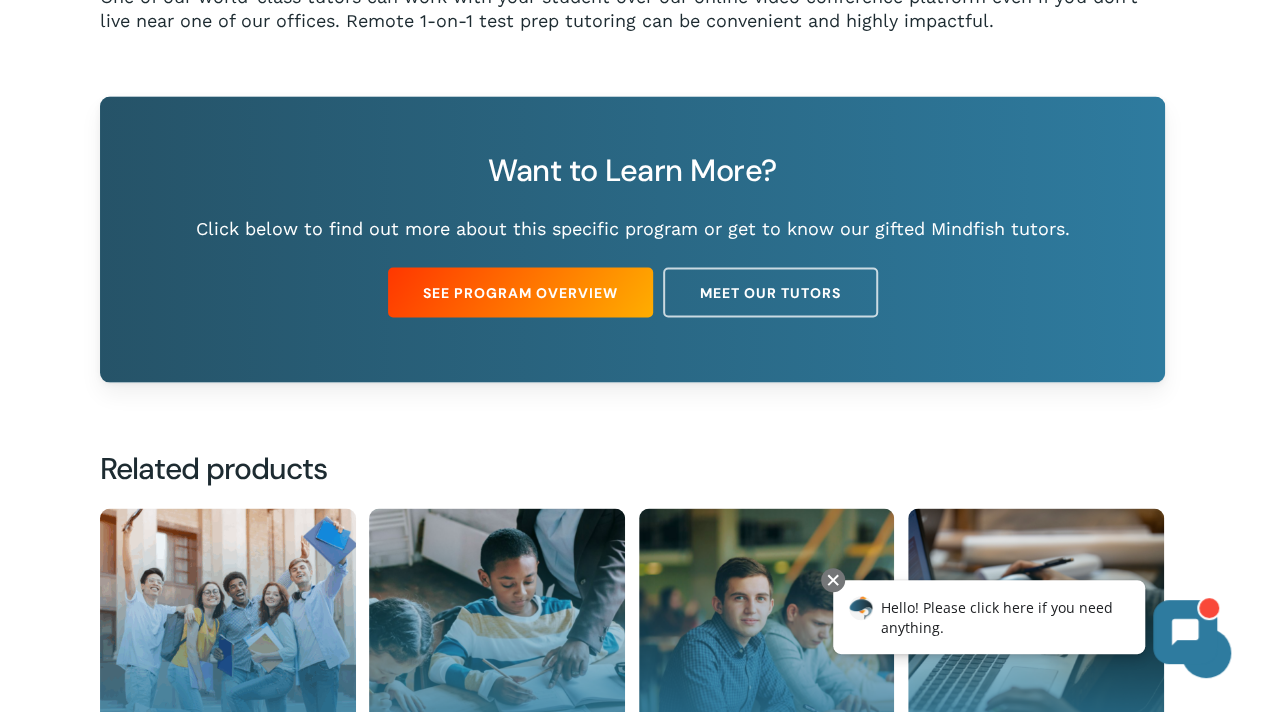 scroll, scrollTop: 1743, scrollLeft: 0, axis: vertical 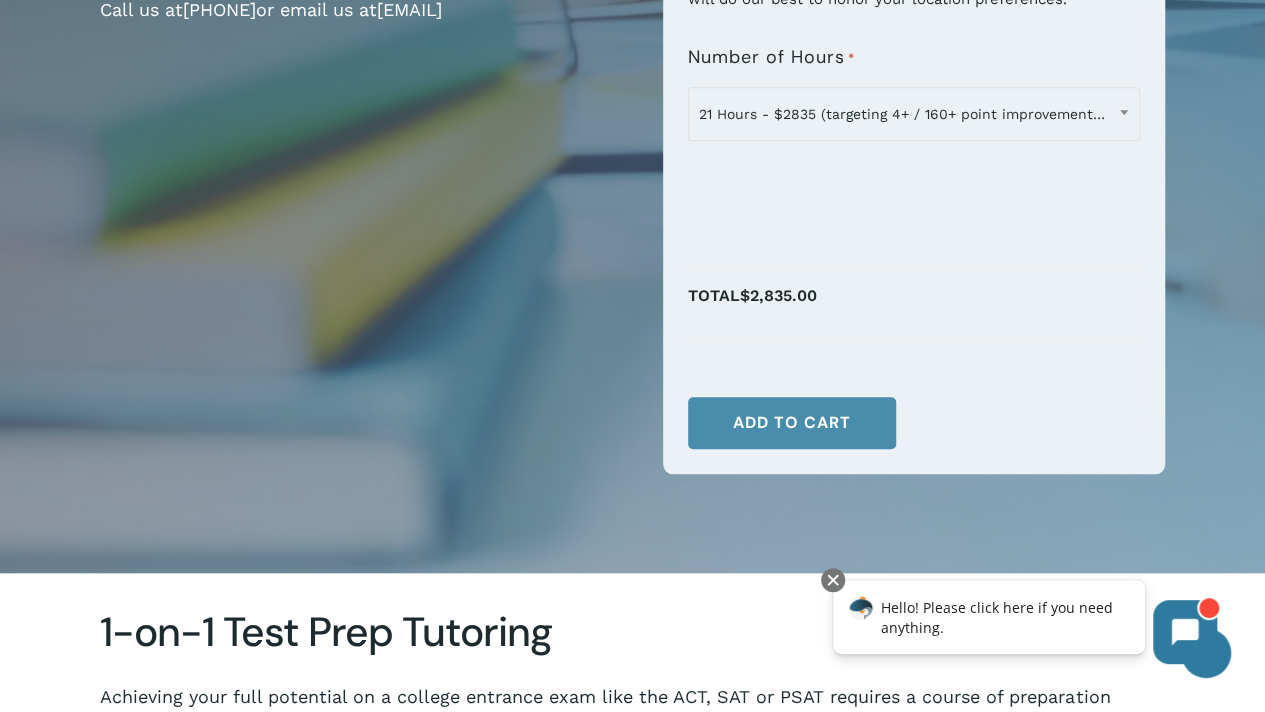 click on "Add to cart" at bounding box center [792, 423] 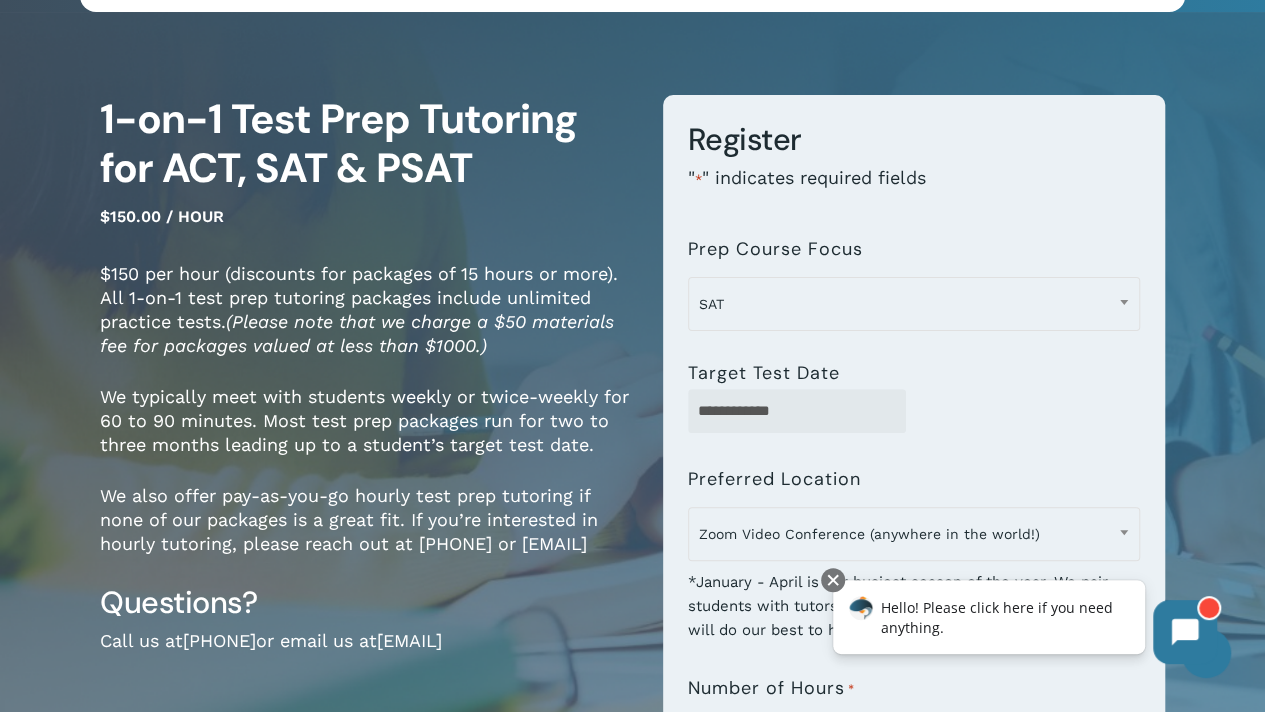 scroll, scrollTop: 0, scrollLeft: 0, axis: both 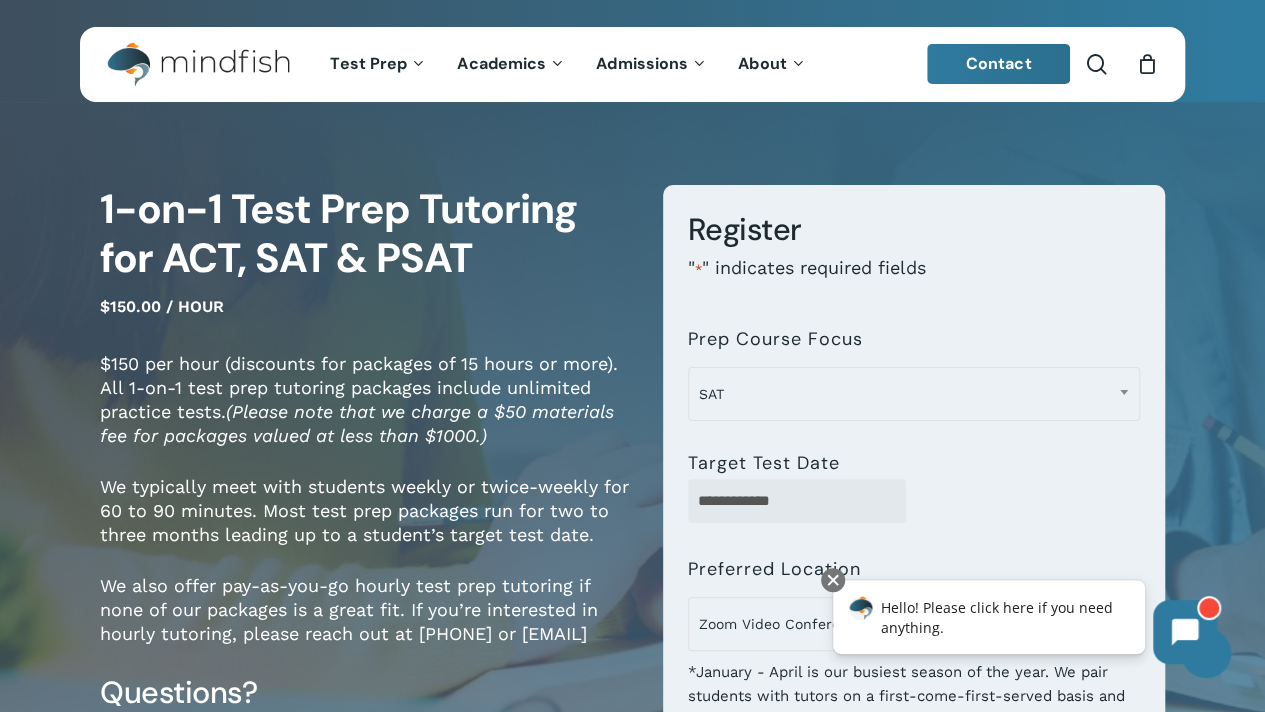 click at bounding box center (1147, 65) 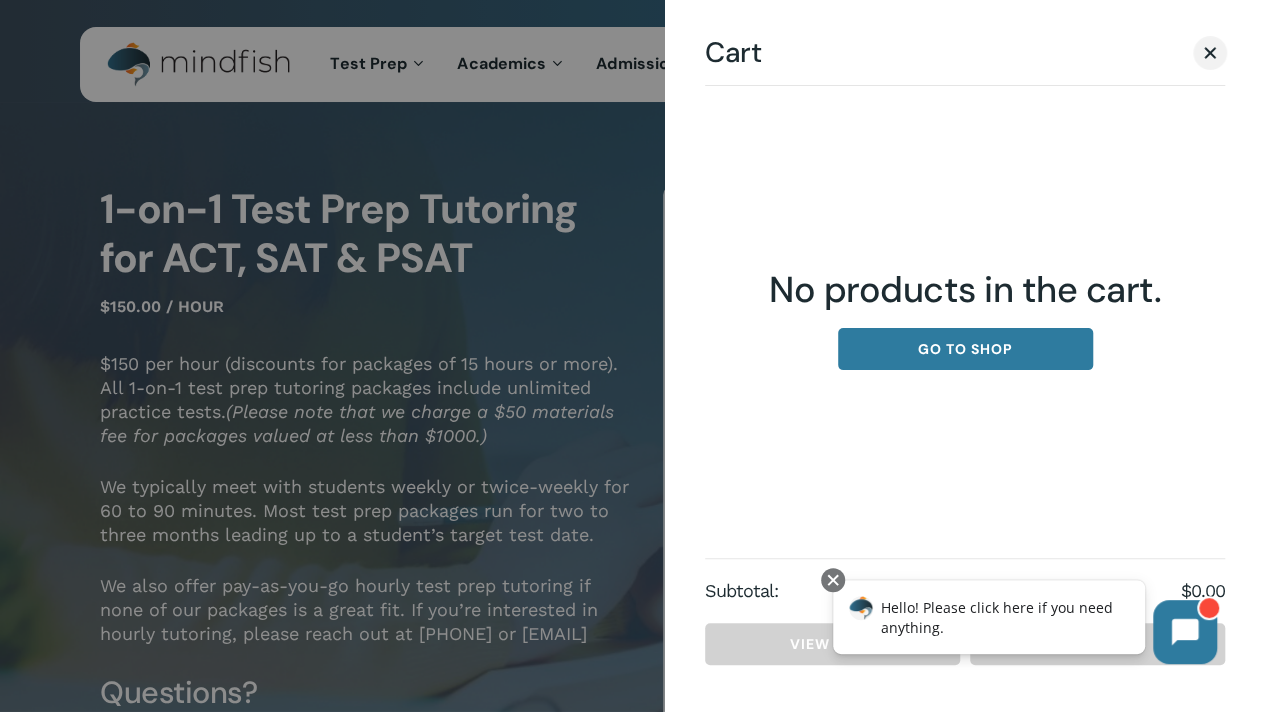 click at bounding box center (632, 356) 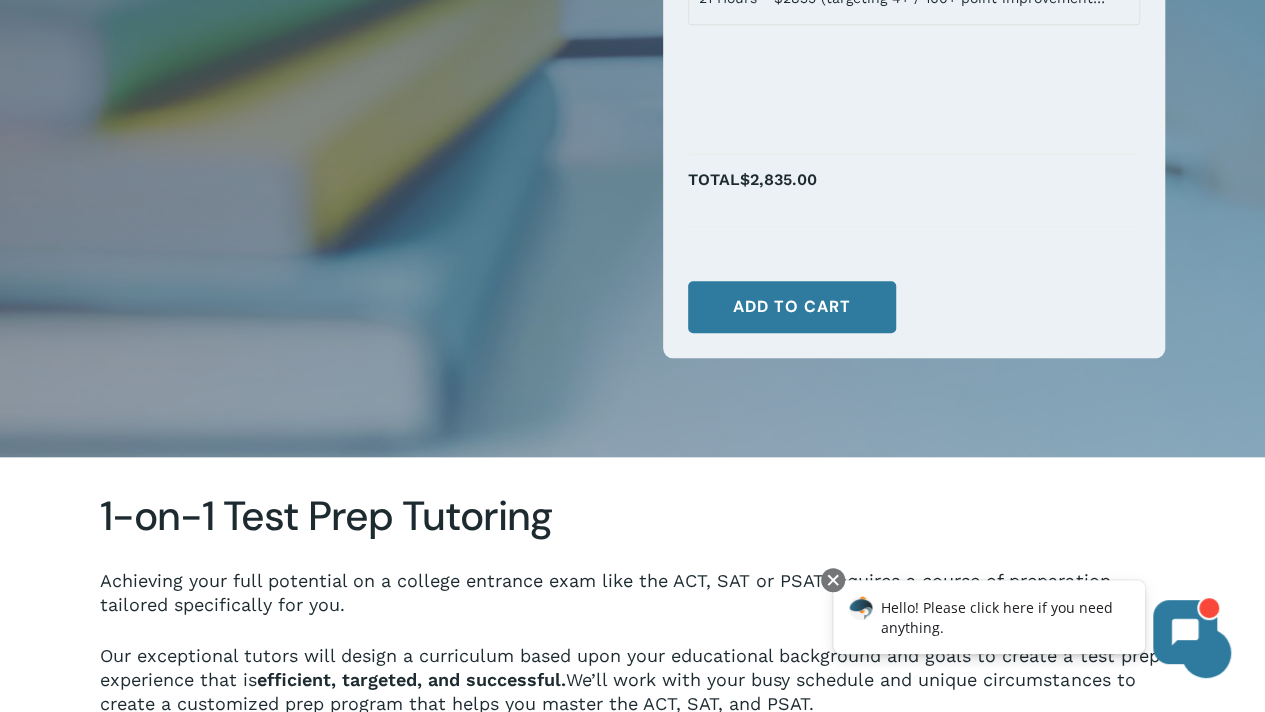 scroll, scrollTop: 838, scrollLeft: 0, axis: vertical 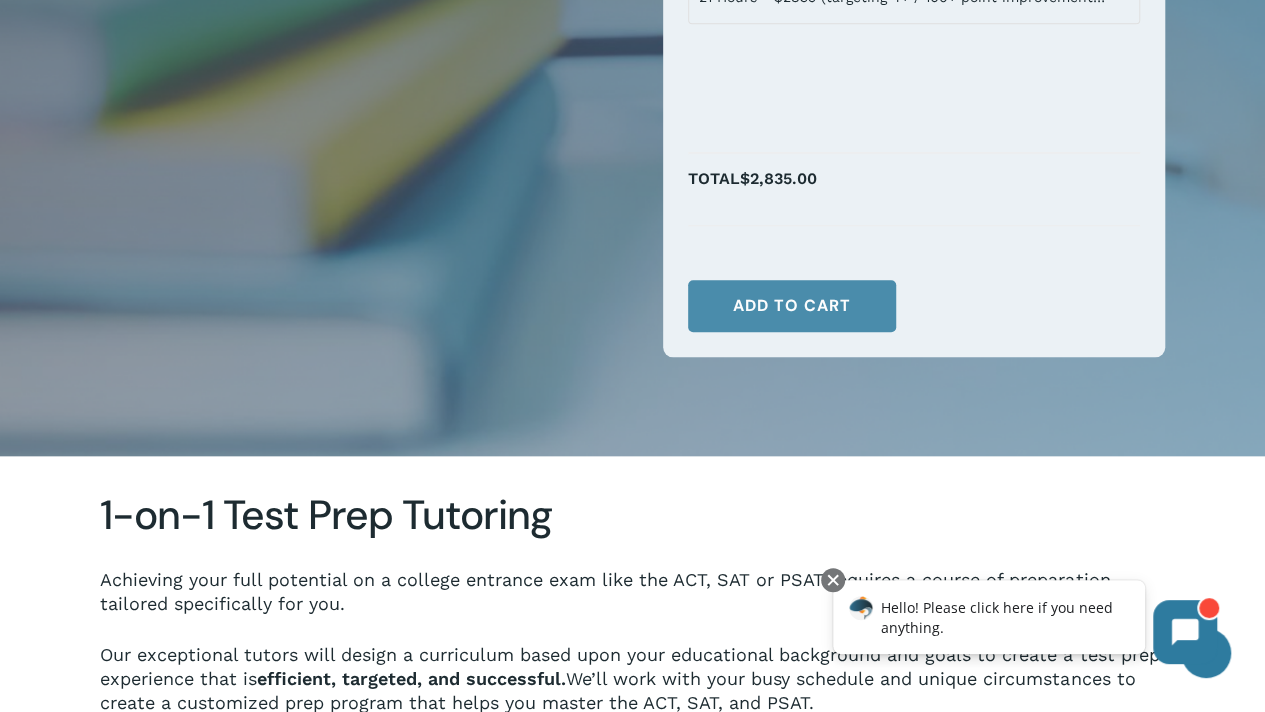 click on "Add to cart" at bounding box center [792, 306] 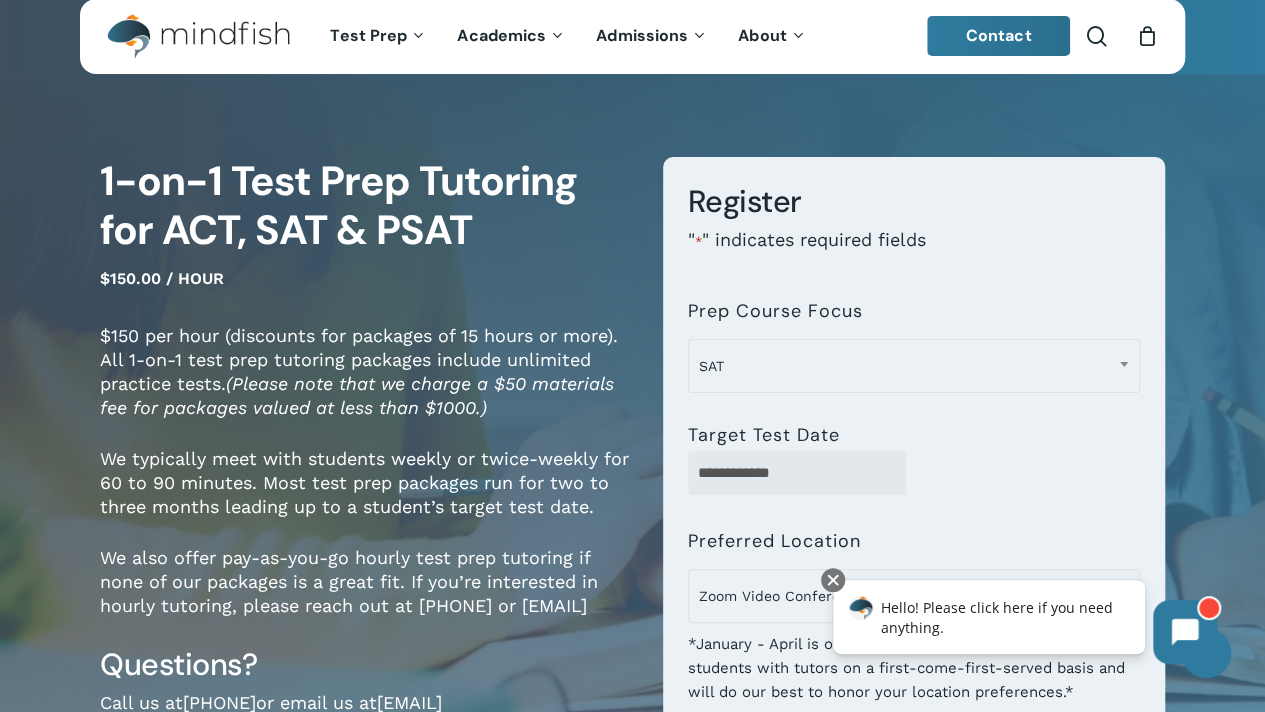 scroll, scrollTop: 0, scrollLeft: 0, axis: both 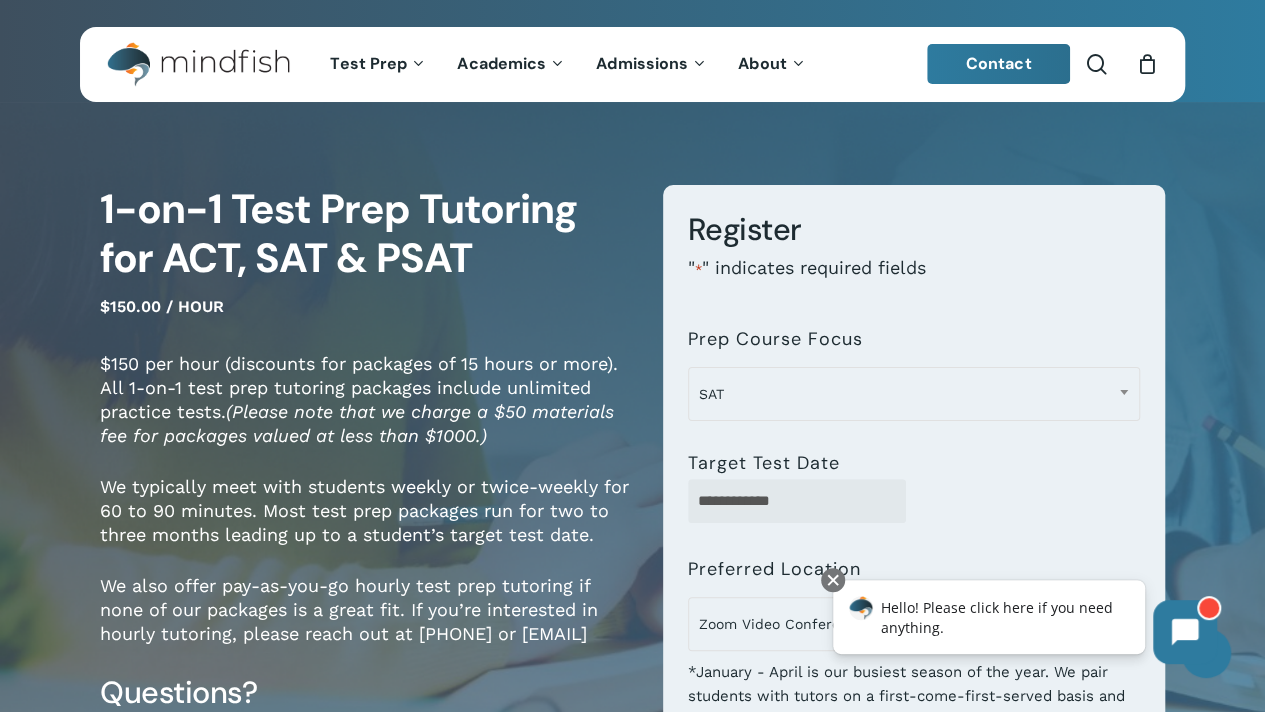 click on "0" at bounding box center [1147, 64] 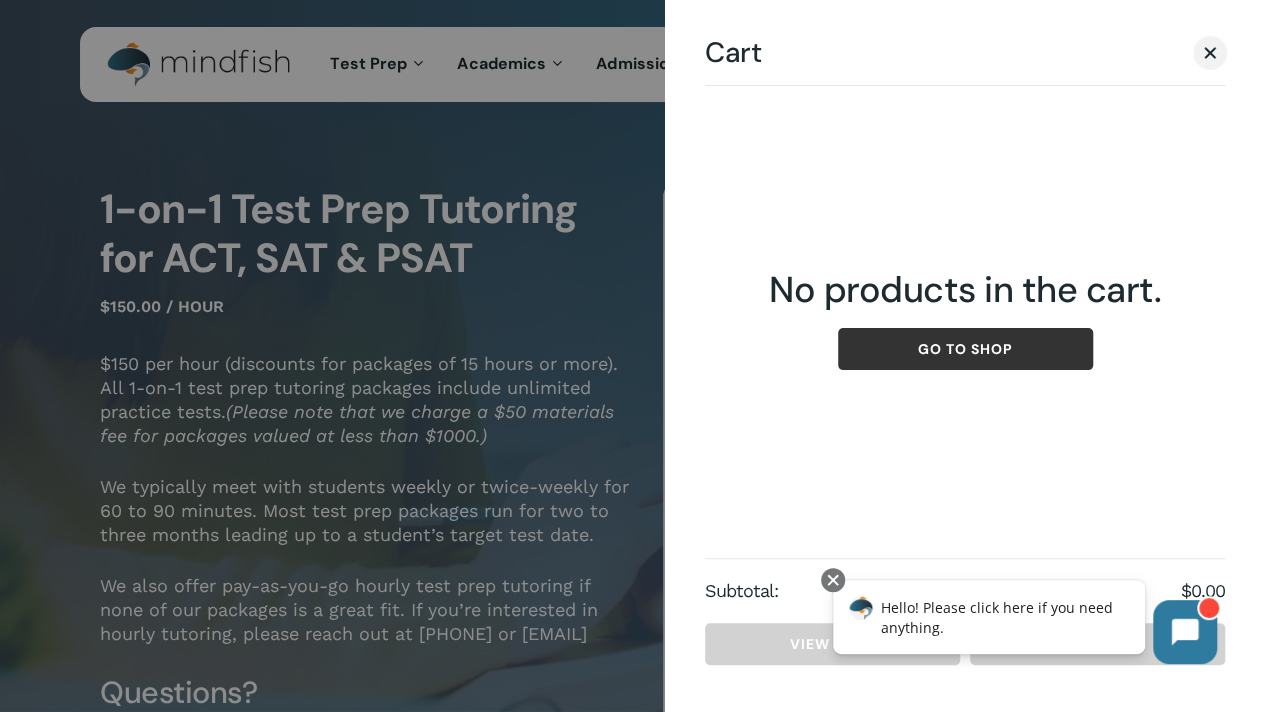 click on "Go to shop" at bounding box center (965, 349) 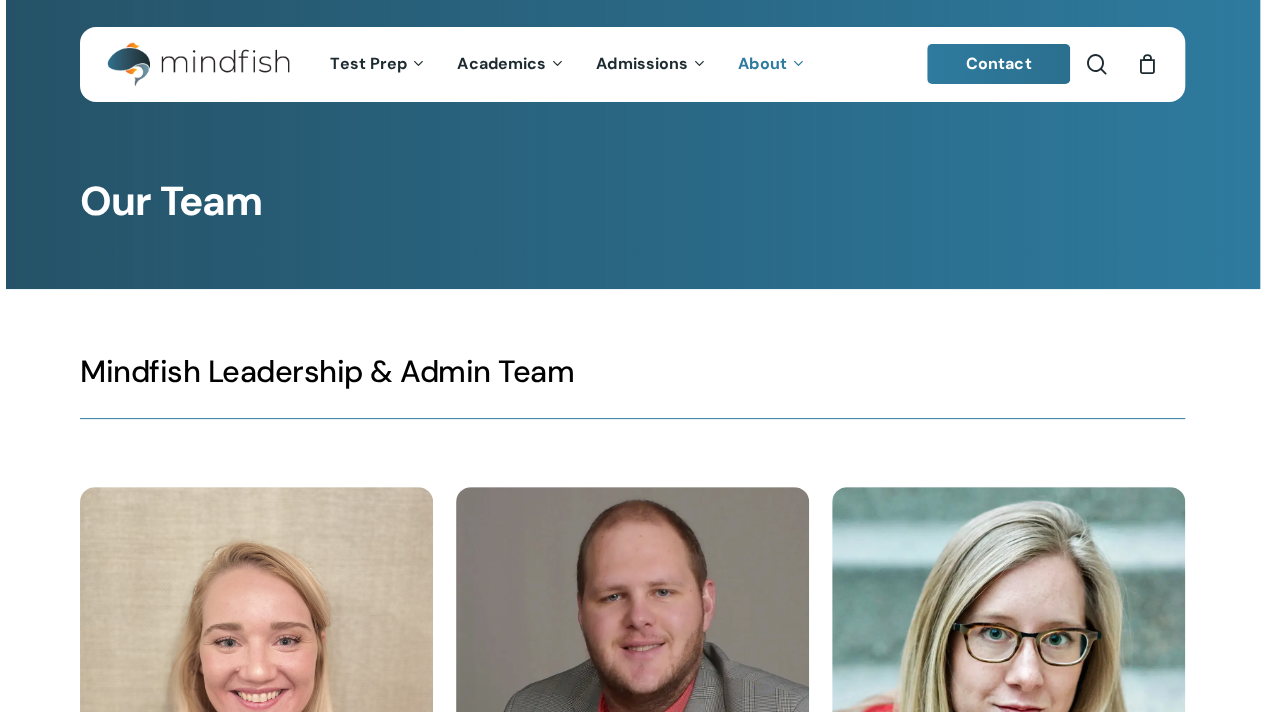 scroll, scrollTop: 408, scrollLeft: 0, axis: vertical 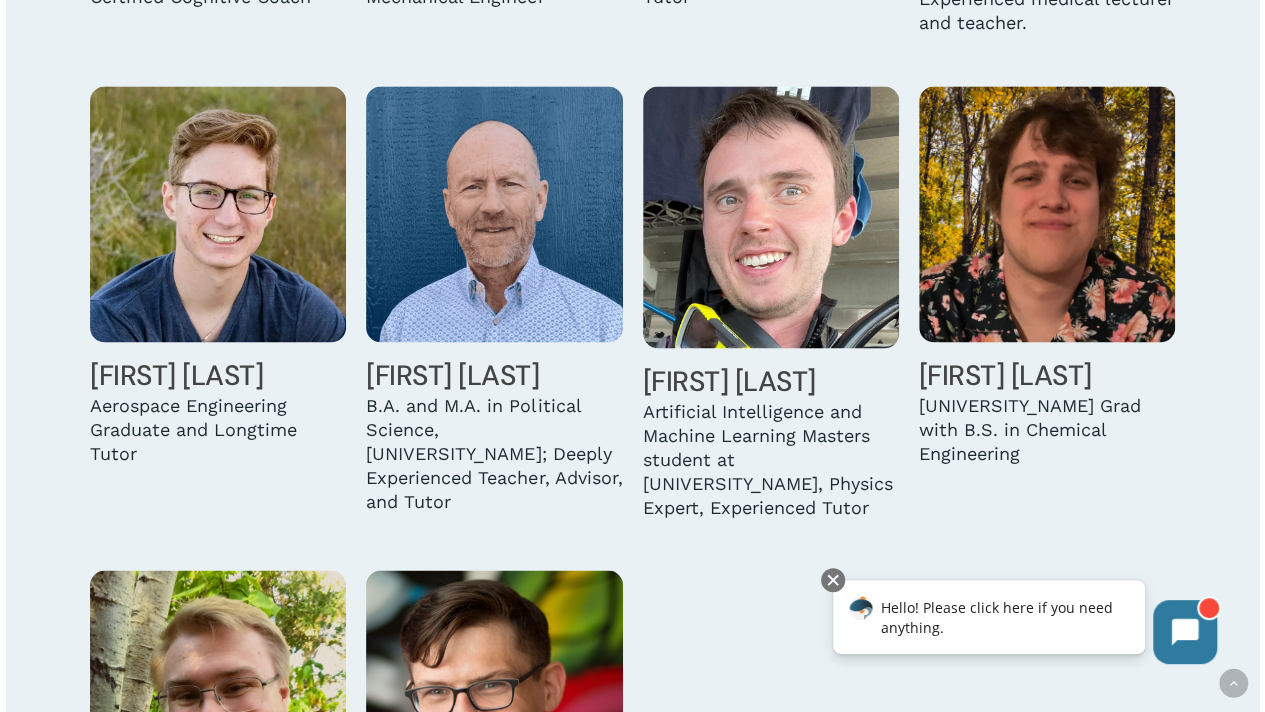 click at bounding box center (633, -1296) 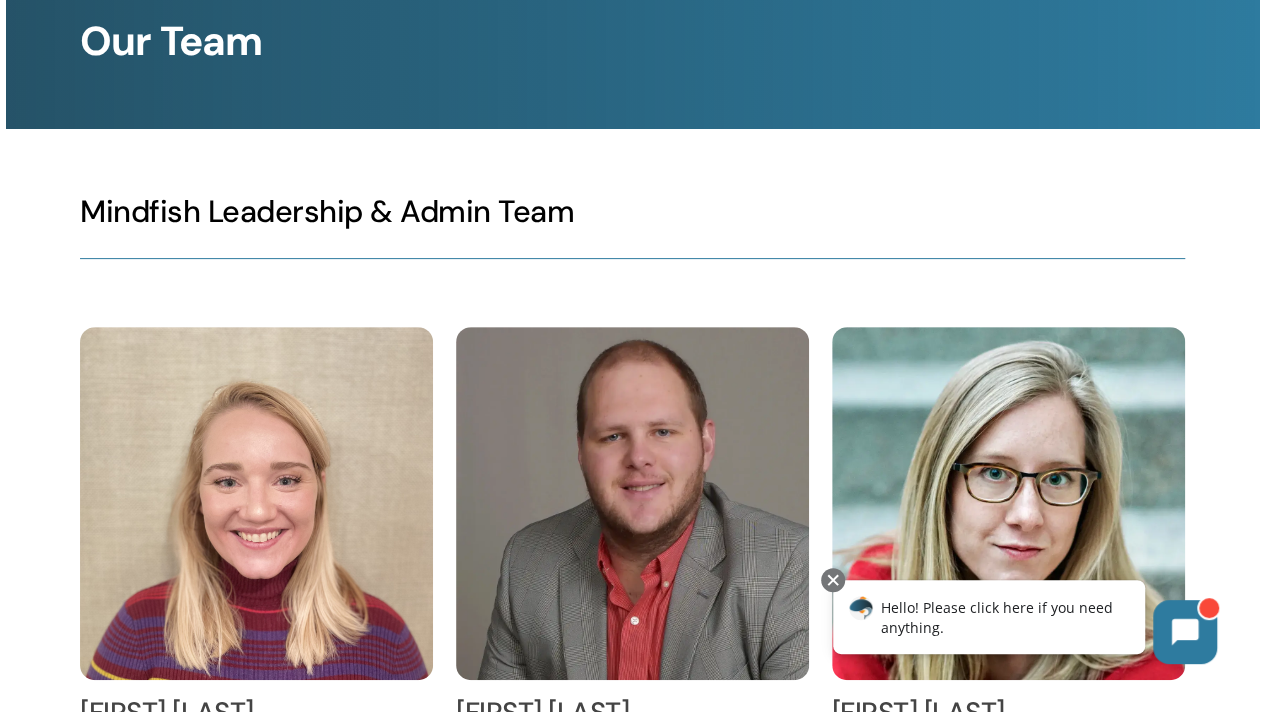 scroll, scrollTop: 0, scrollLeft: 0, axis: both 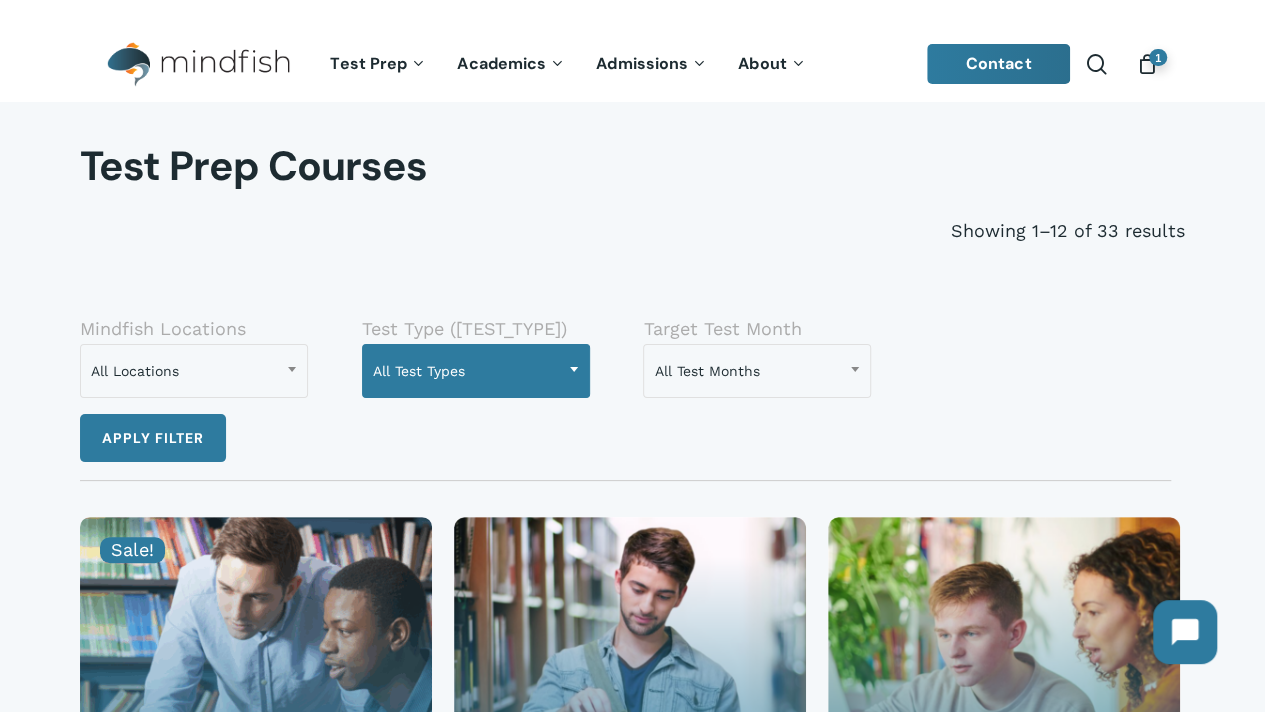 click on "All Test Types" at bounding box center [476, 371] 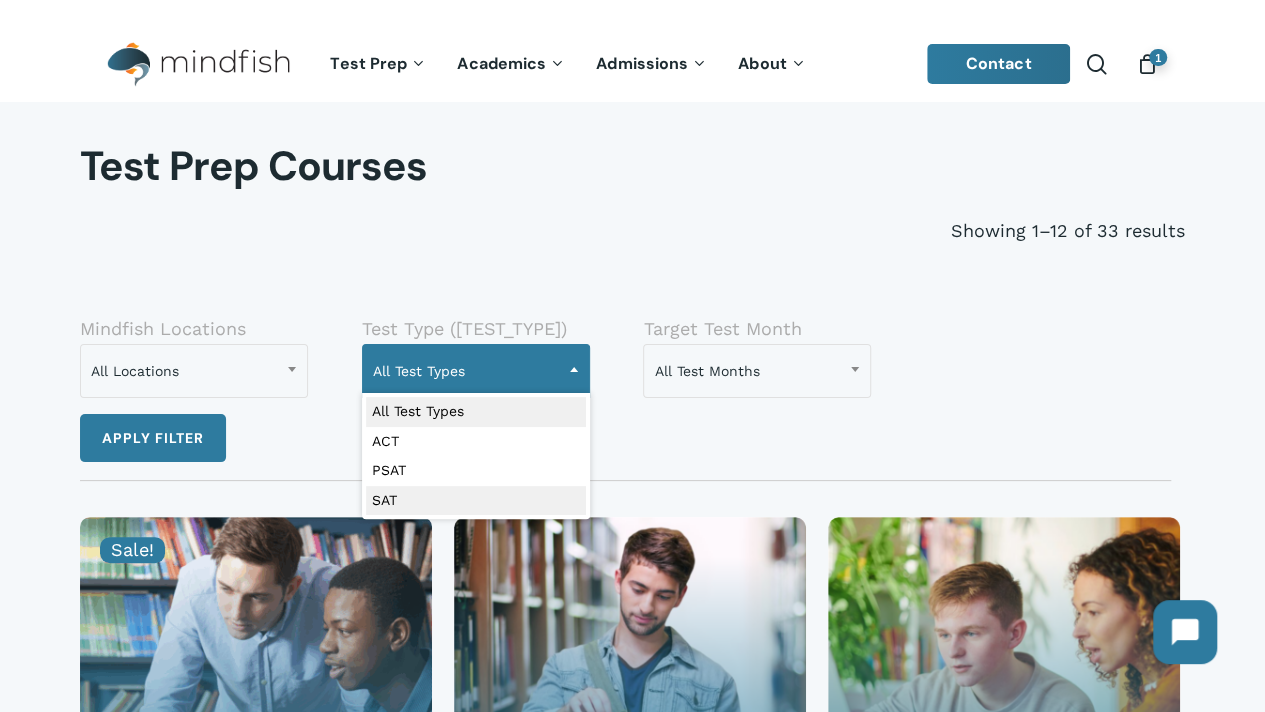 select on "***" 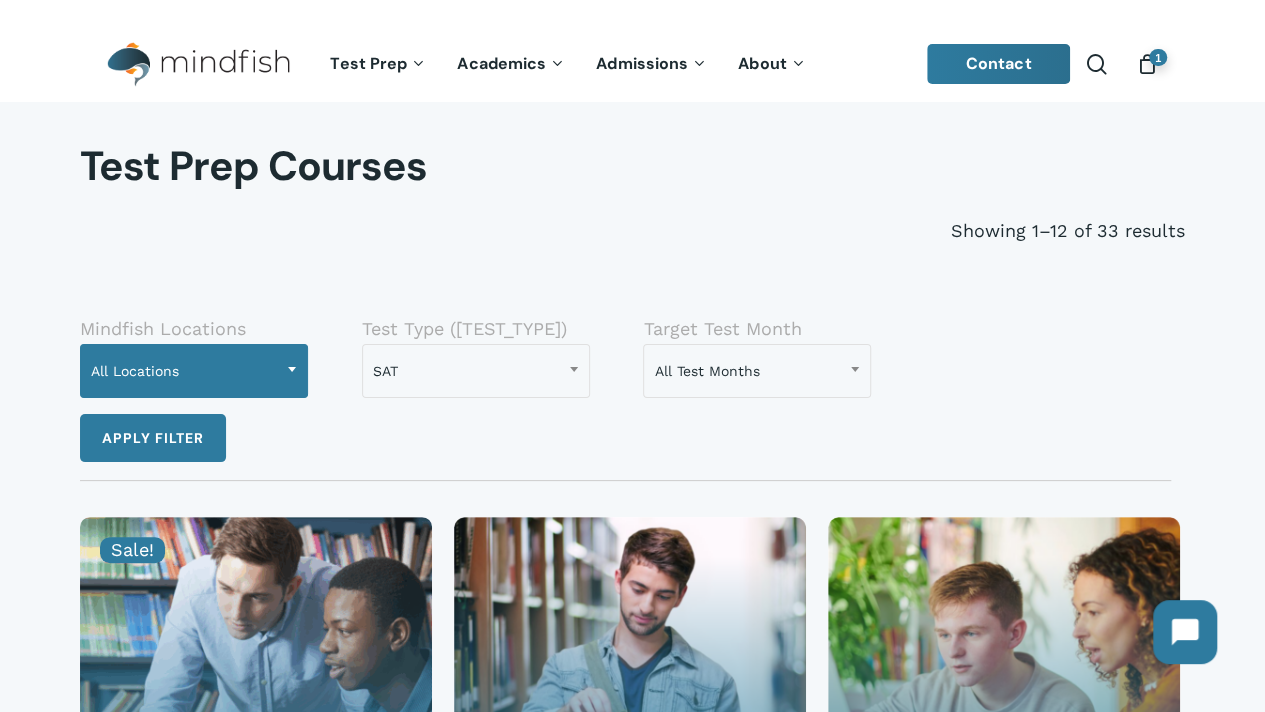 click on "All Locations" at bounding box center [194, 371] 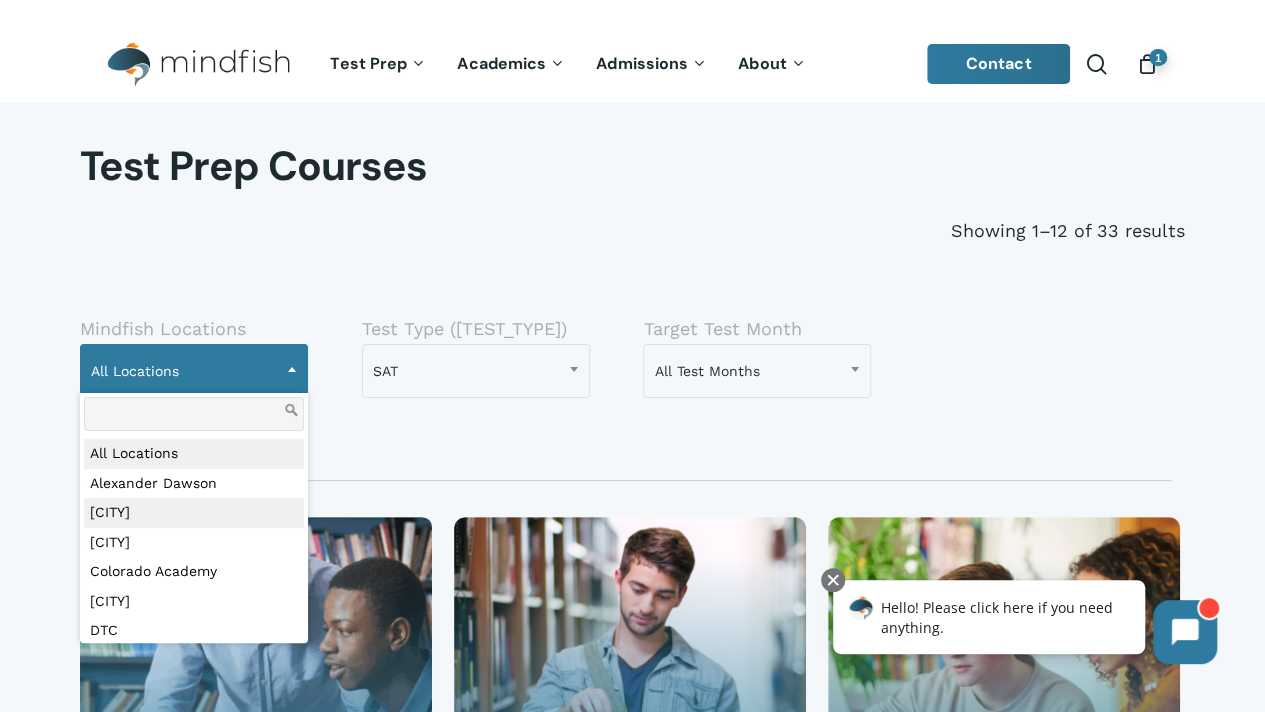 click on "**********" at bounding box center [616, 383] 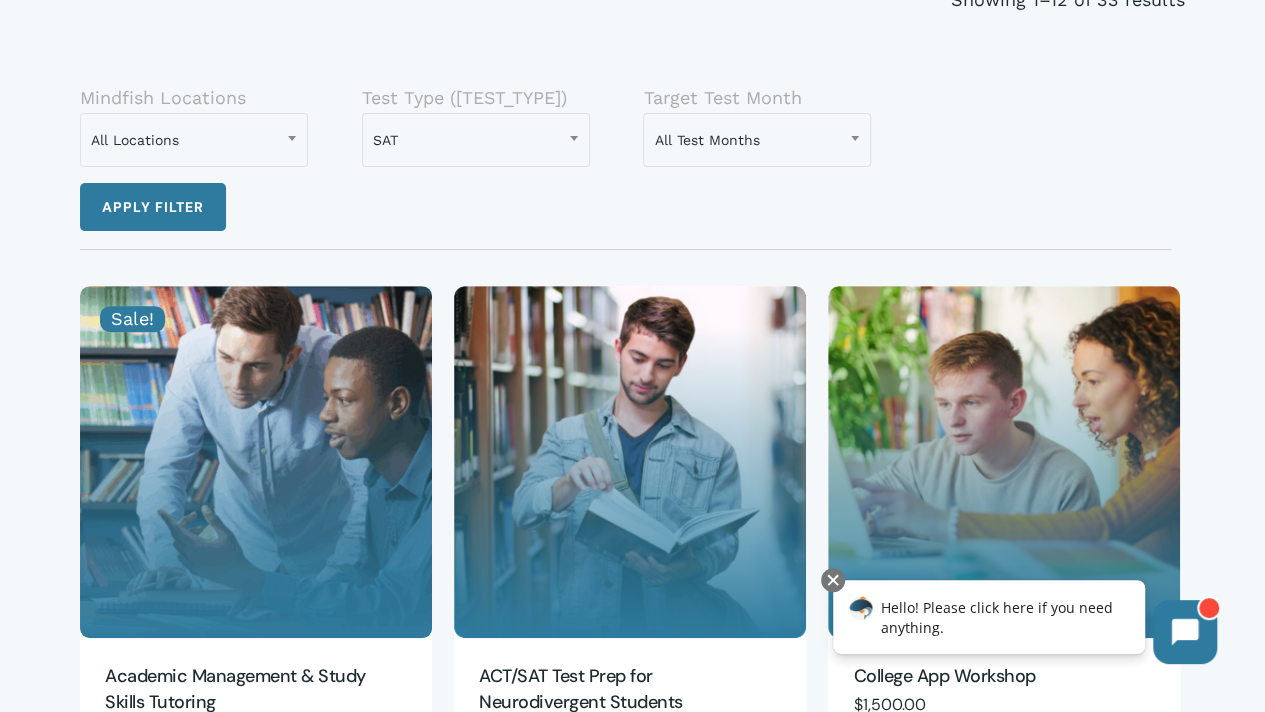 scroll, scrollTop: 232, scrollLeft: 0, axis: vertical 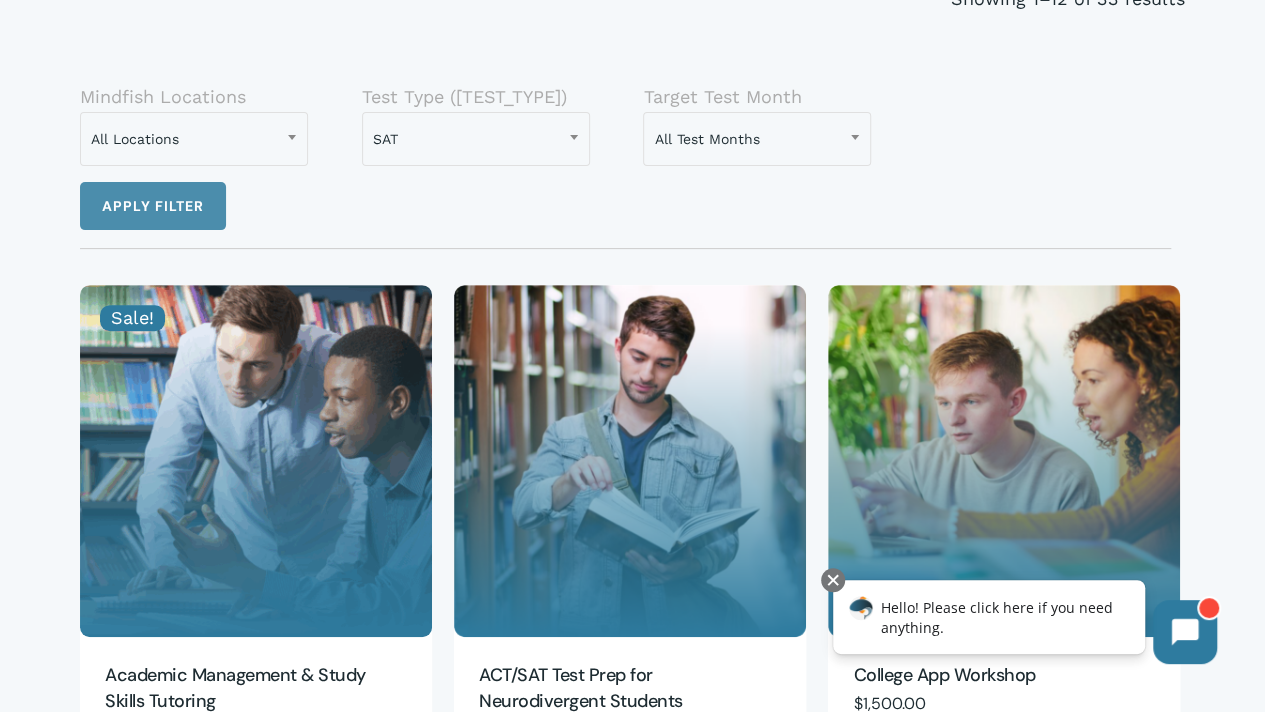 click on "Apply filter" at bounding box center (153, 206) 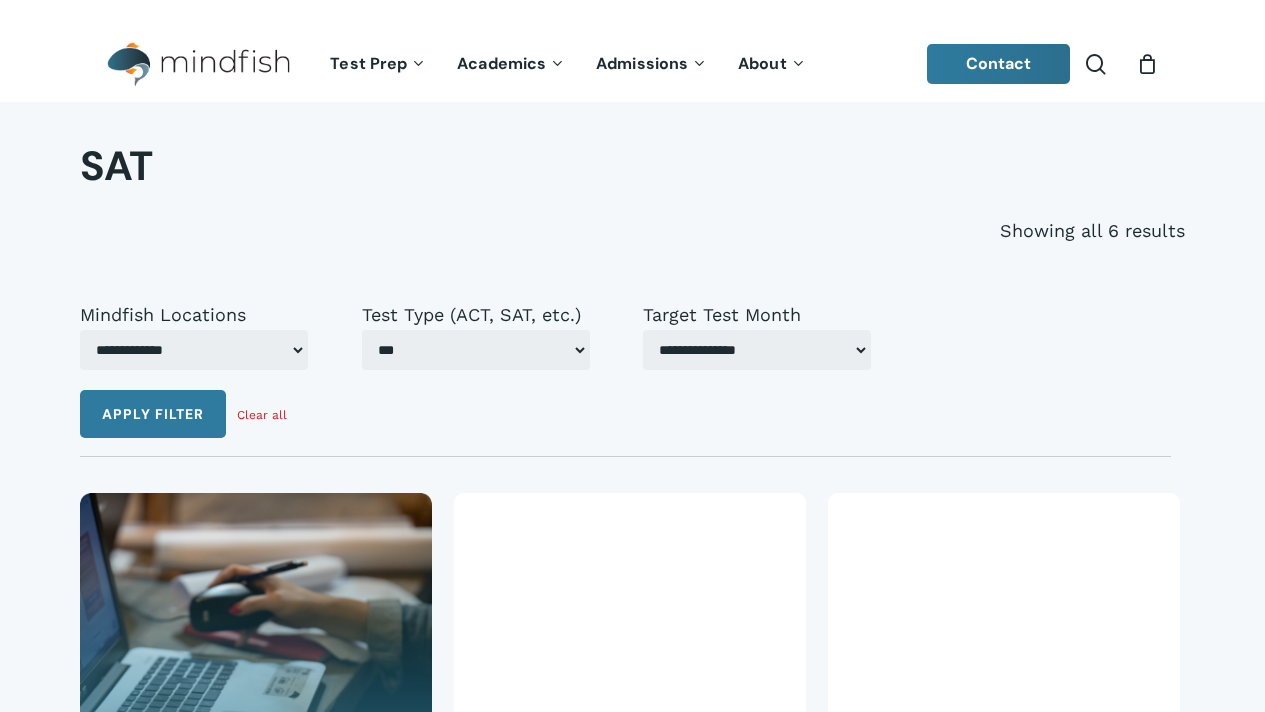 select on "***" 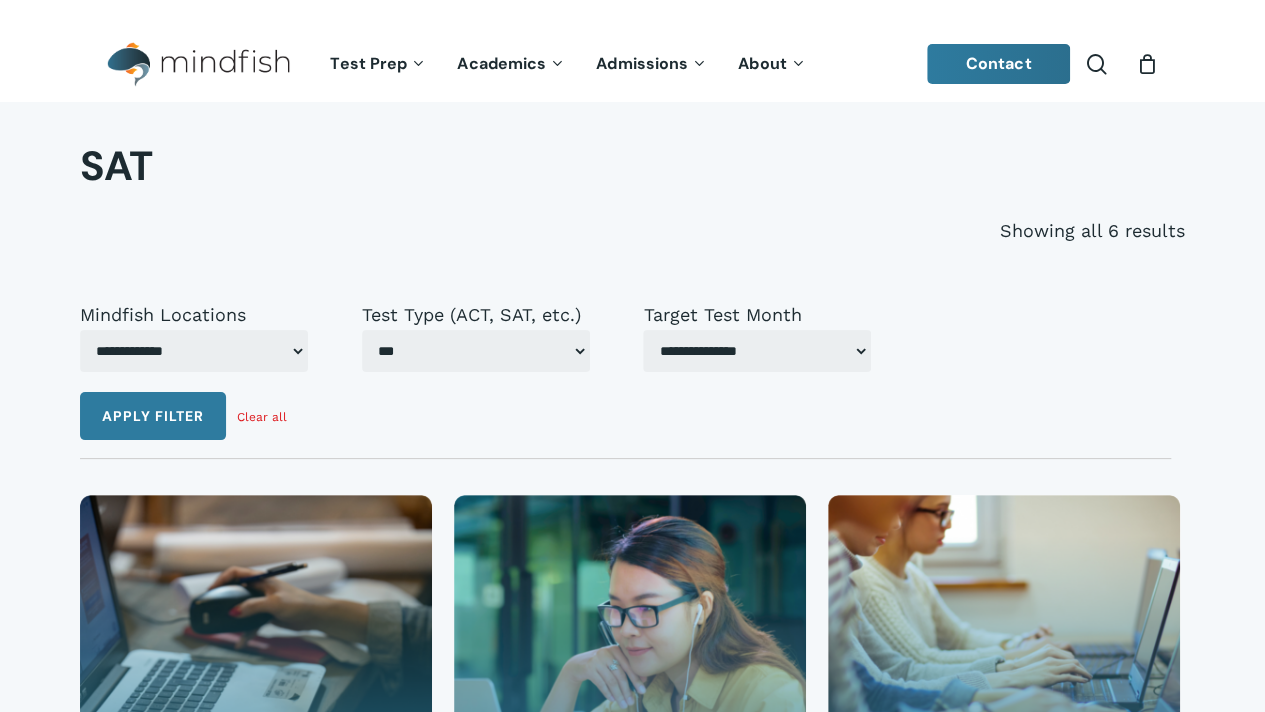 scroll, scrollTop: 0, scrollLeft: 0, axis: both 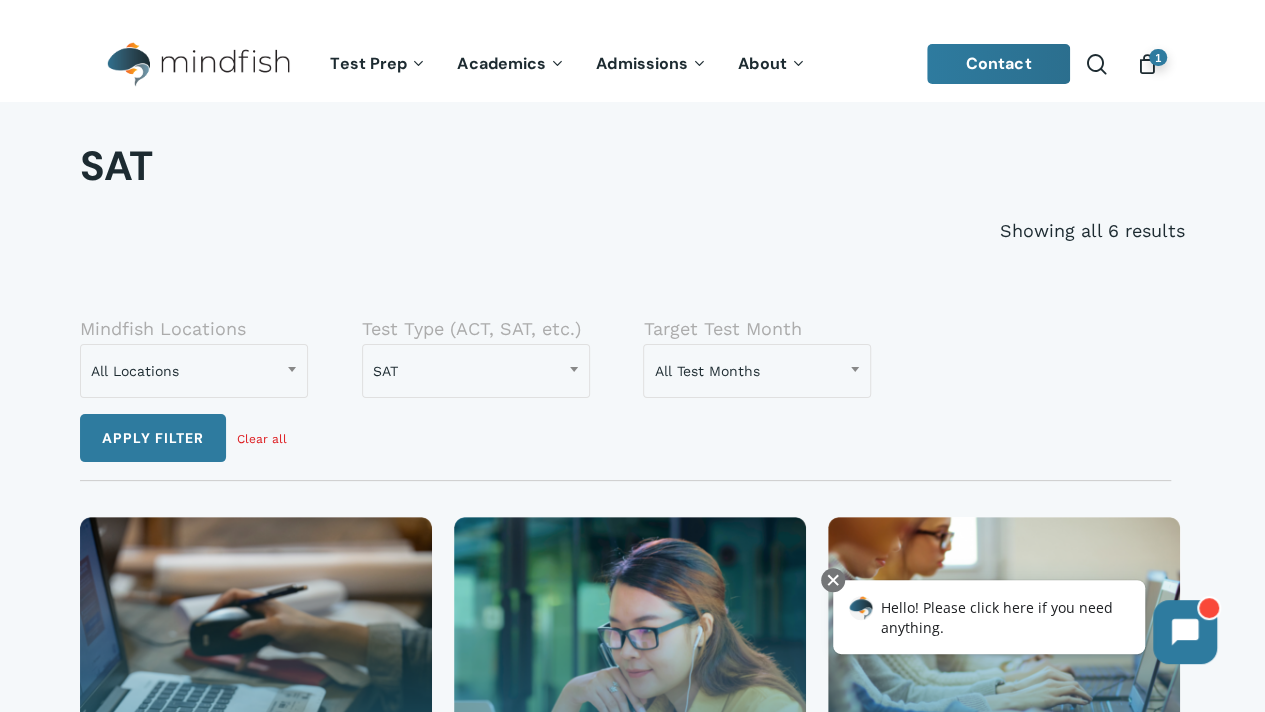 click on "1" at bounding box center (1158, 57) 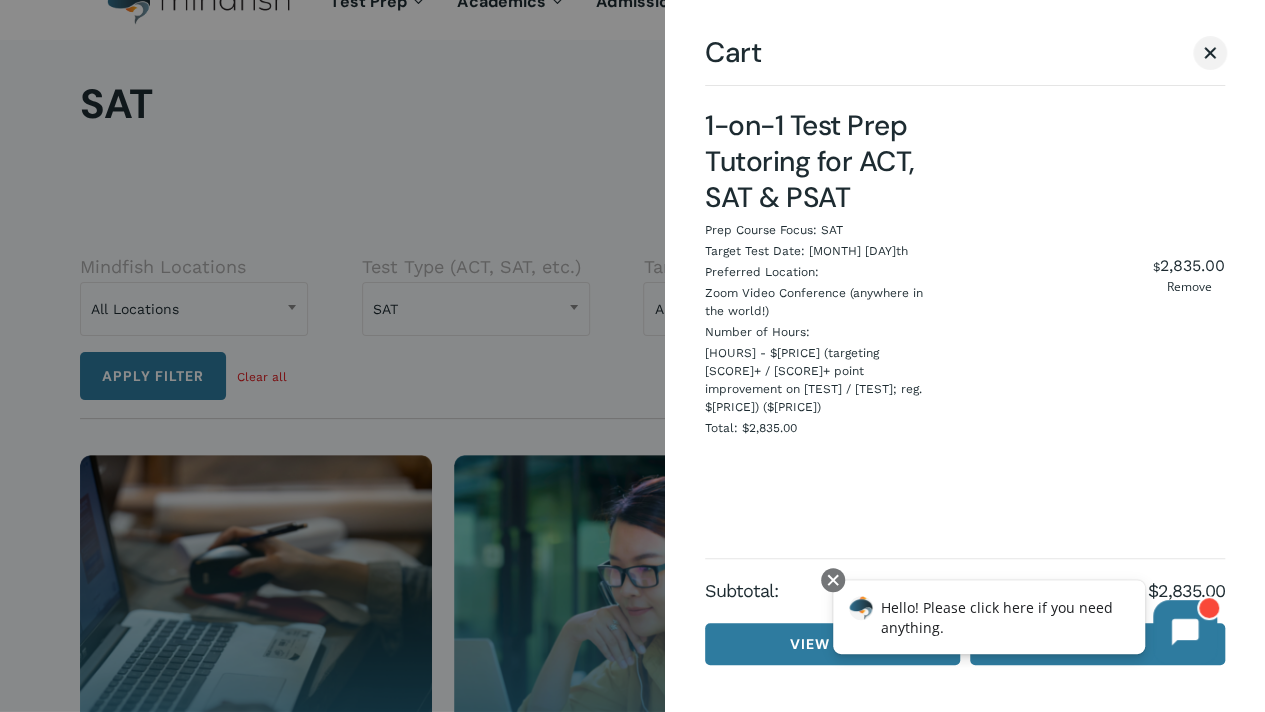 scroll, scrollTop: 0, scrollLeft: 0, axis: both 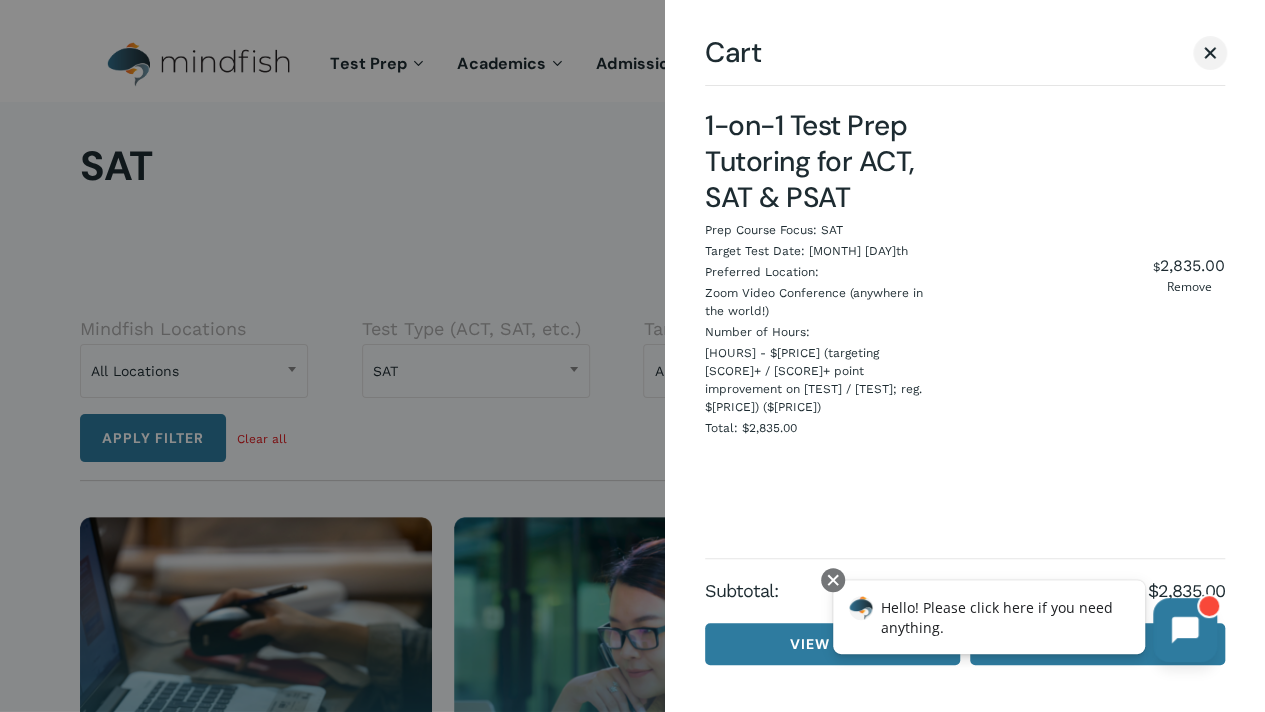 click 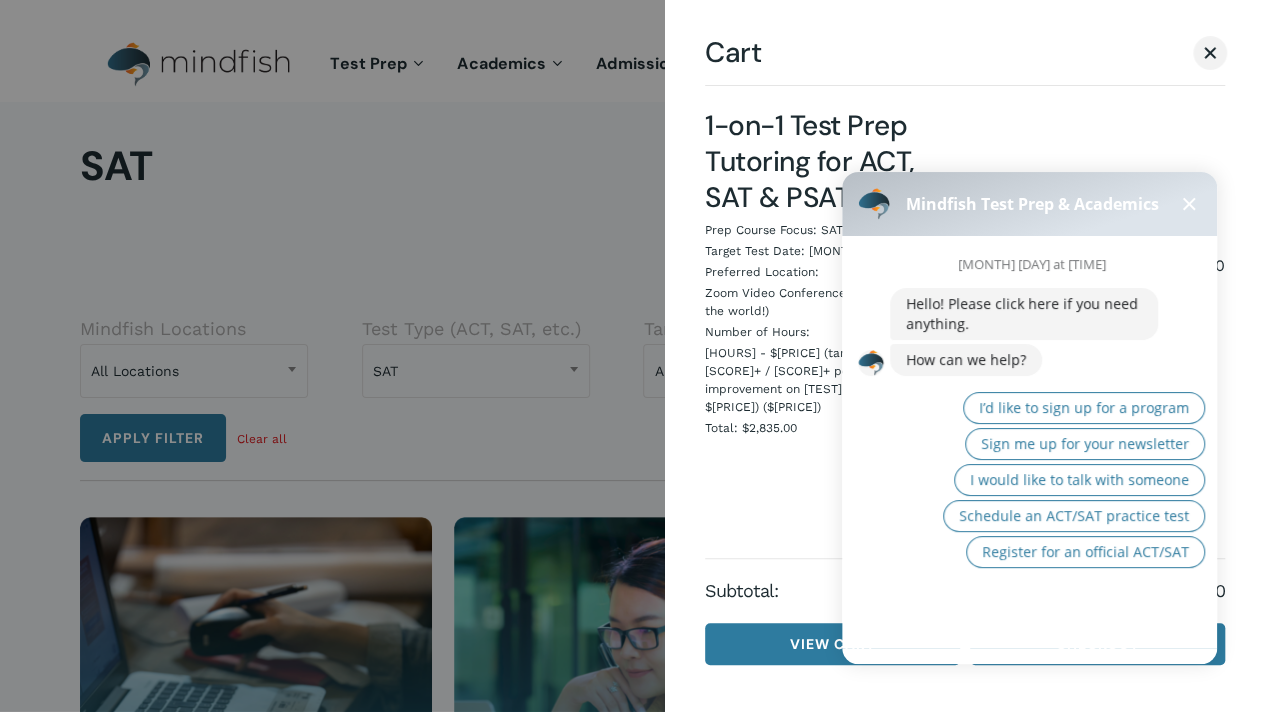 click at bounding box center (1189, 204) 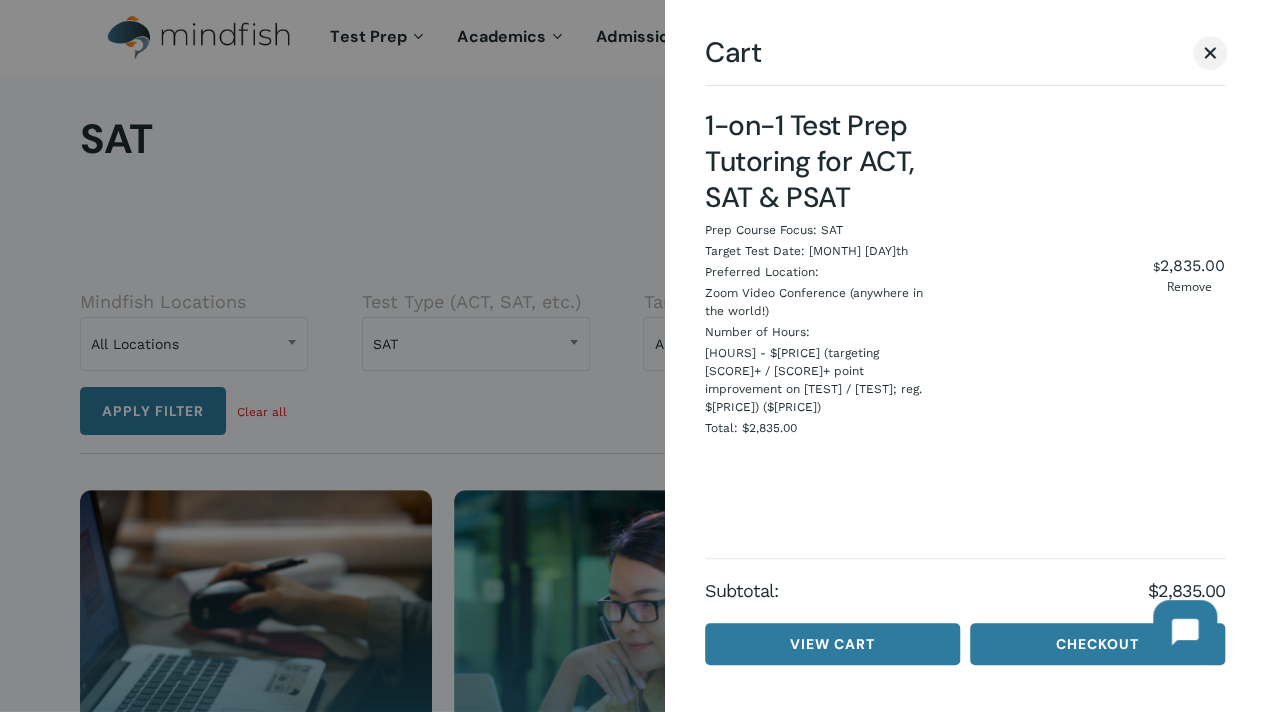 scroll, scrollTop: 0, scrollLeft: 0, axis: both 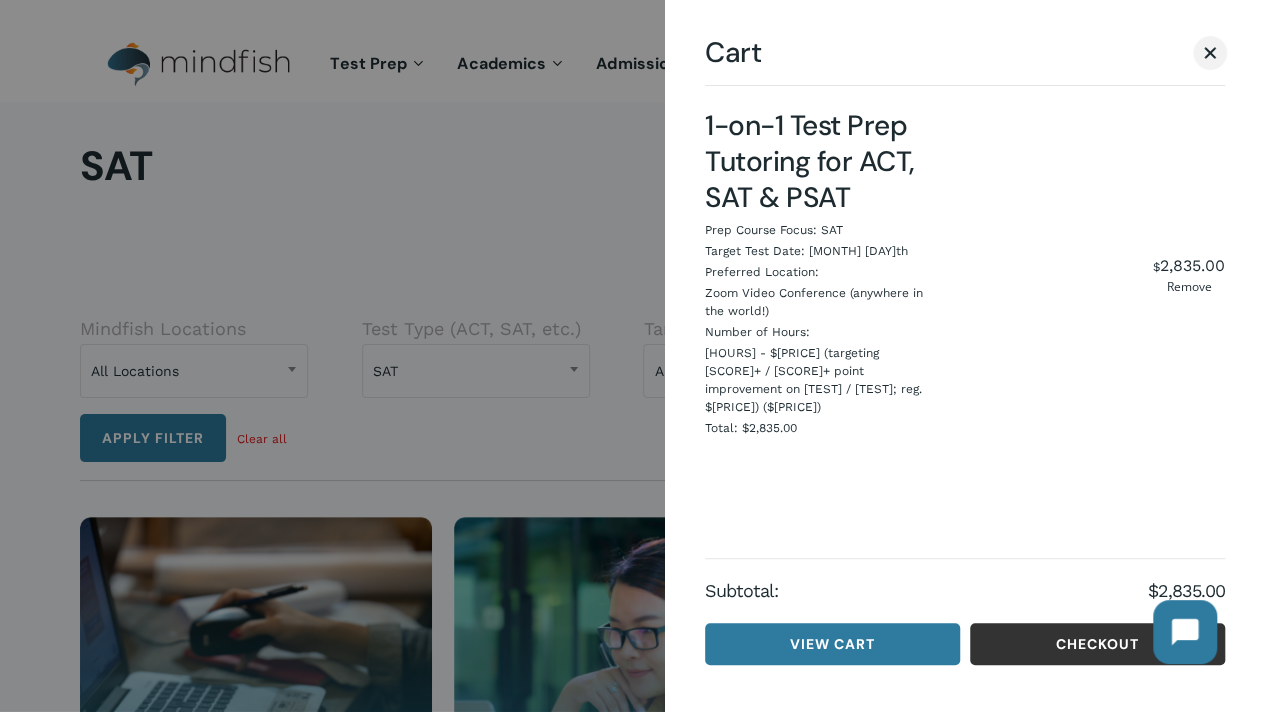 click on "Checkout" at bounding box center [1097, 644] 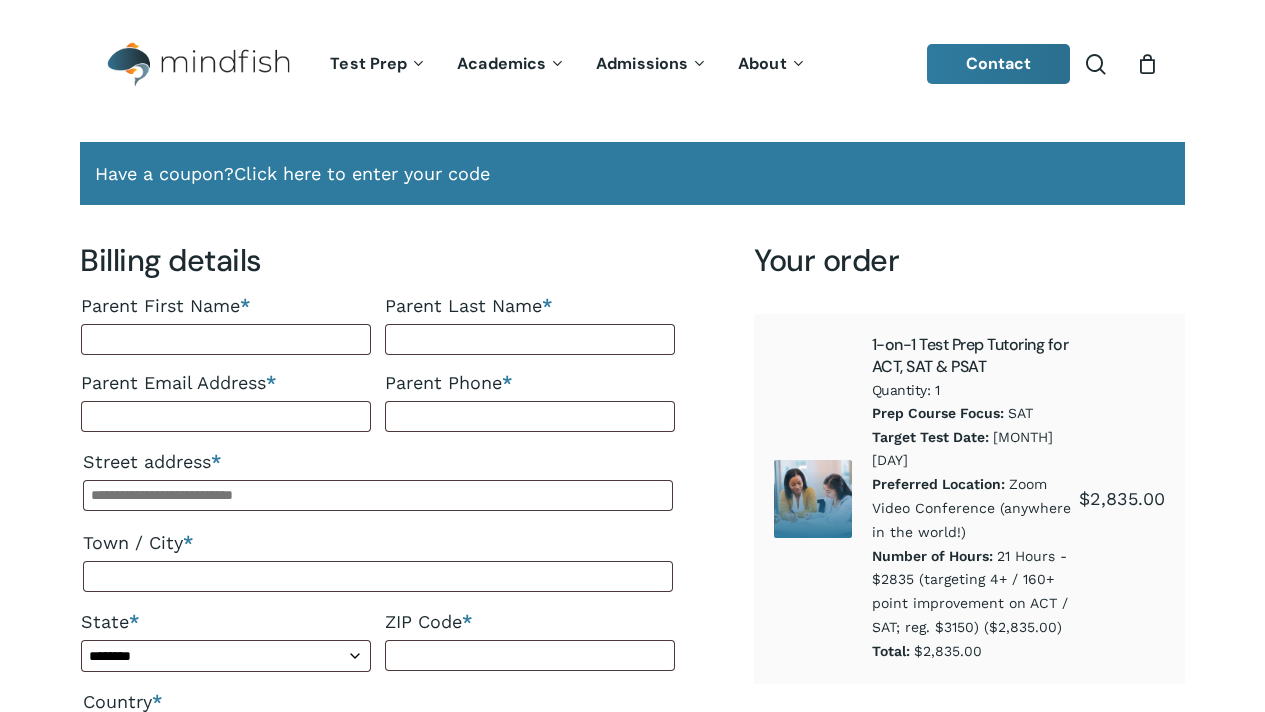 scroll, scrollTop: 0, scrollLeft: 0, axis: both 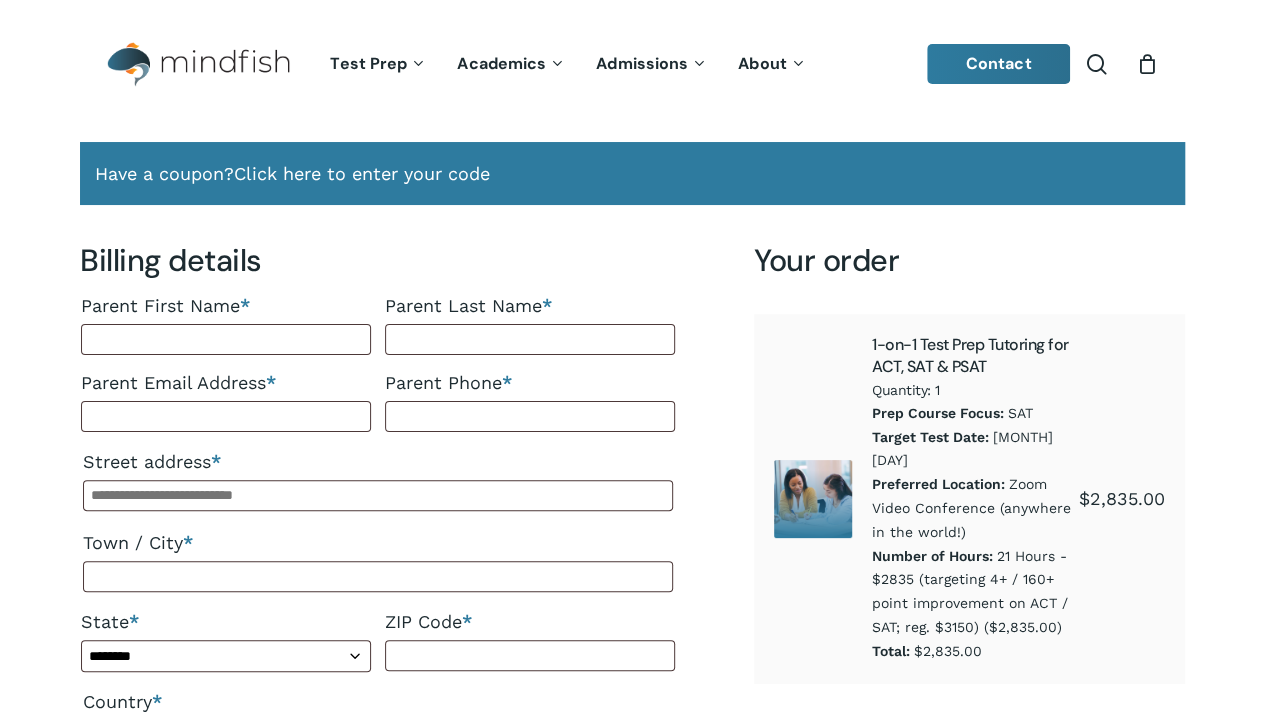 select on "**" 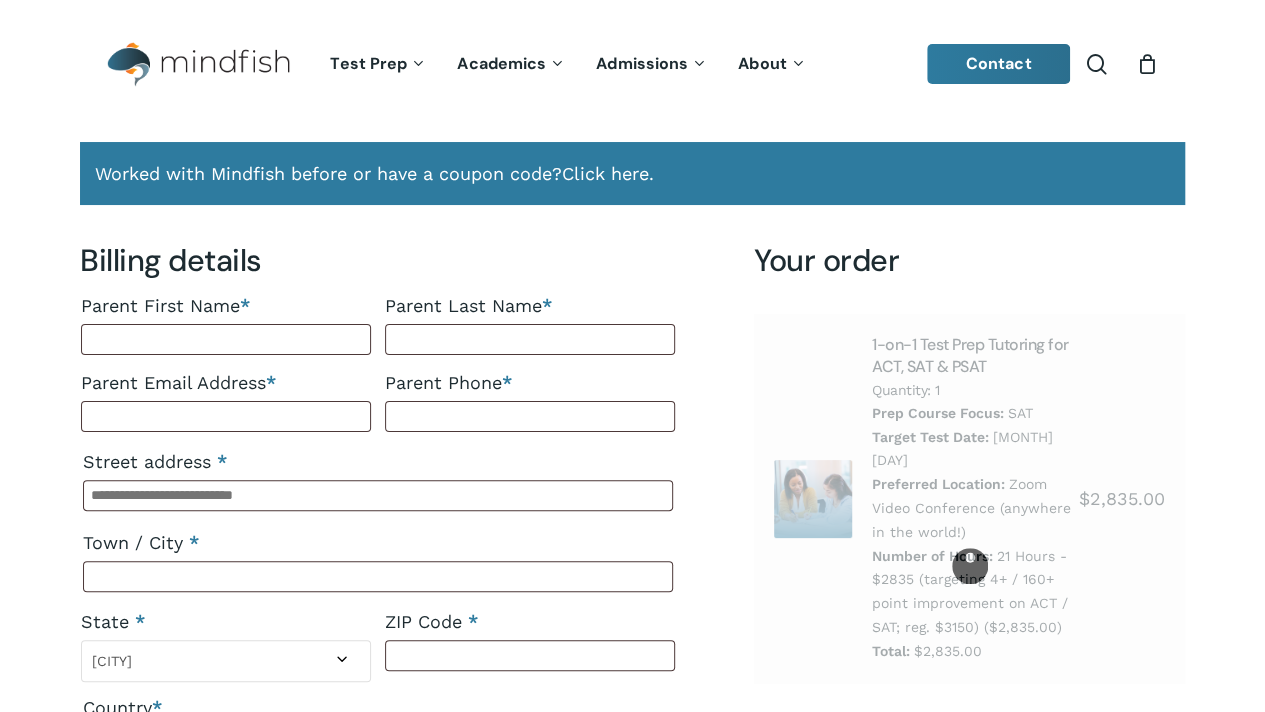 select on "**" 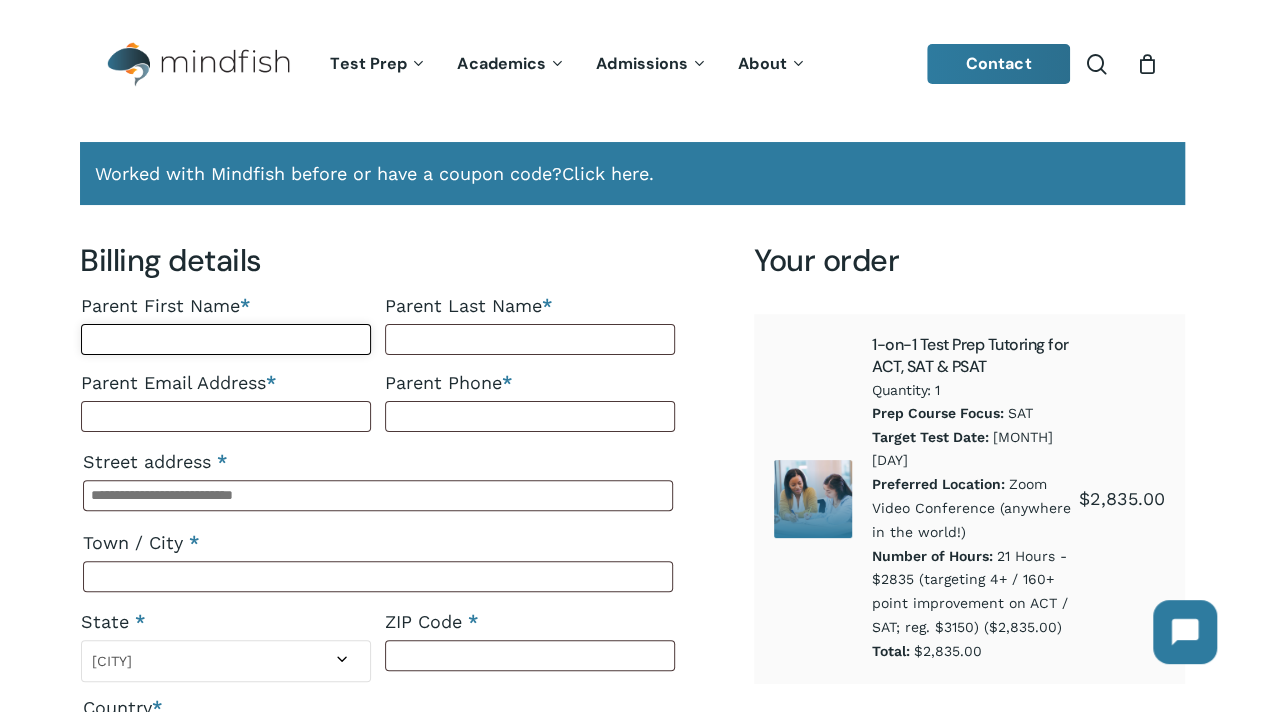 click on "Parent First Name  *" at bounding box center [226, 339] 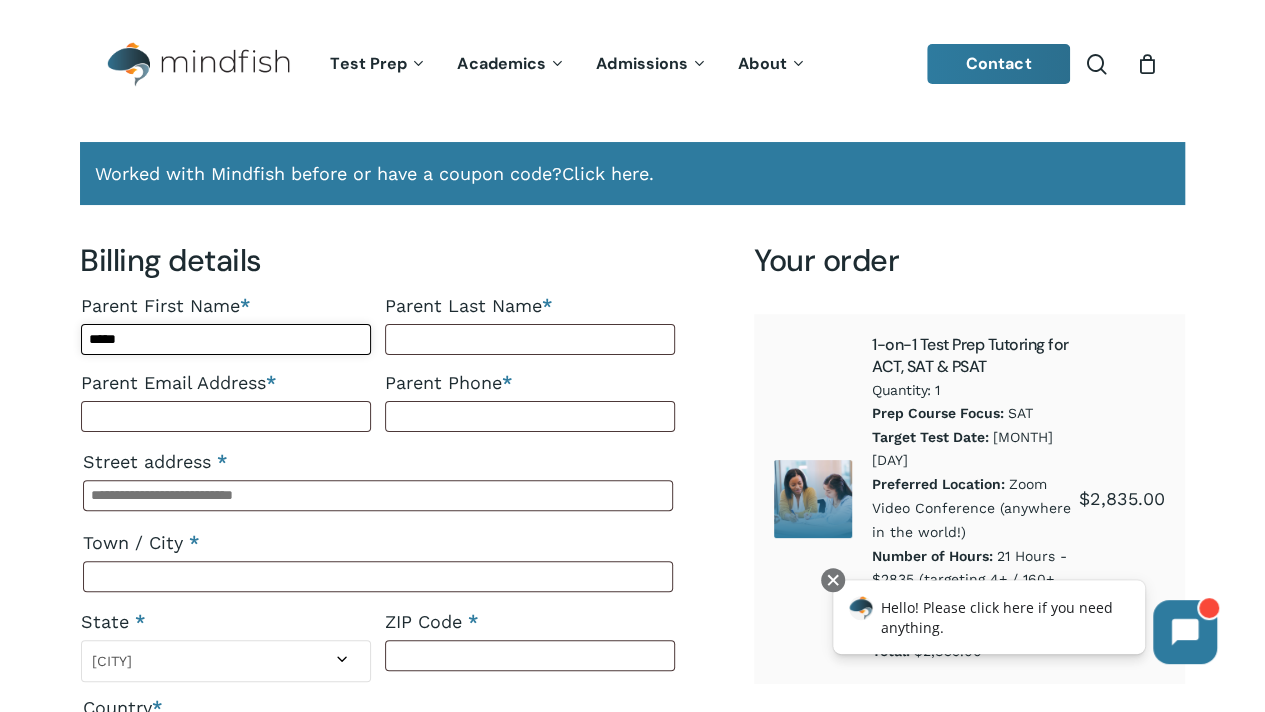 type on "*****" 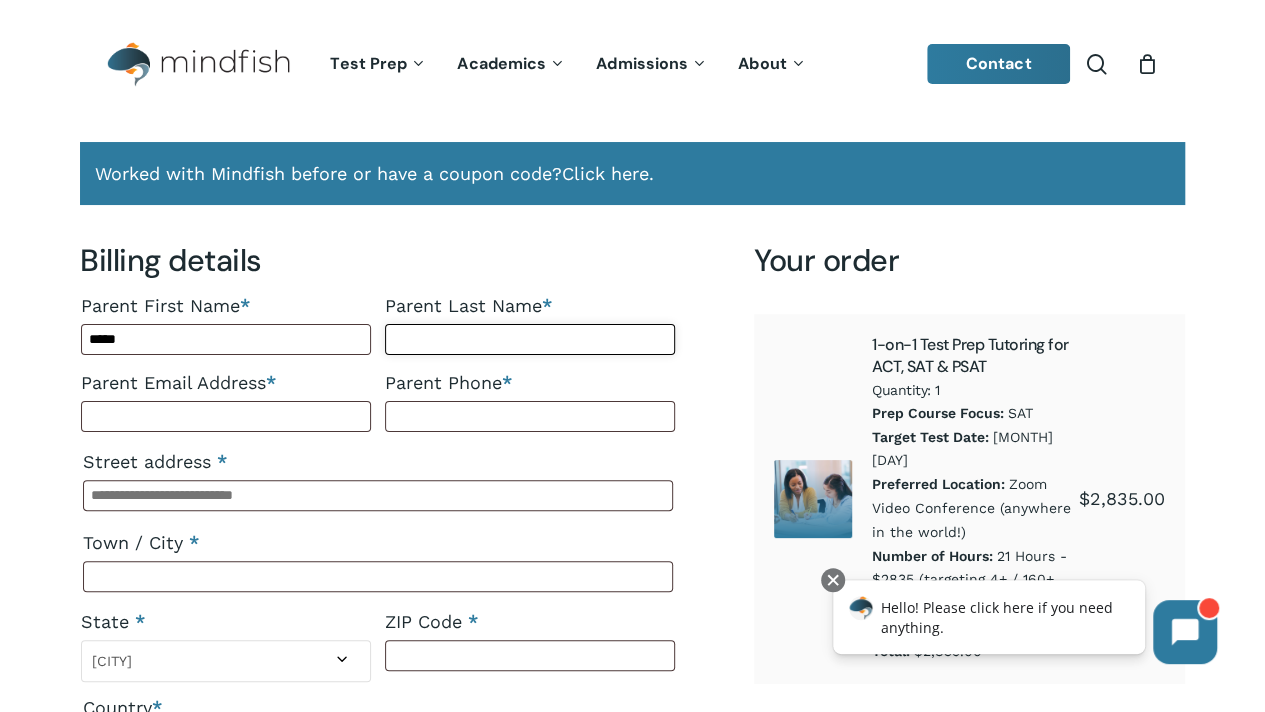 click on "Parent Last Name  *" at bounding box center (530, 339) 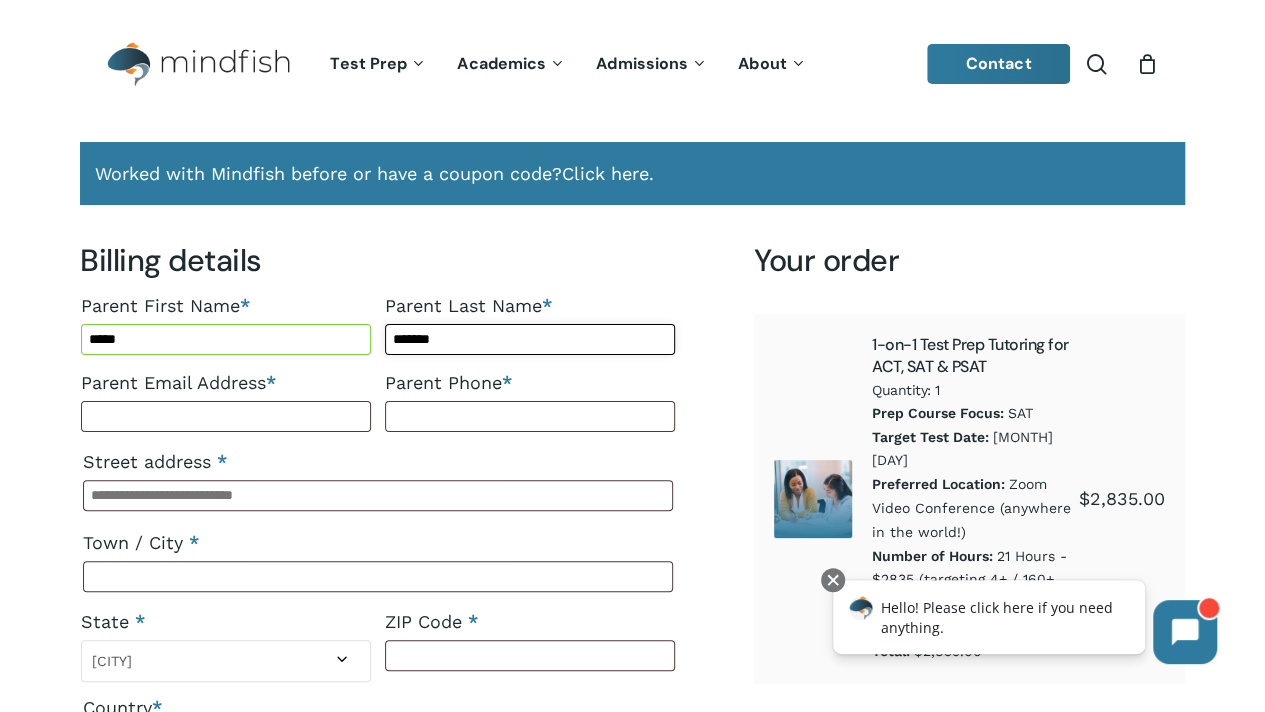 type on "*******" 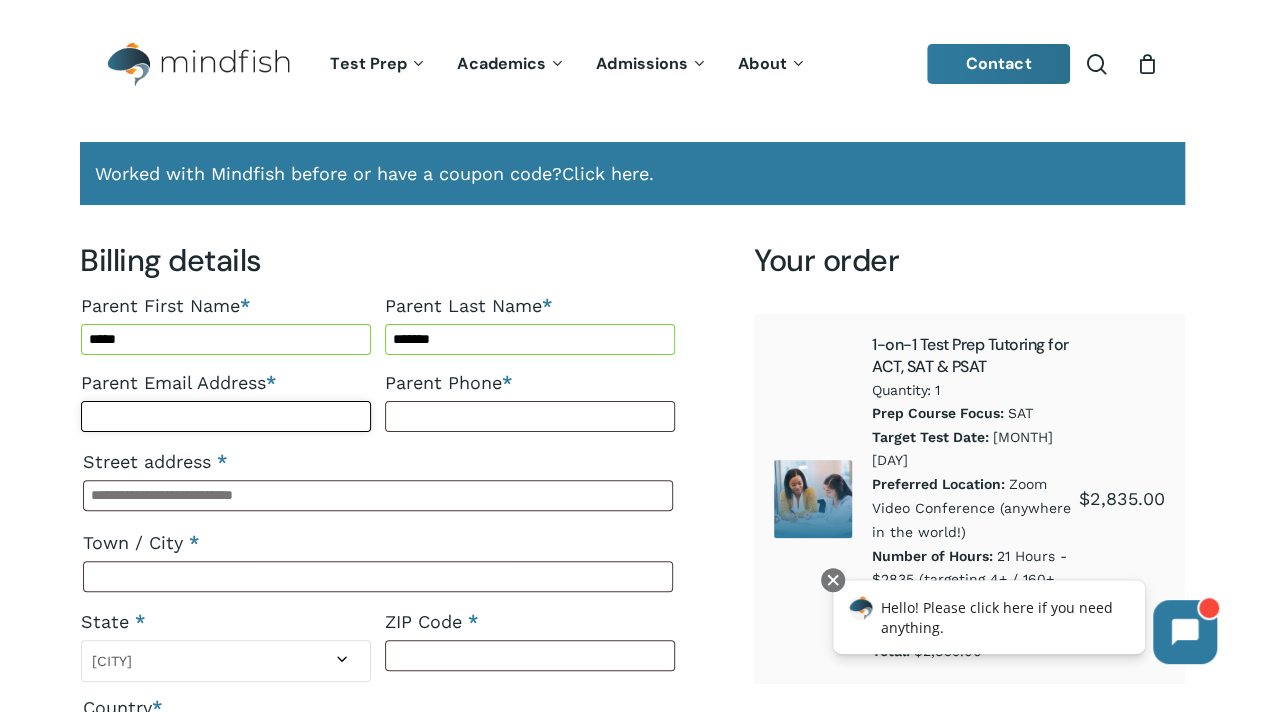 click on "Parent Email Address  *" at bounding box center (226, 416) 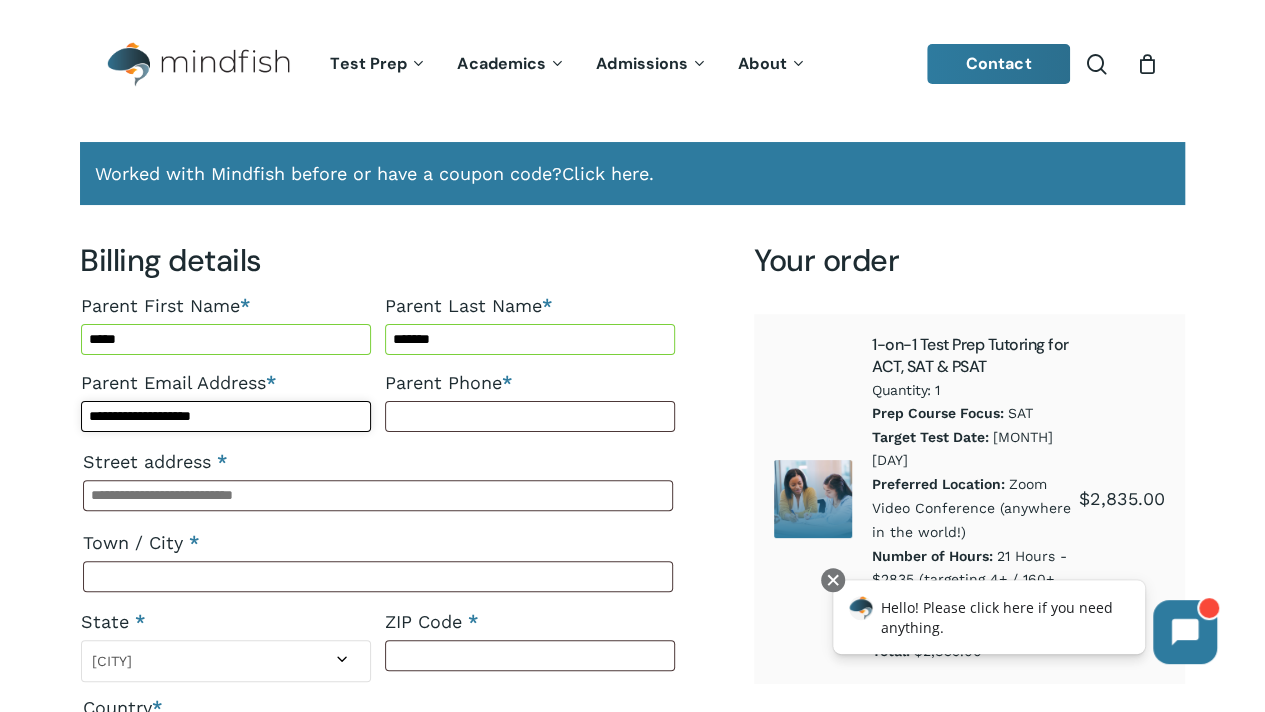 type on "**********" 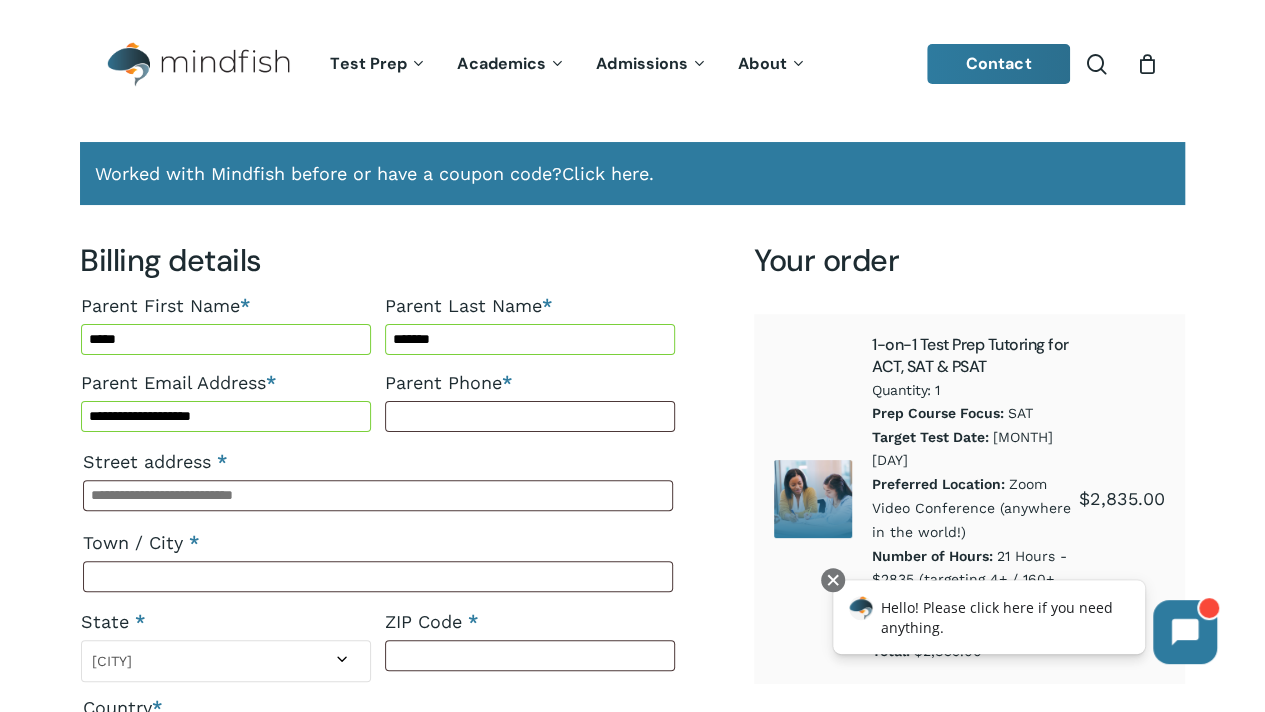 click on "**********" at bounding box center (378, 913) 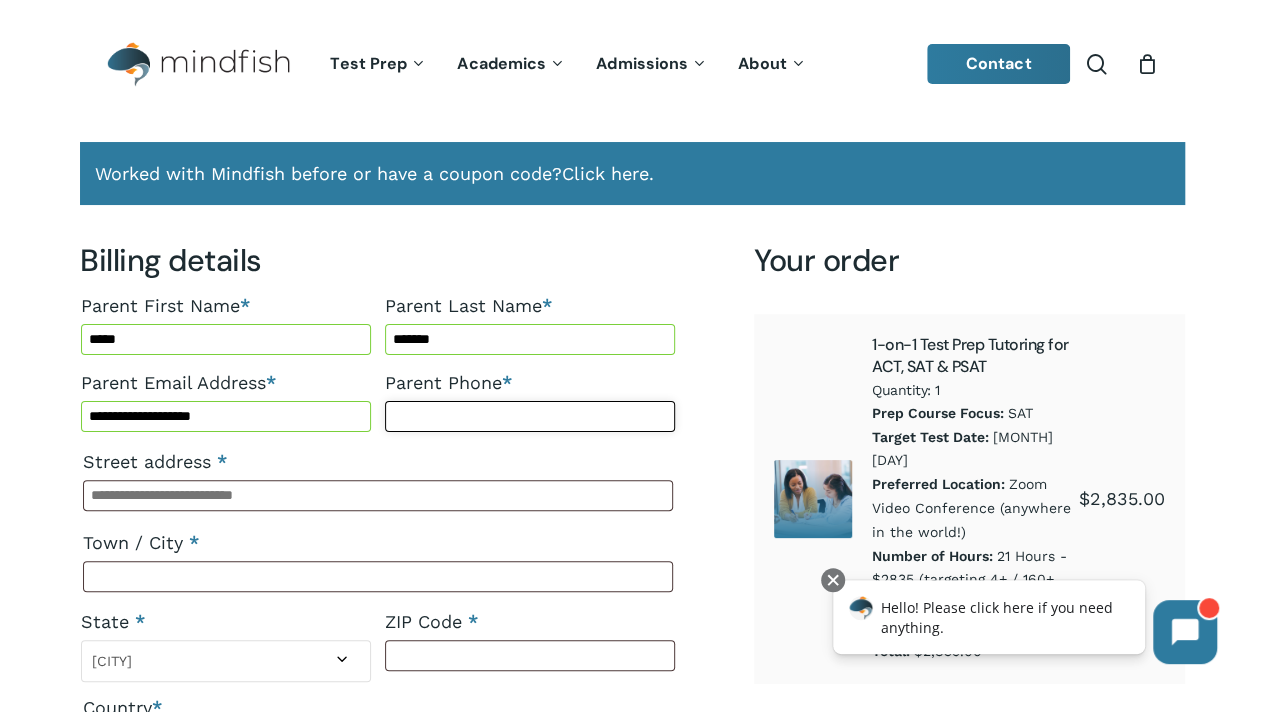click on "Parent Phone  *" at bounding box center [530, 416] 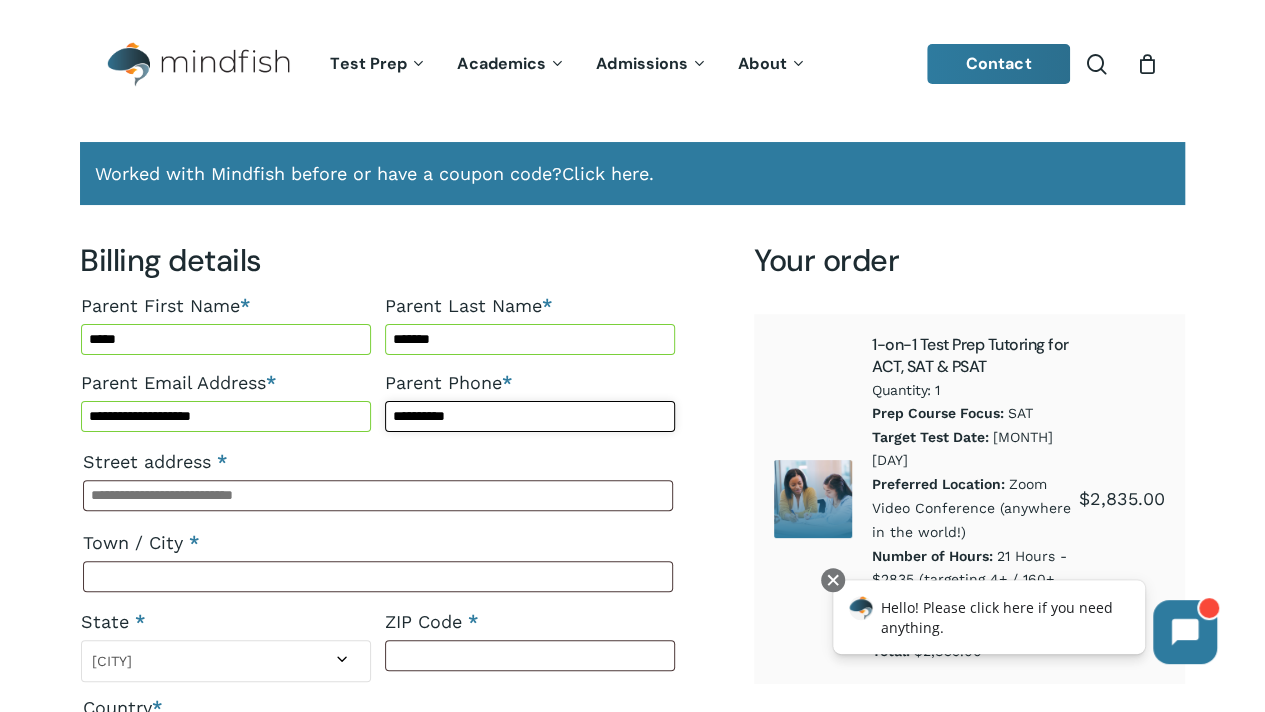 type on "**********" 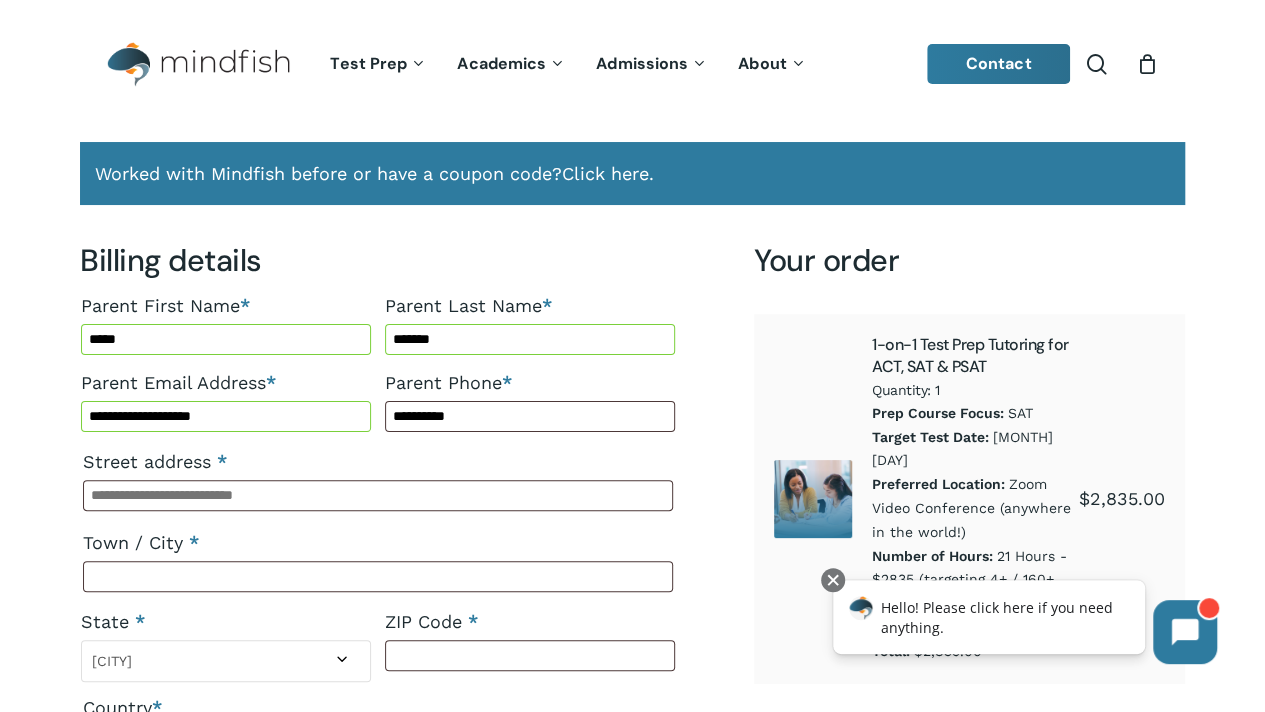 click on "Parent Phone  *" at bounding box center (530, 383) 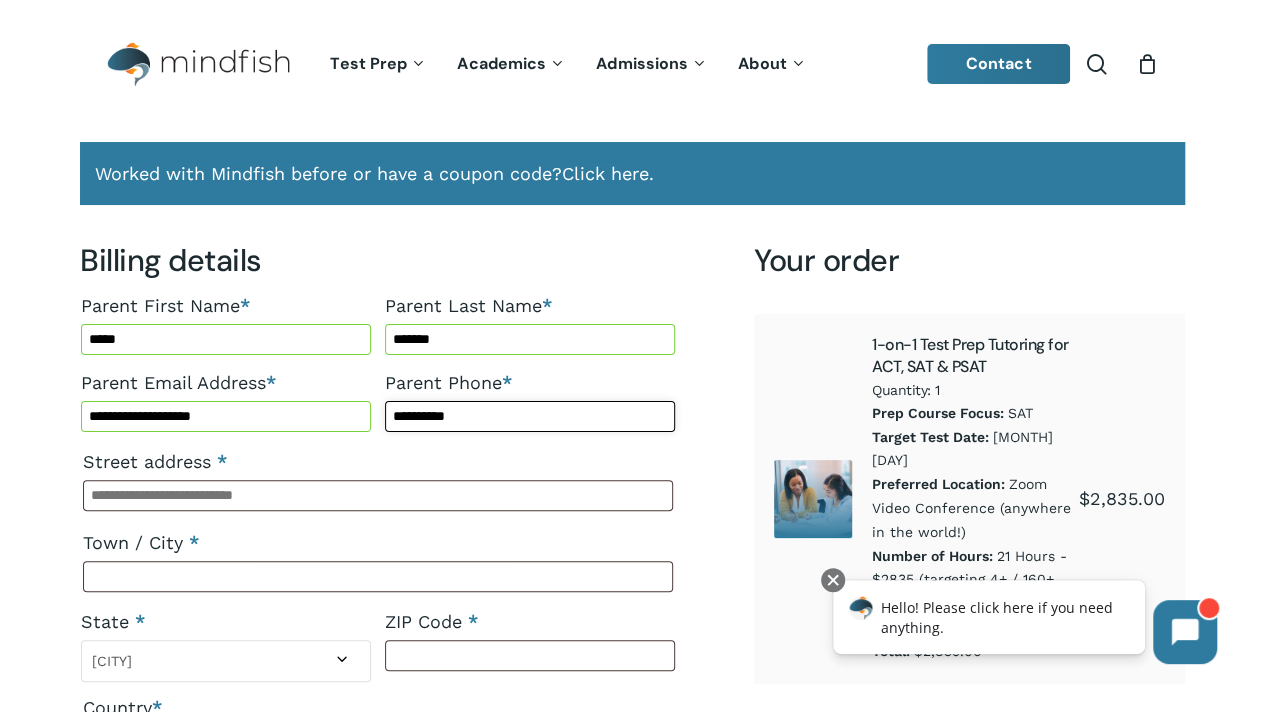 click on "**********" at bounding box center [530, 416] 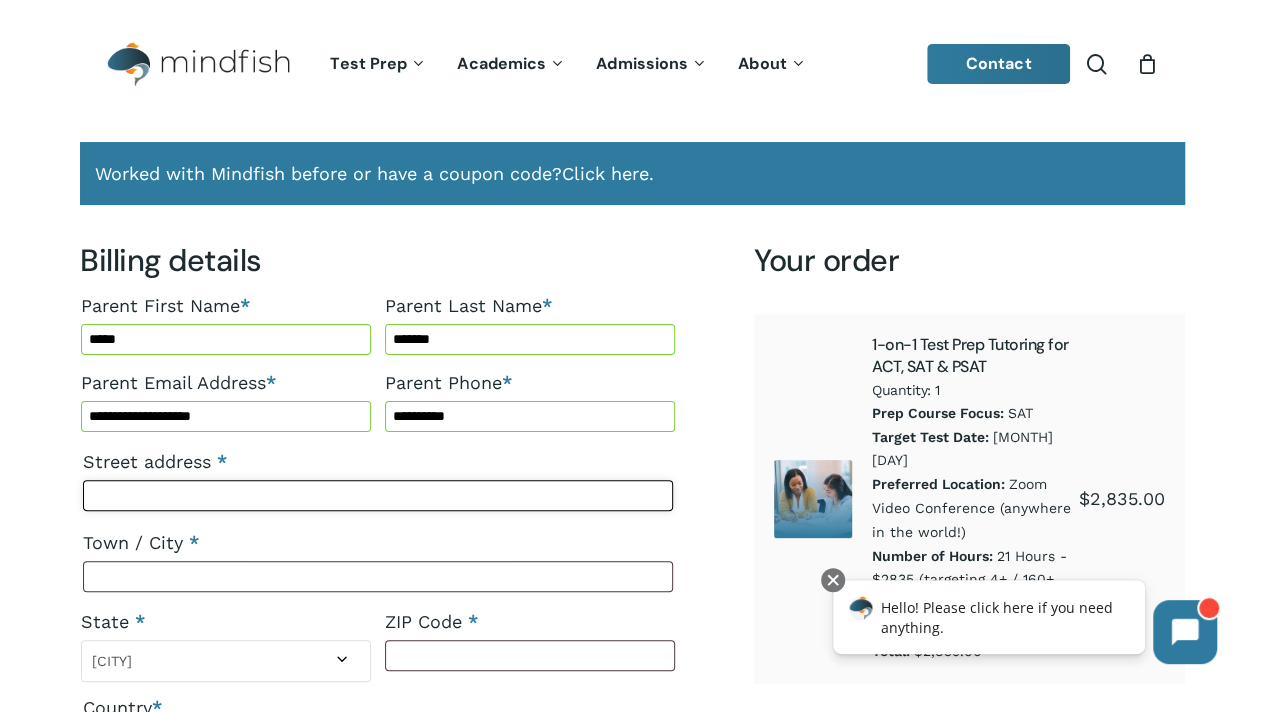 click on "Street address   *" at bounding box center [378, 495] 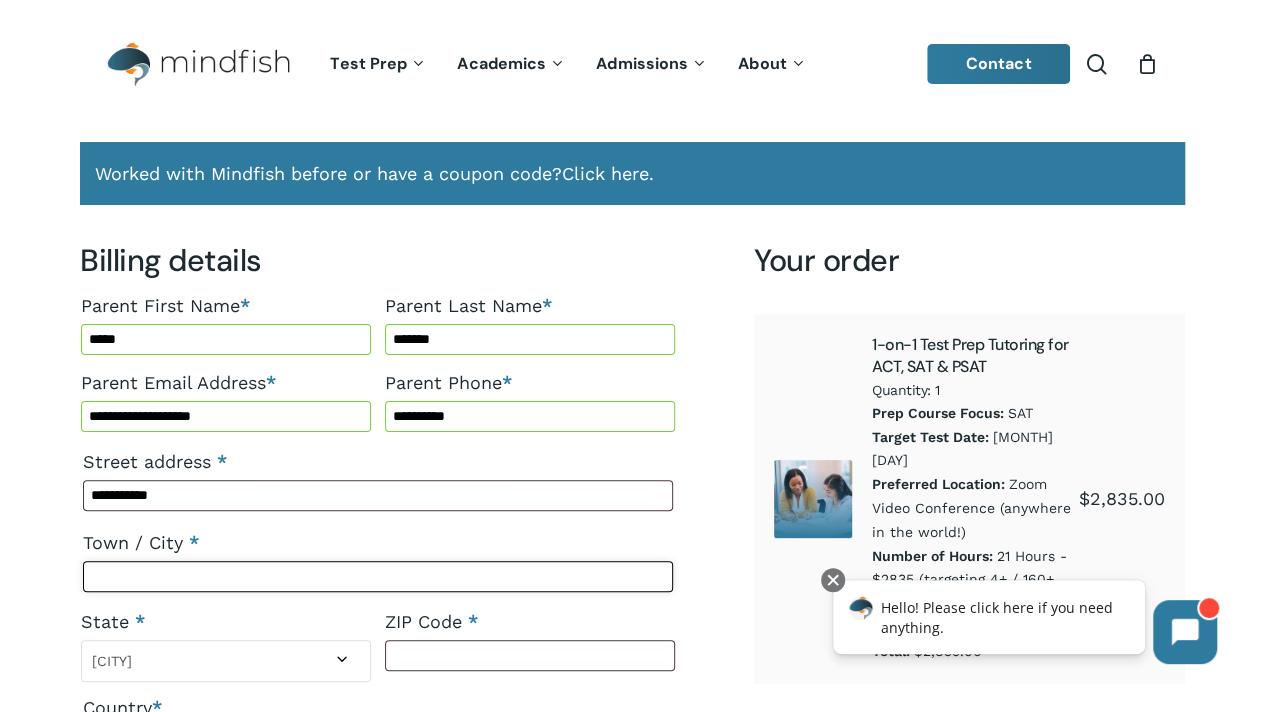 type on "********" 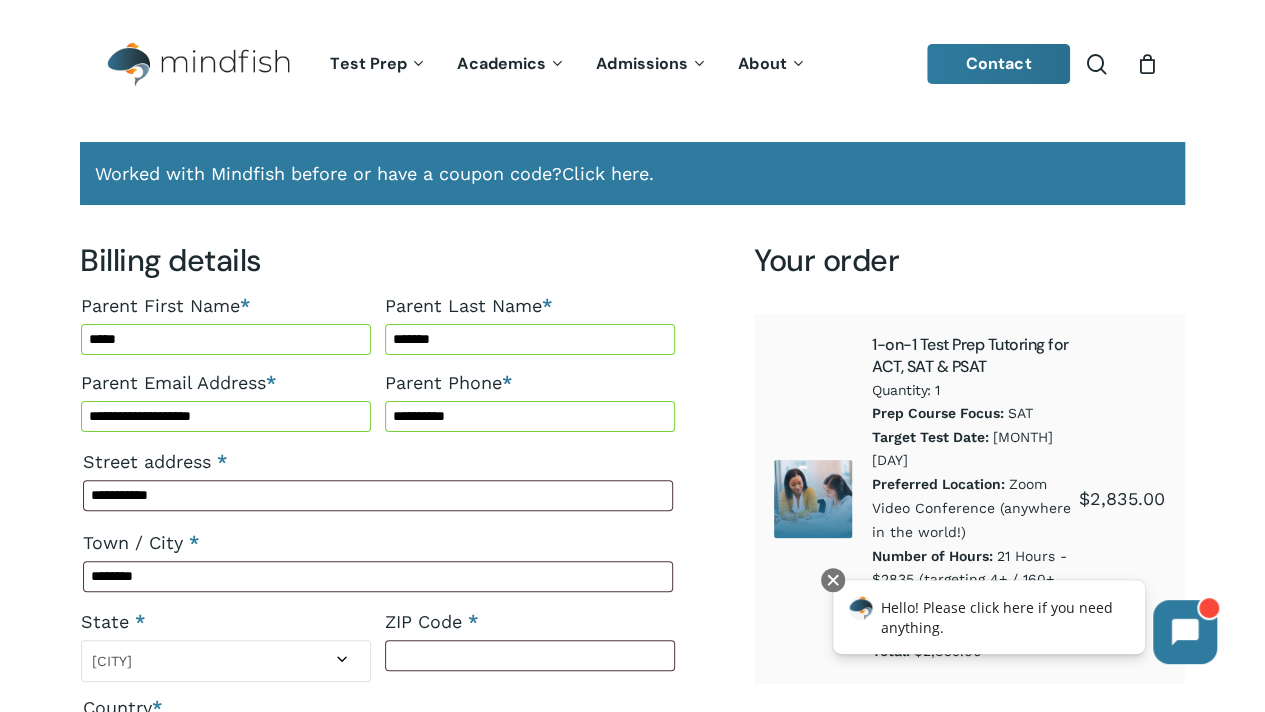 select on "**" 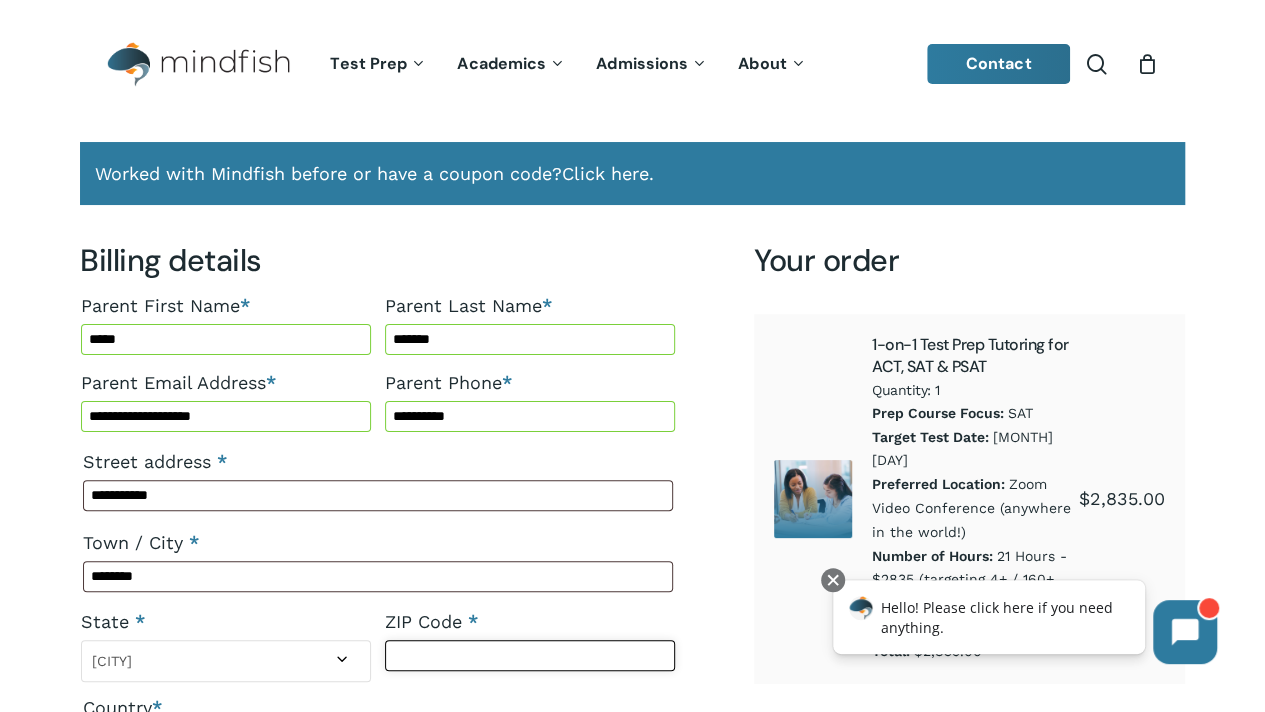 type on "*****" 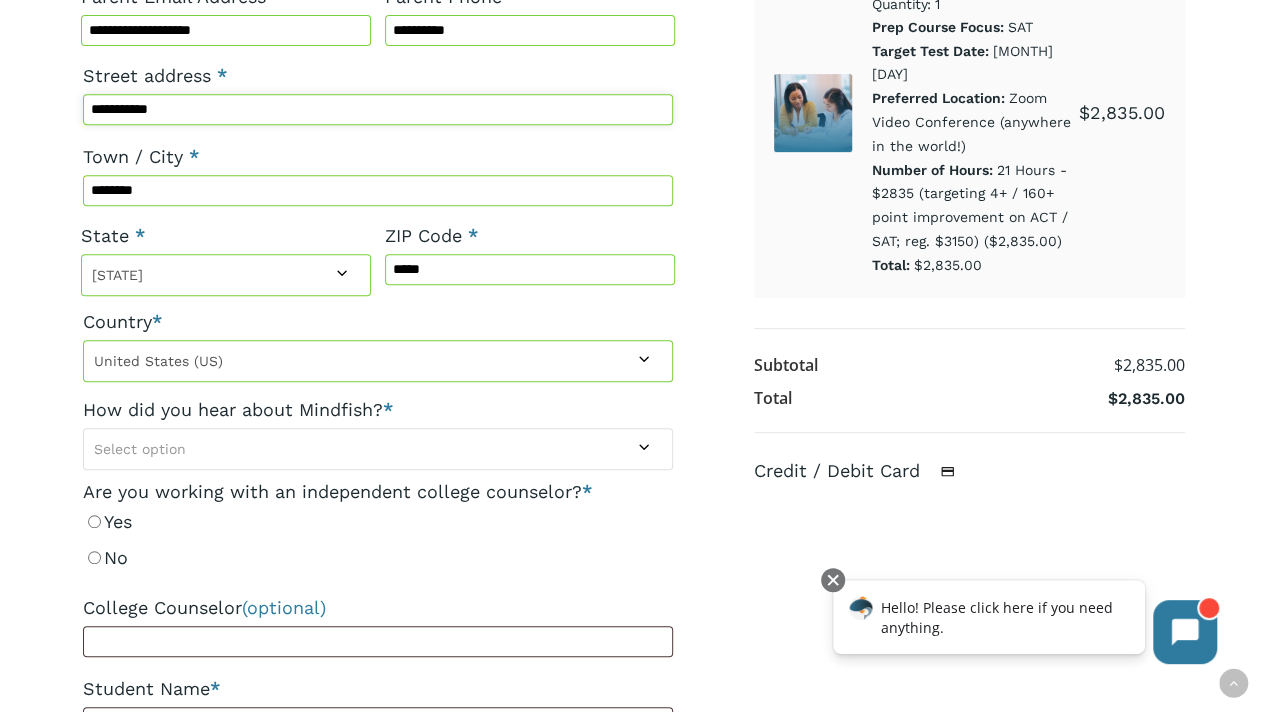 scroll, scrollTop: 380, scrollLeft: 0, axis: vertical 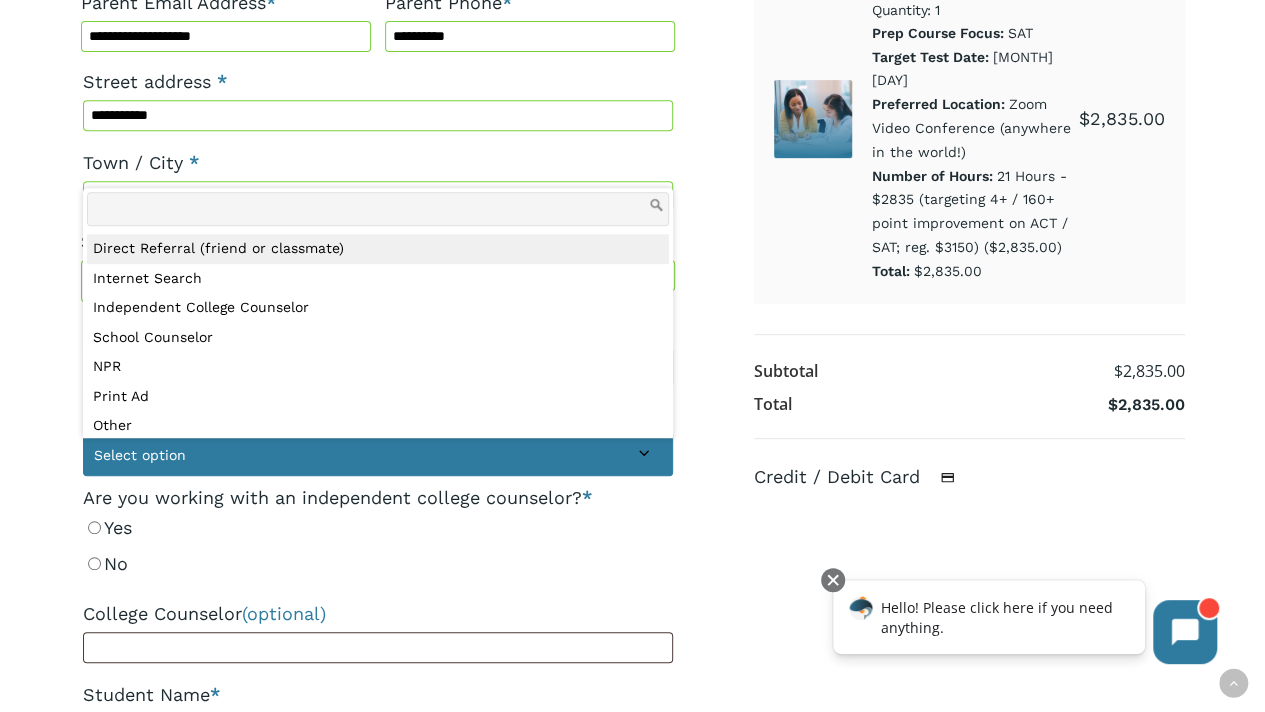 click on "Select option" at bounding box center (378, 455) 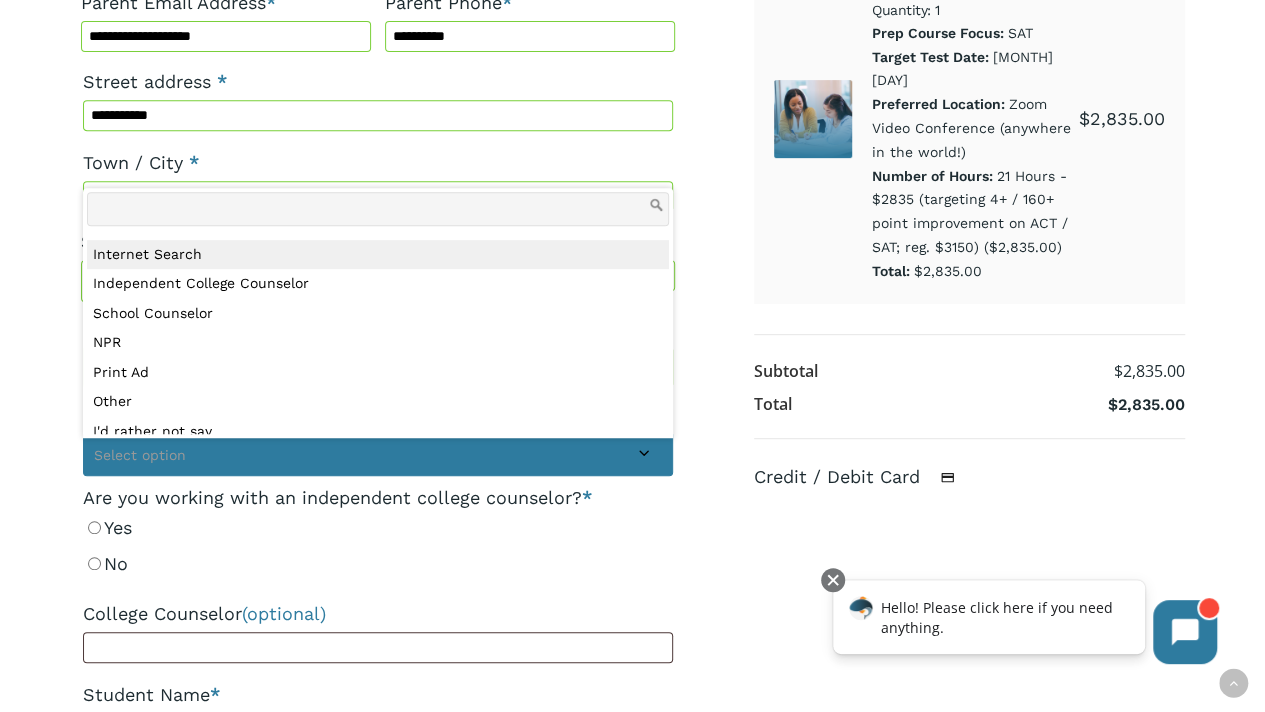 scroll, scrollTop: 36, scrollLeft: 0, axis: vertical 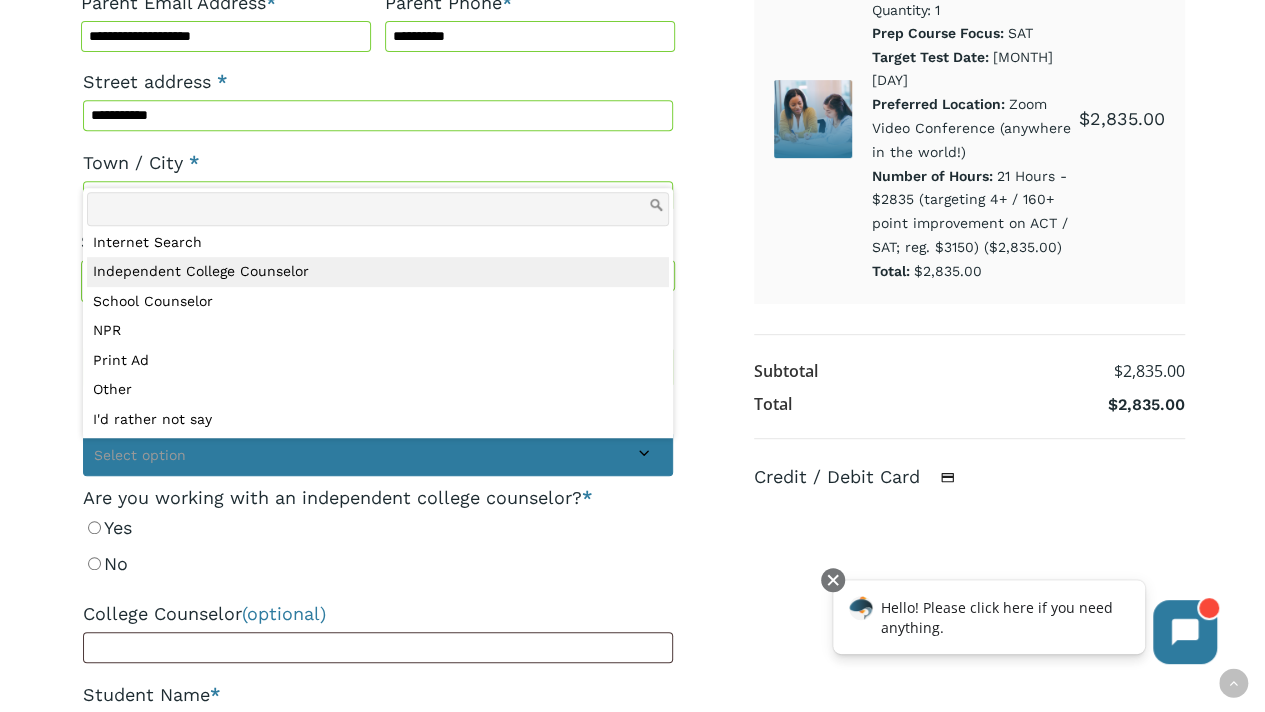 select on "**********" 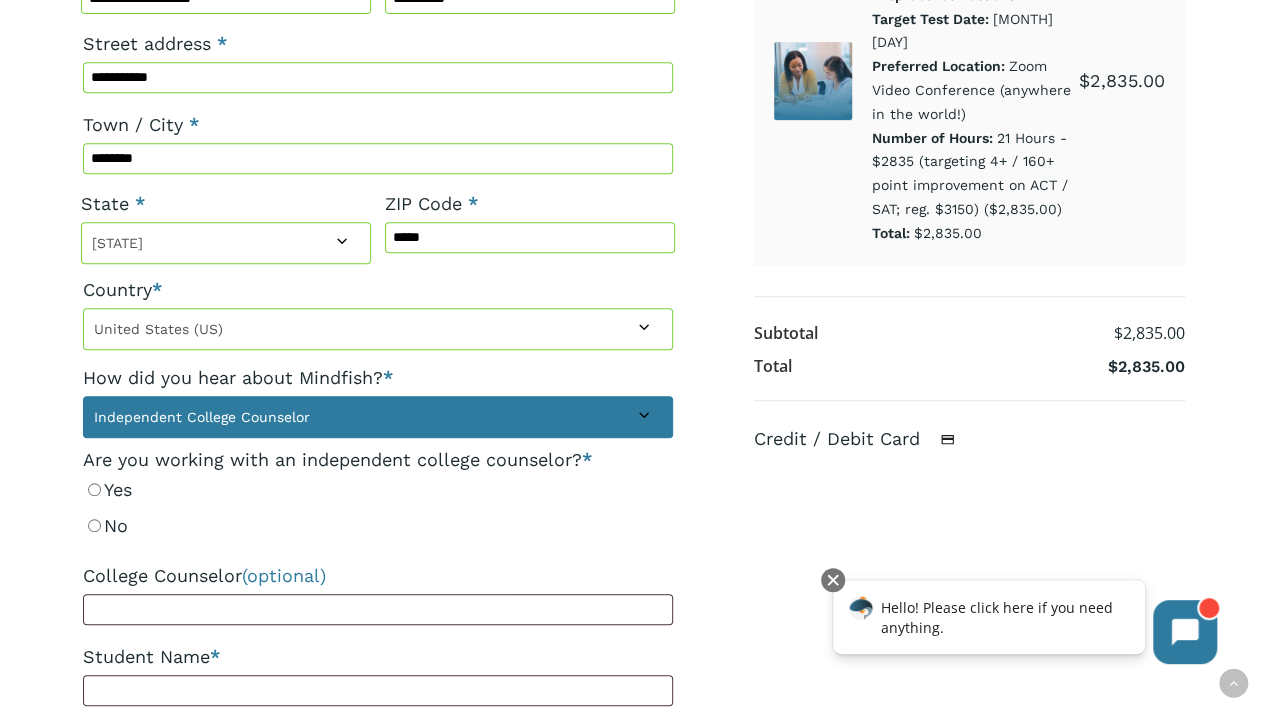 scroll, scrollTop: 424, scrollLeft: 0, axis: vertical 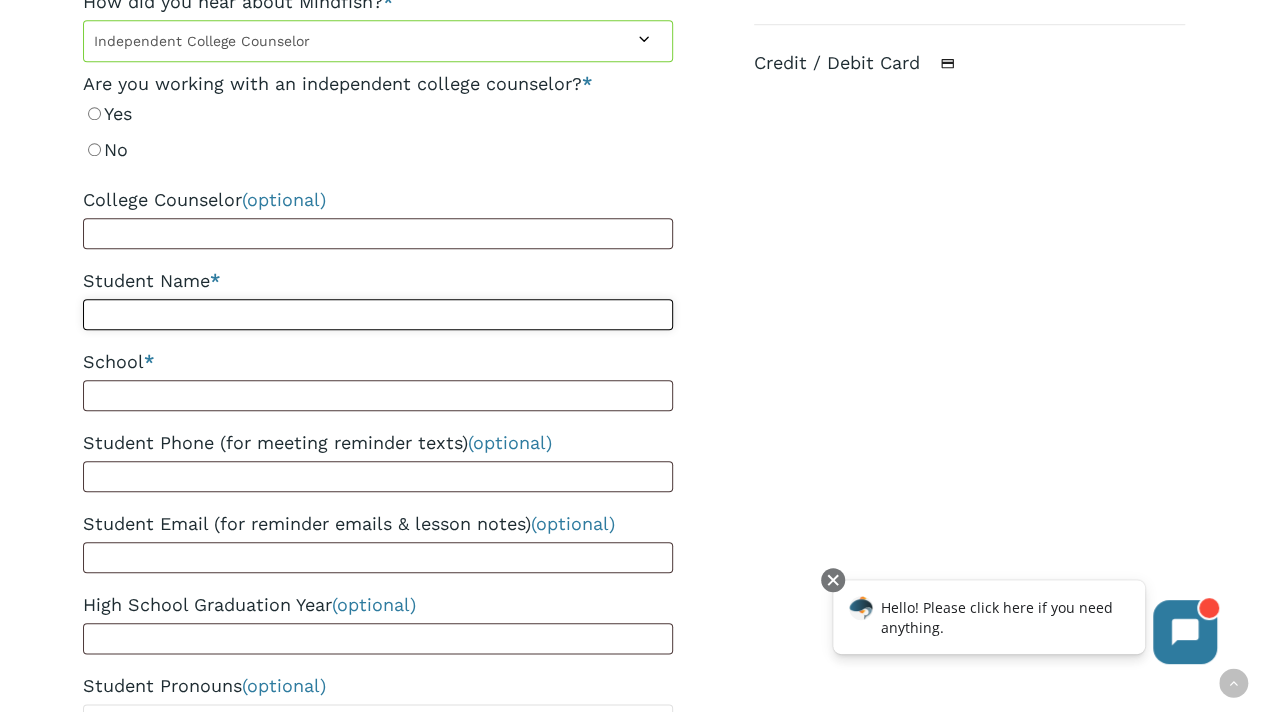 click on "Student Name  *" at bounding box center (378, 314) 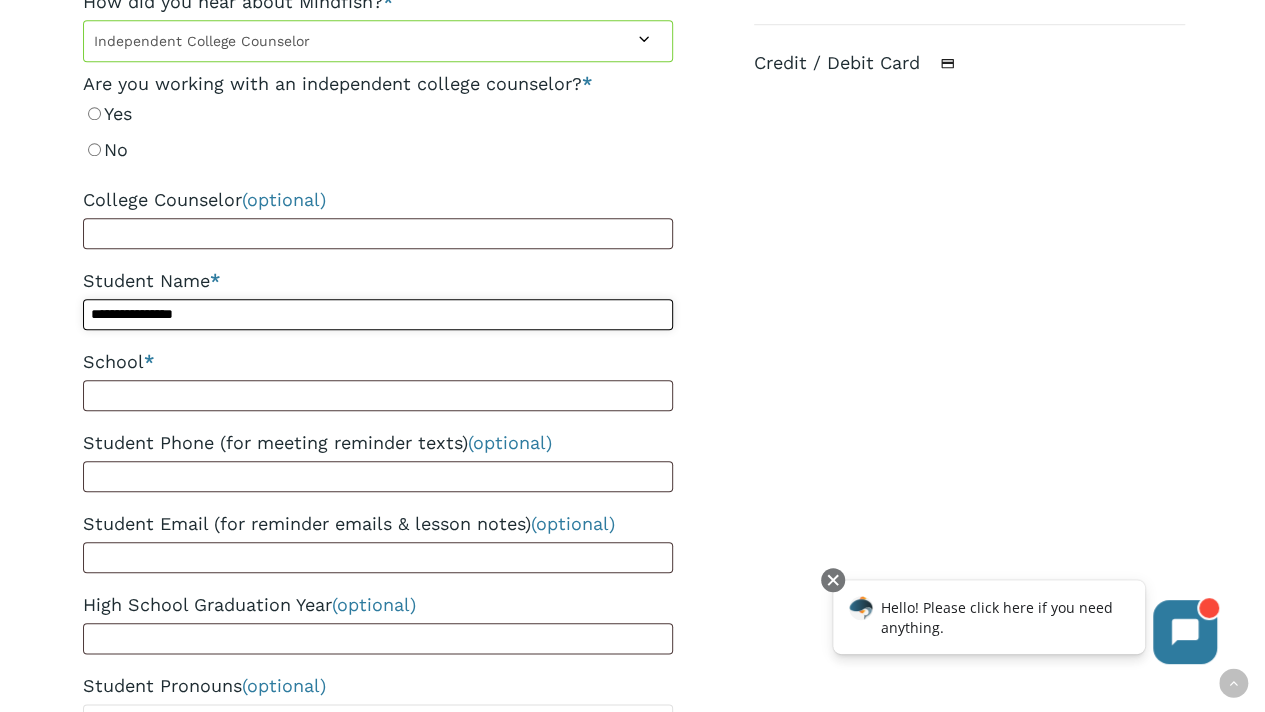 type on "**********" 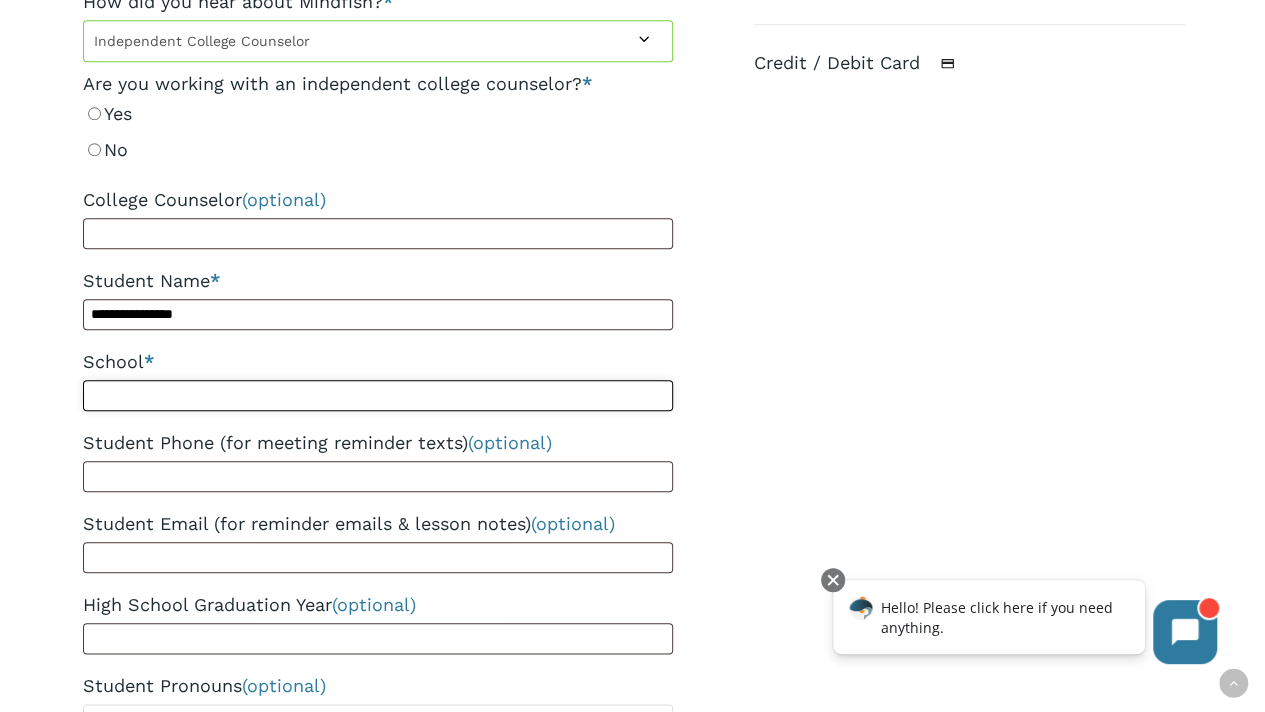 click on "School  *" at bounding box center [378, 395] 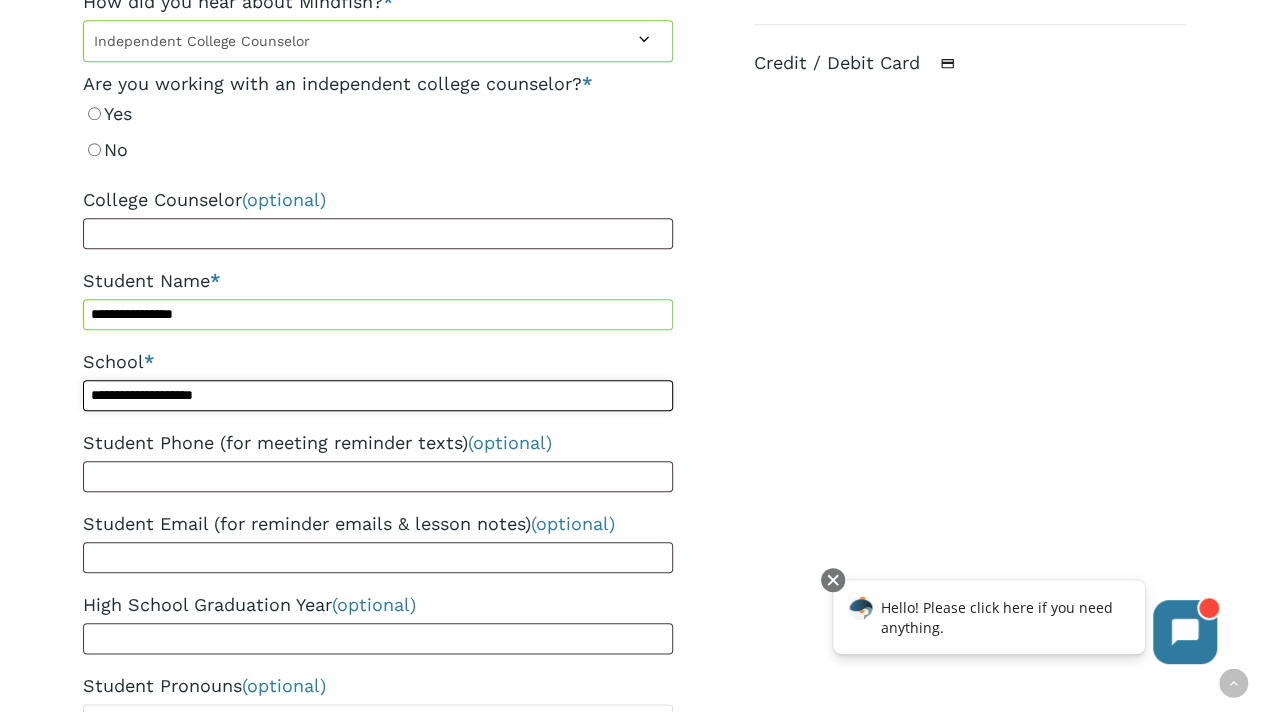 type on "**********" 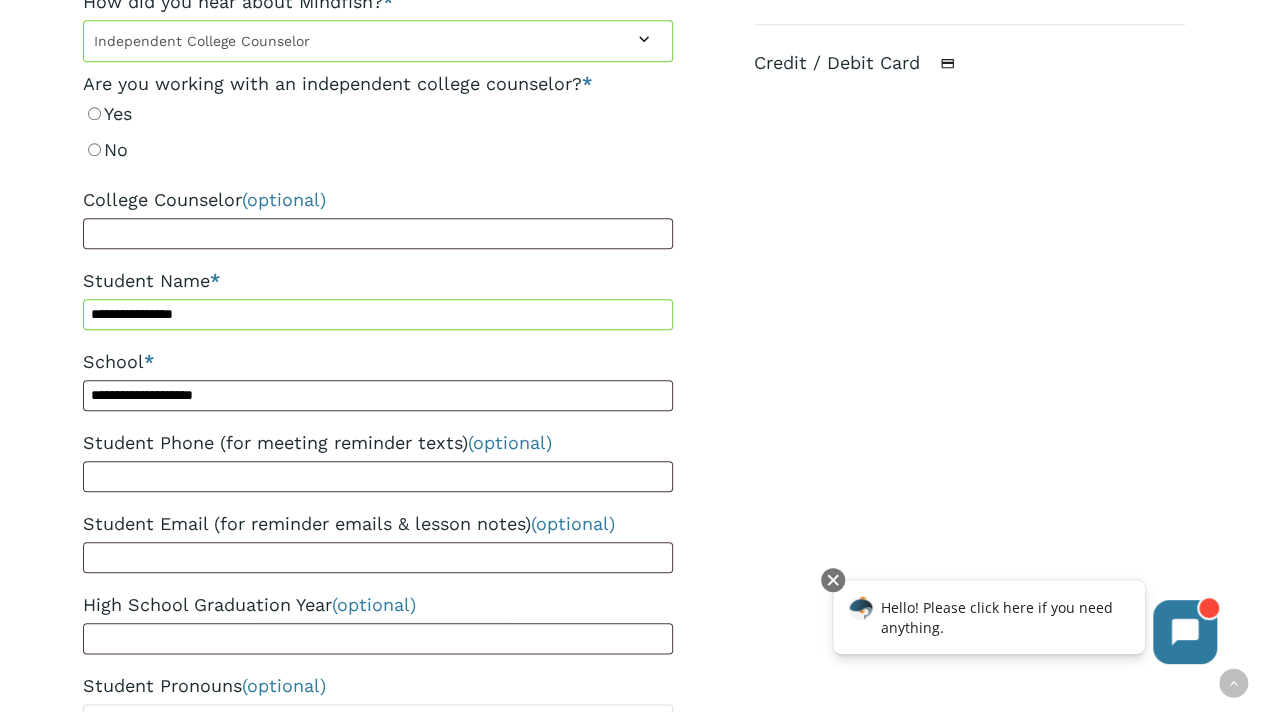 click on "Student Phone (for meeting reminder texts)  (optional)" at bounding box center (378, 458) 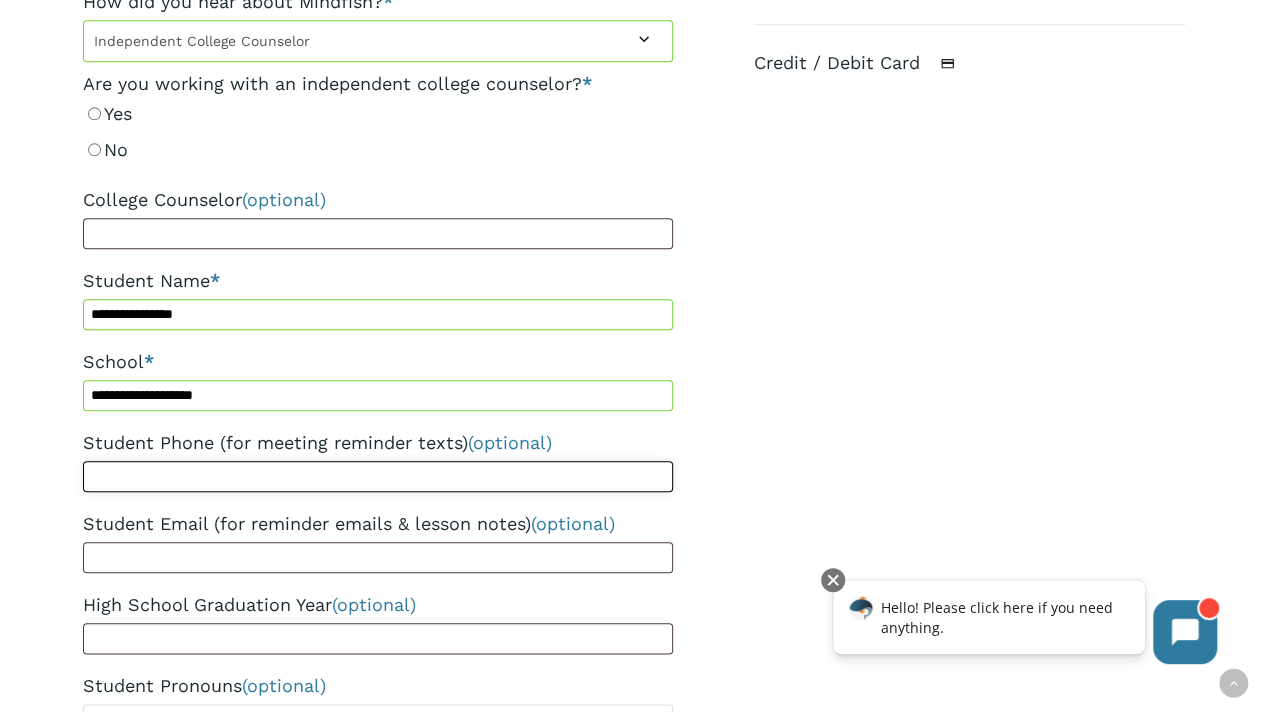 click on "Student Phone (for meeting reminder texts)  (optional)" at bounding box center (378, 476) 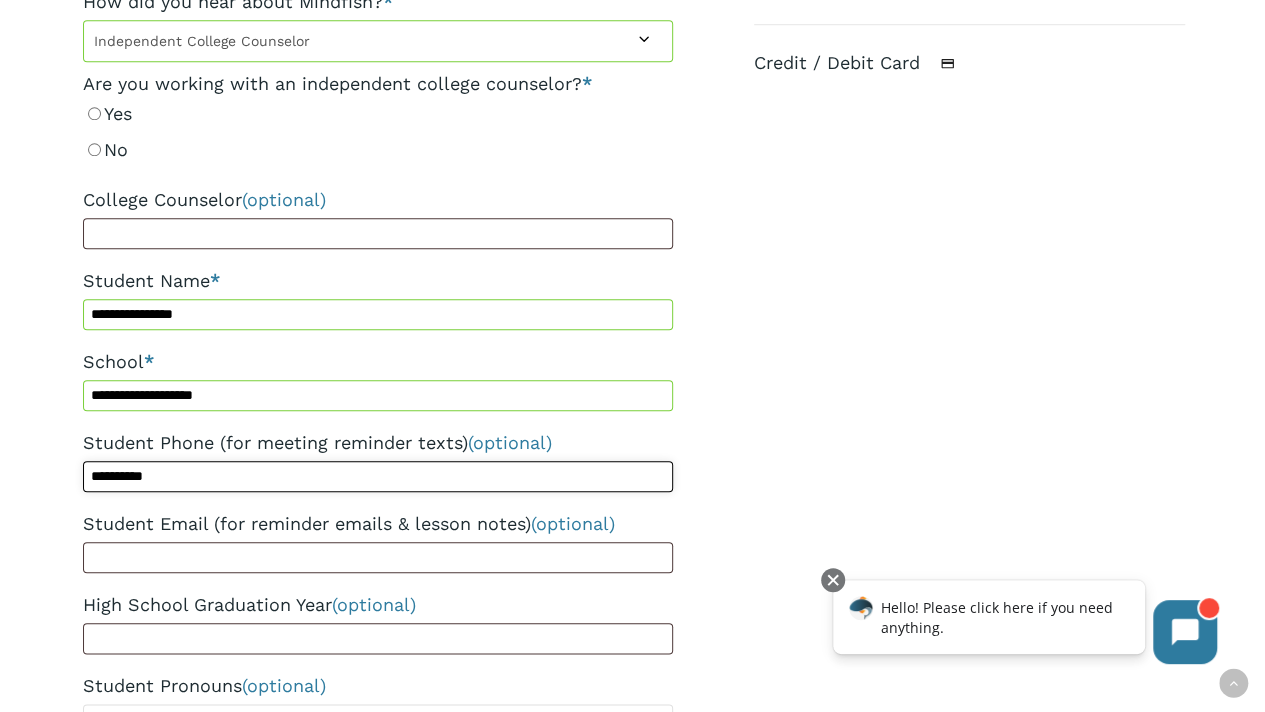 type on "**********" 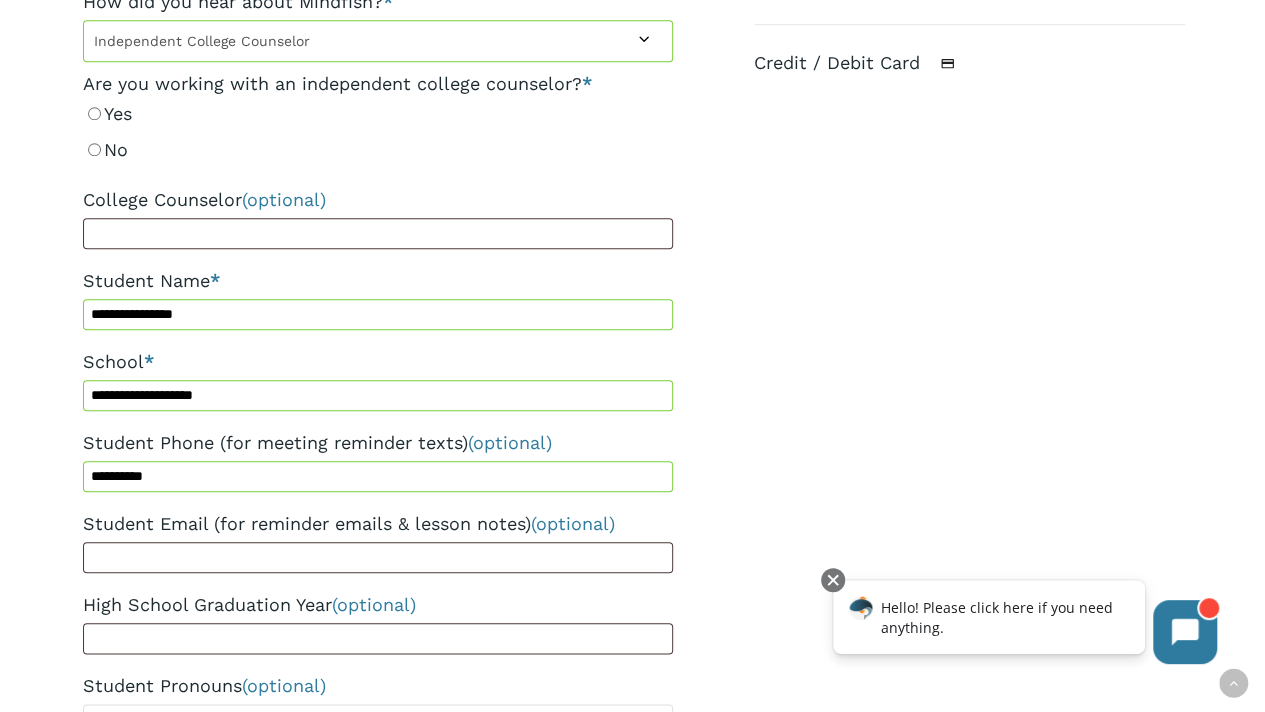click on "Student Email (for reminder emails & lesson notes)  (optional)" at bounding box center [378, 524] 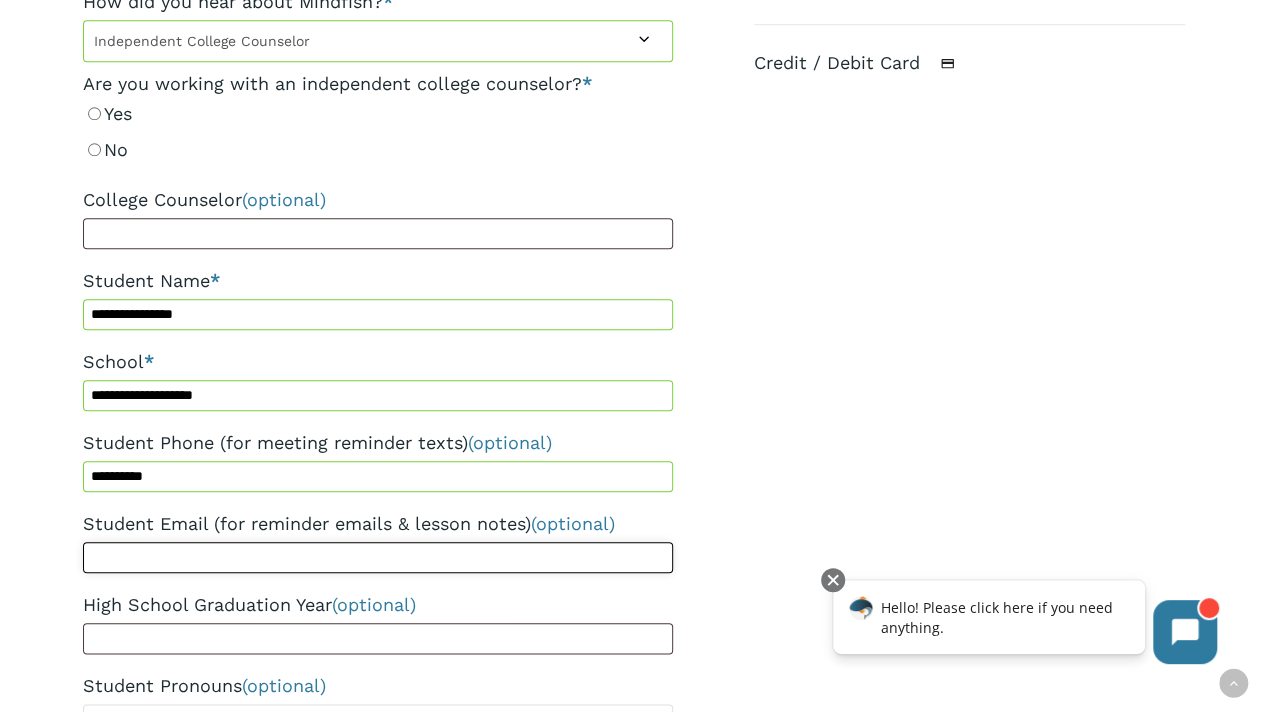 click on "Student Email (for reminder emails & lesson notes)  (optional)" at bounding box center [378, 557] 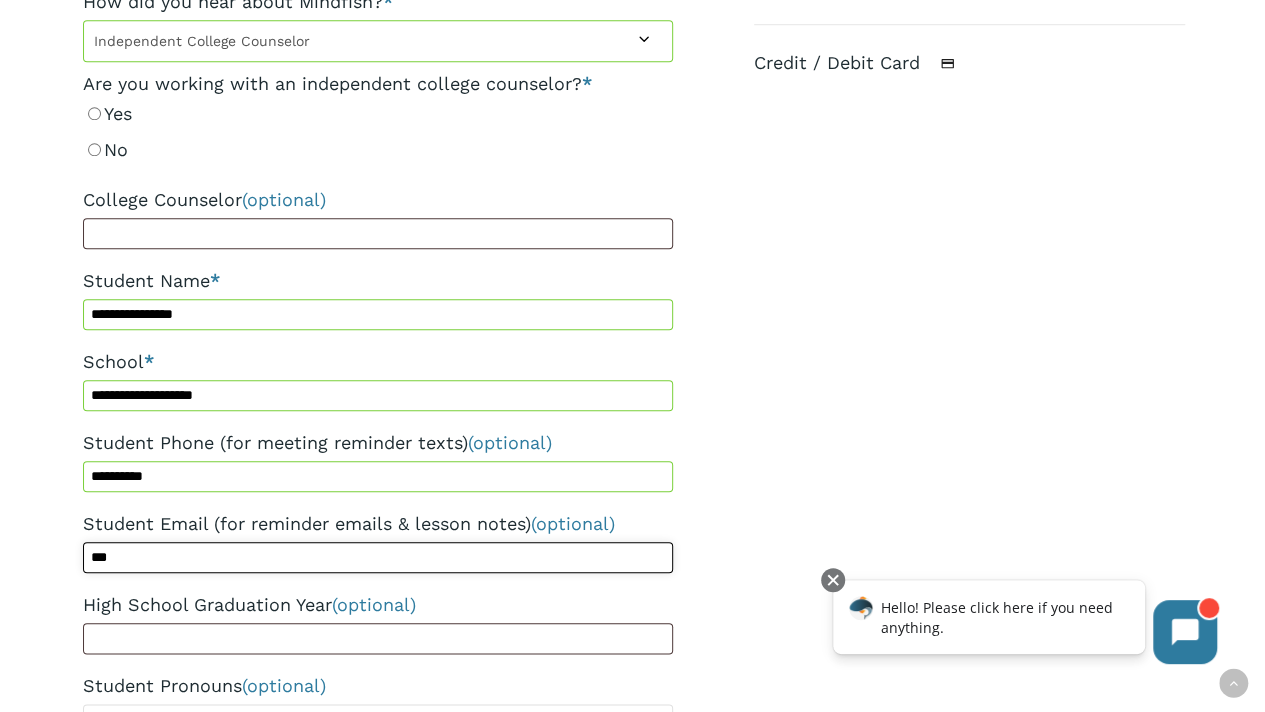 type on "**********" 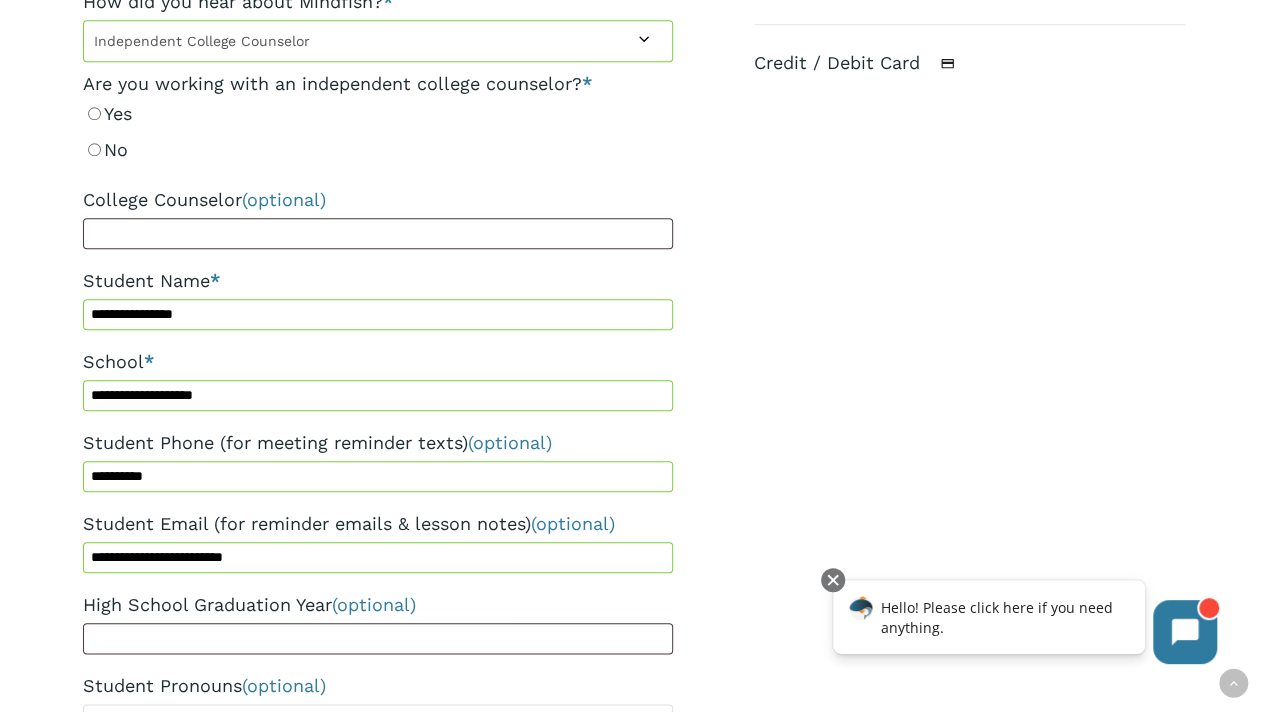 click on "**********" at bounding box center (632, 342) 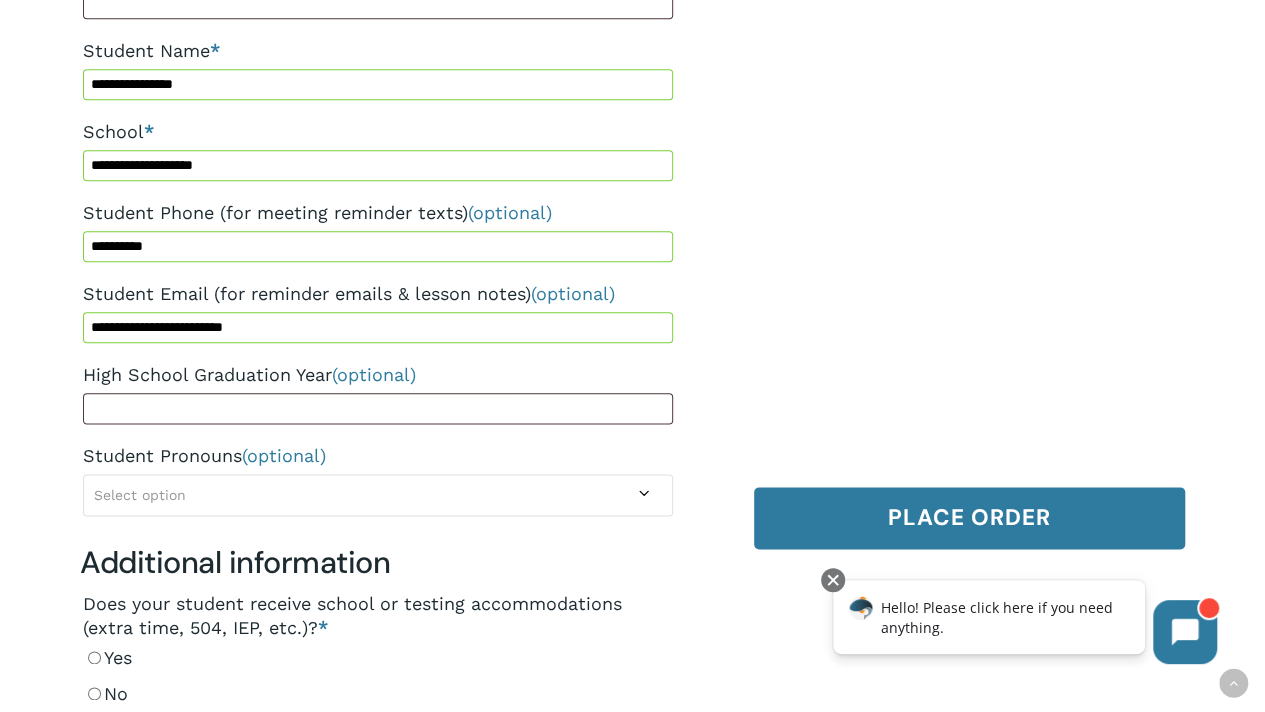 scroll, scrollTop: 1024, scrollLeft: 0, axis: vertical 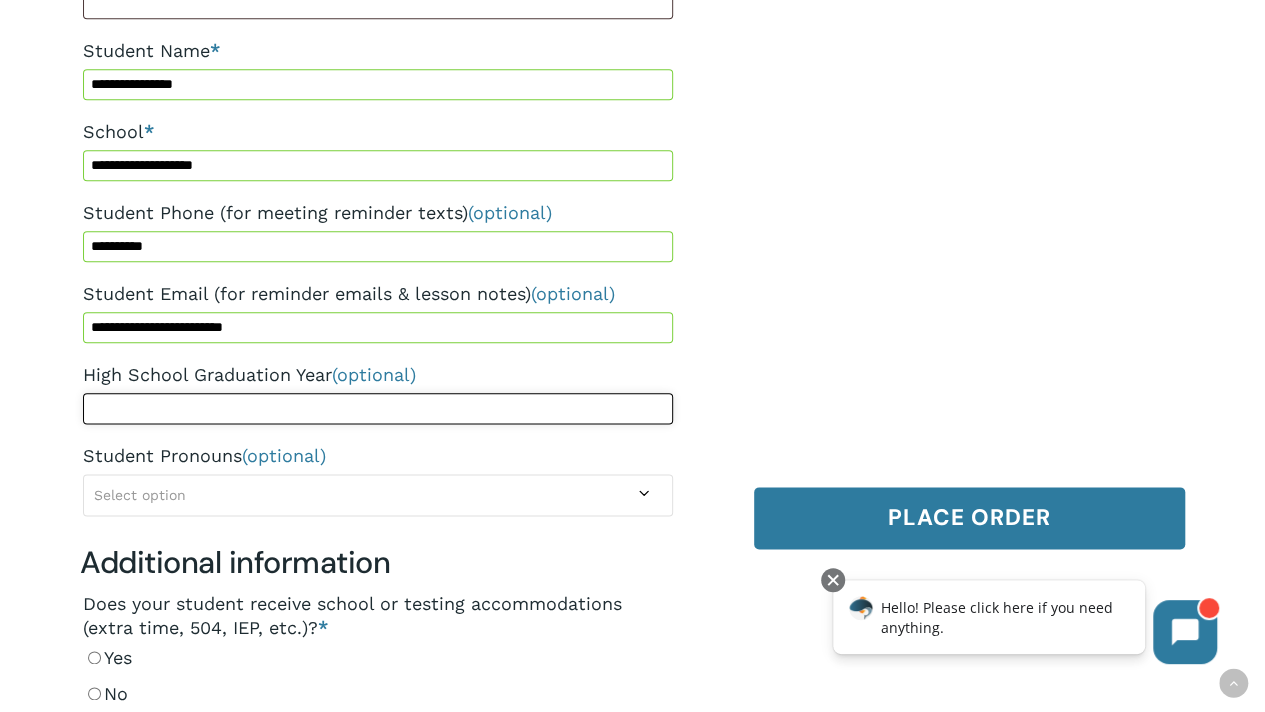 click on "High School Graduation Year  (optional)" at bounding box center [378, 408] 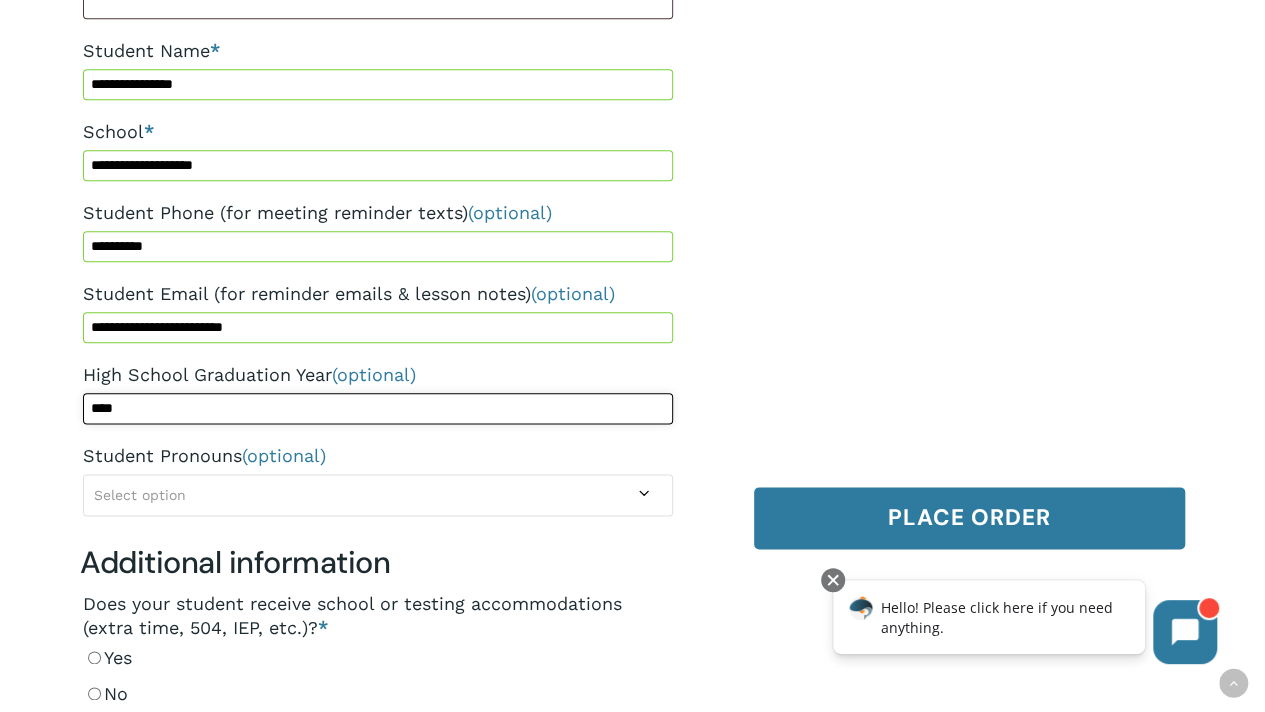 type on "****" 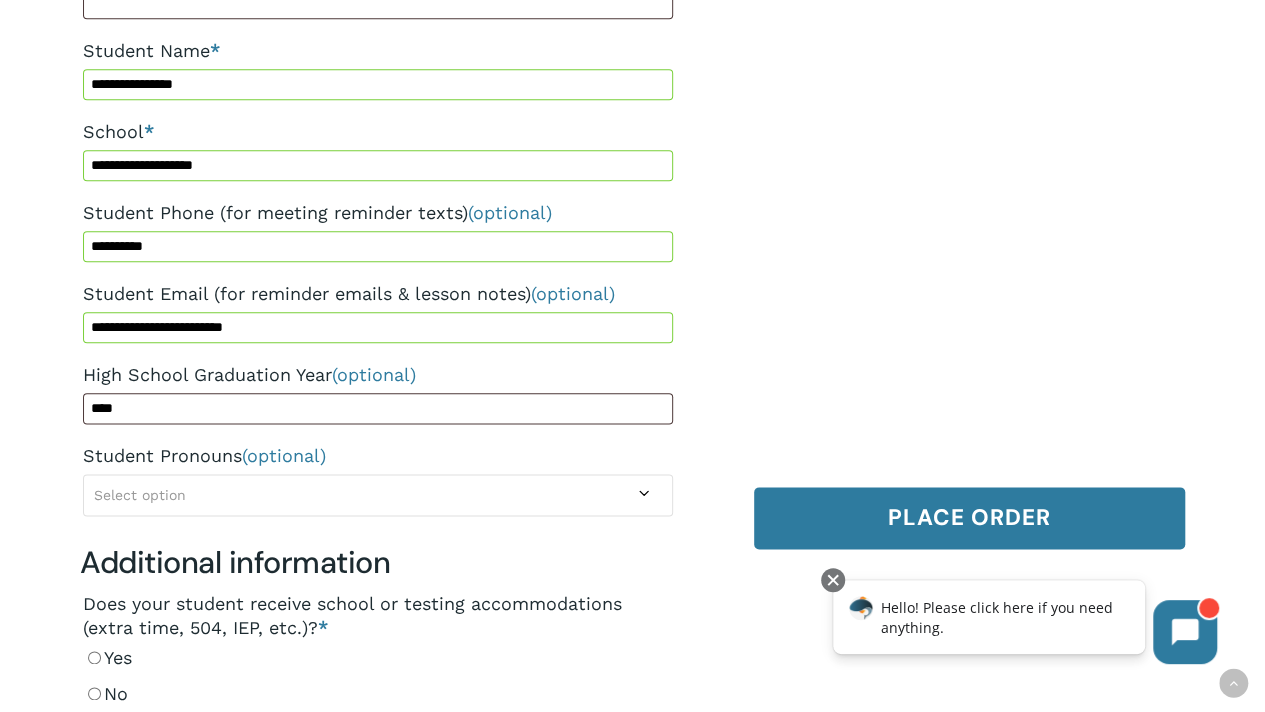 click on "Student Pronouns  (optional)" at bounding box center (378, 456) 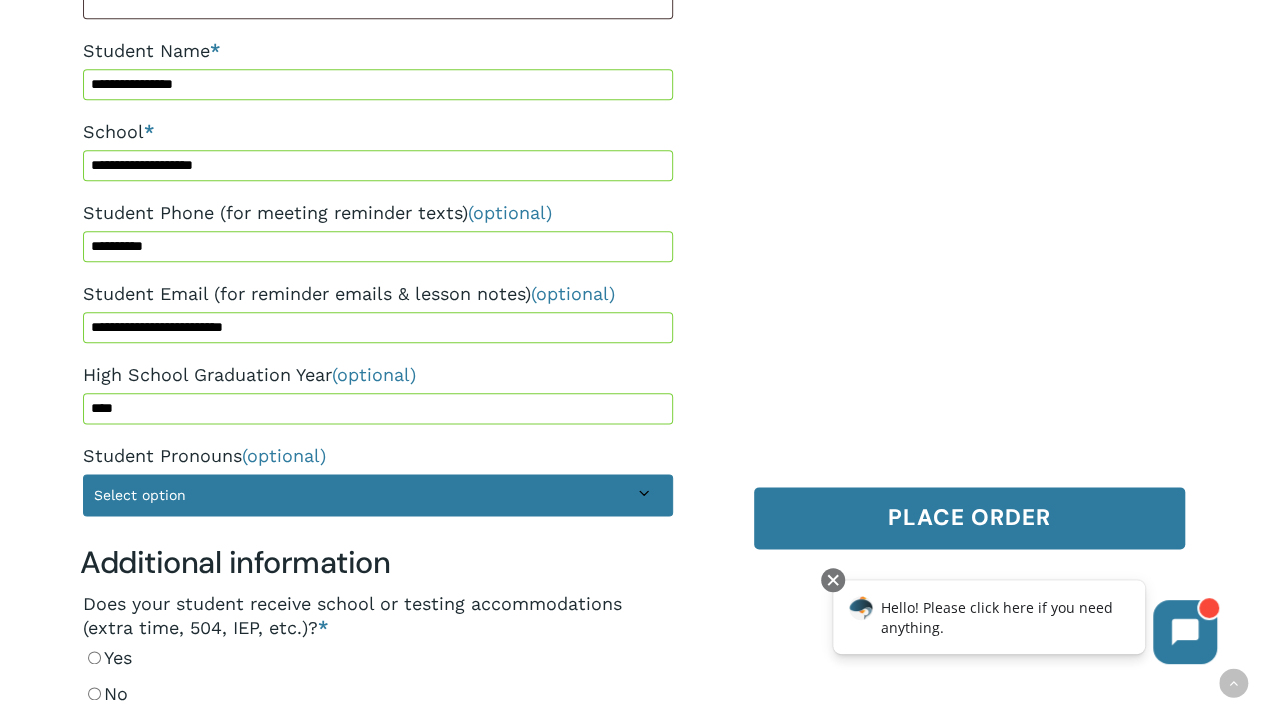 click on "Select option" at bounding box center [378, 495] 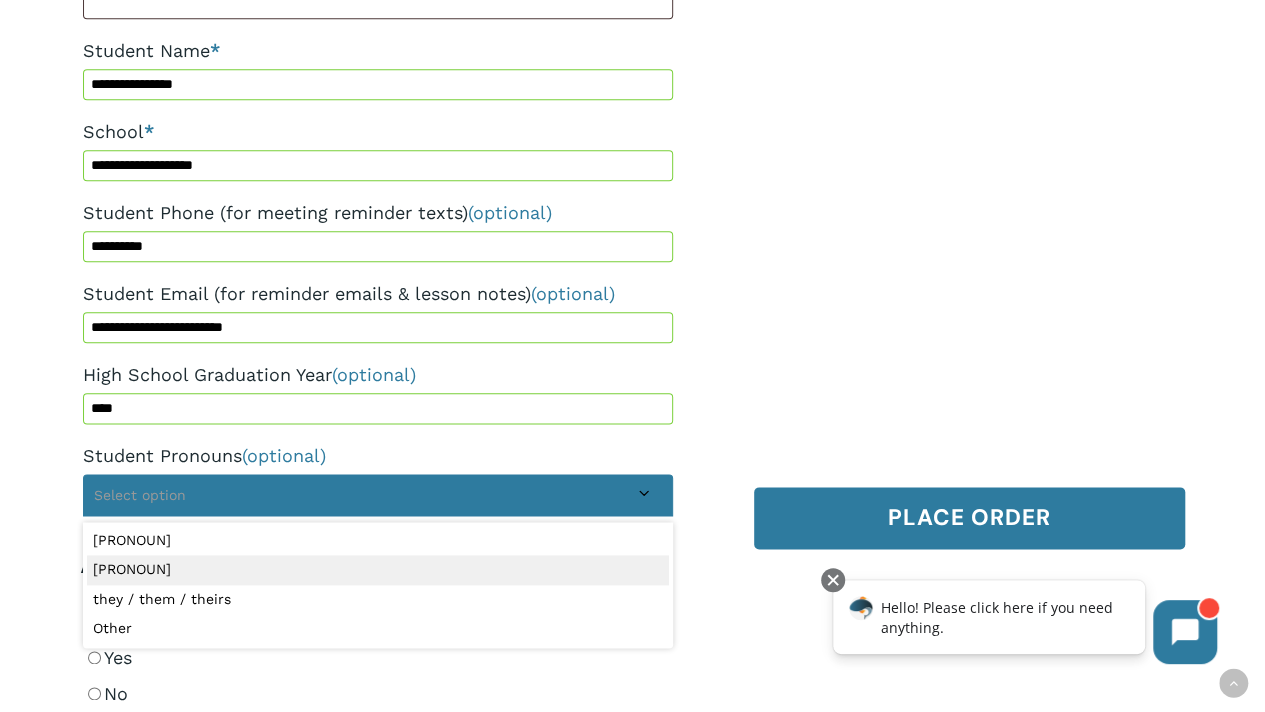 select on "**********" 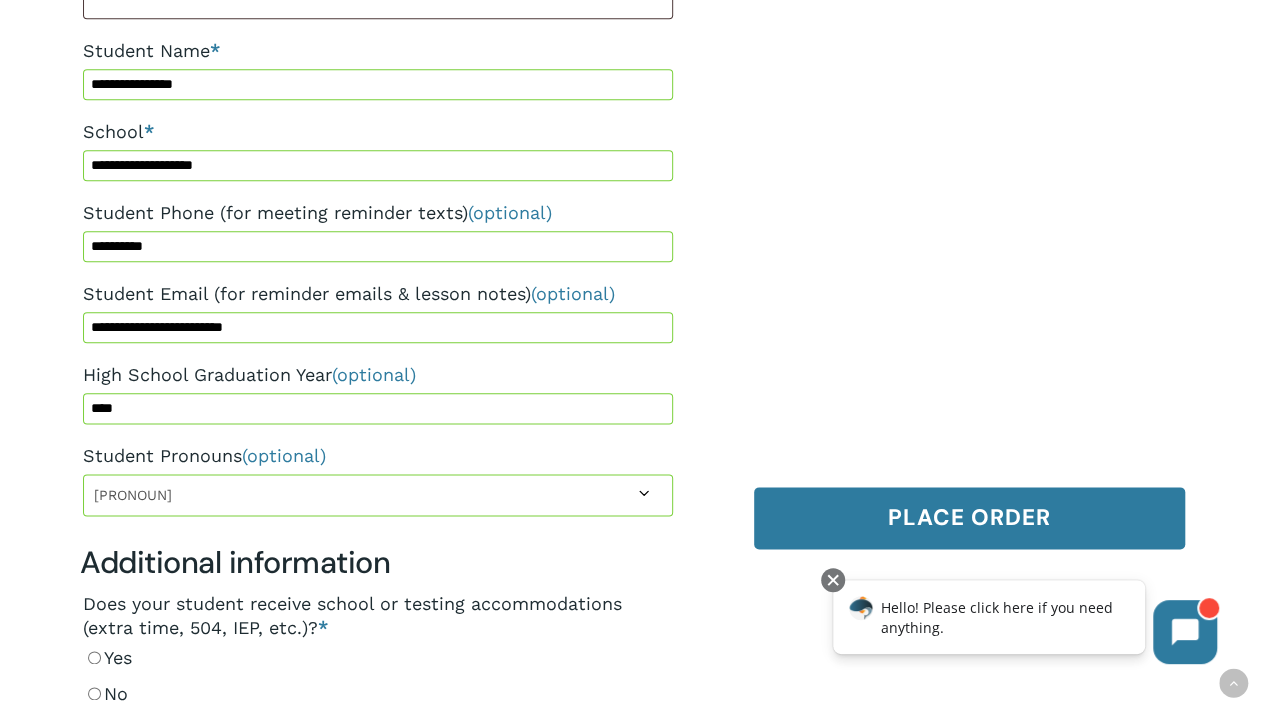 click on "**********" at bounding box center (632, 112) 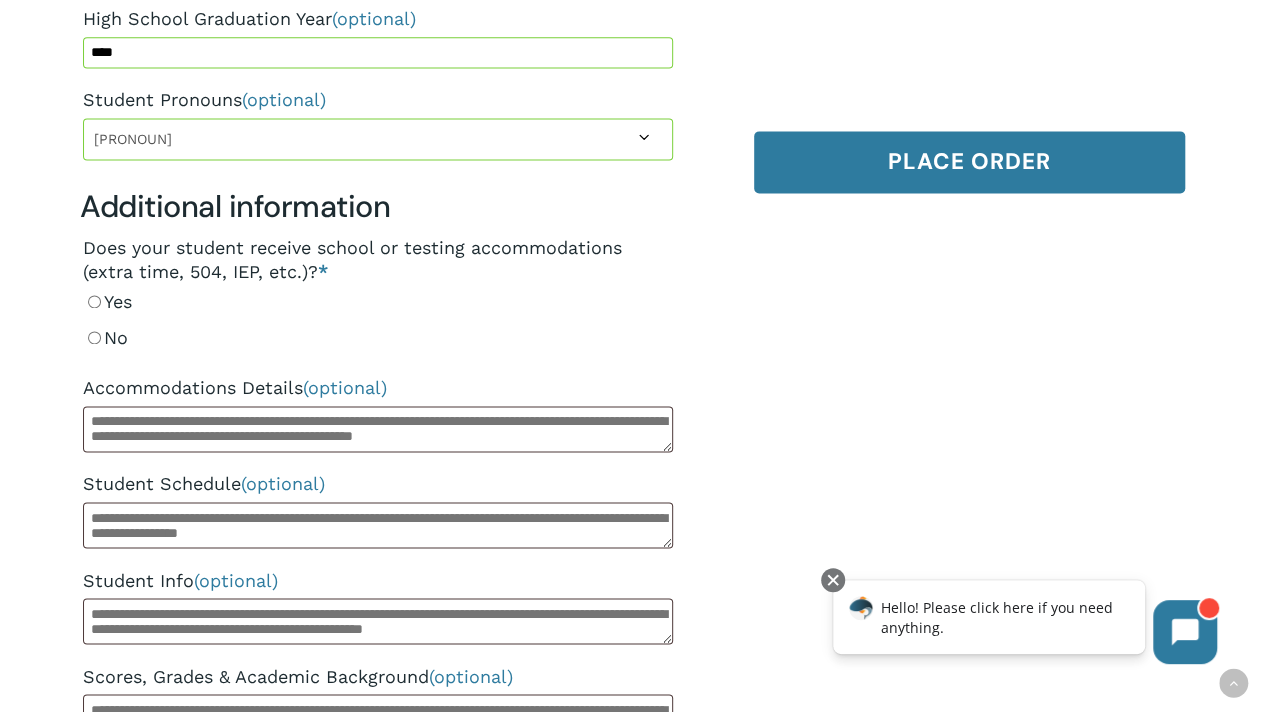 scroll, scrollTop: 1382, scrollLeft: 0, axis: vertical 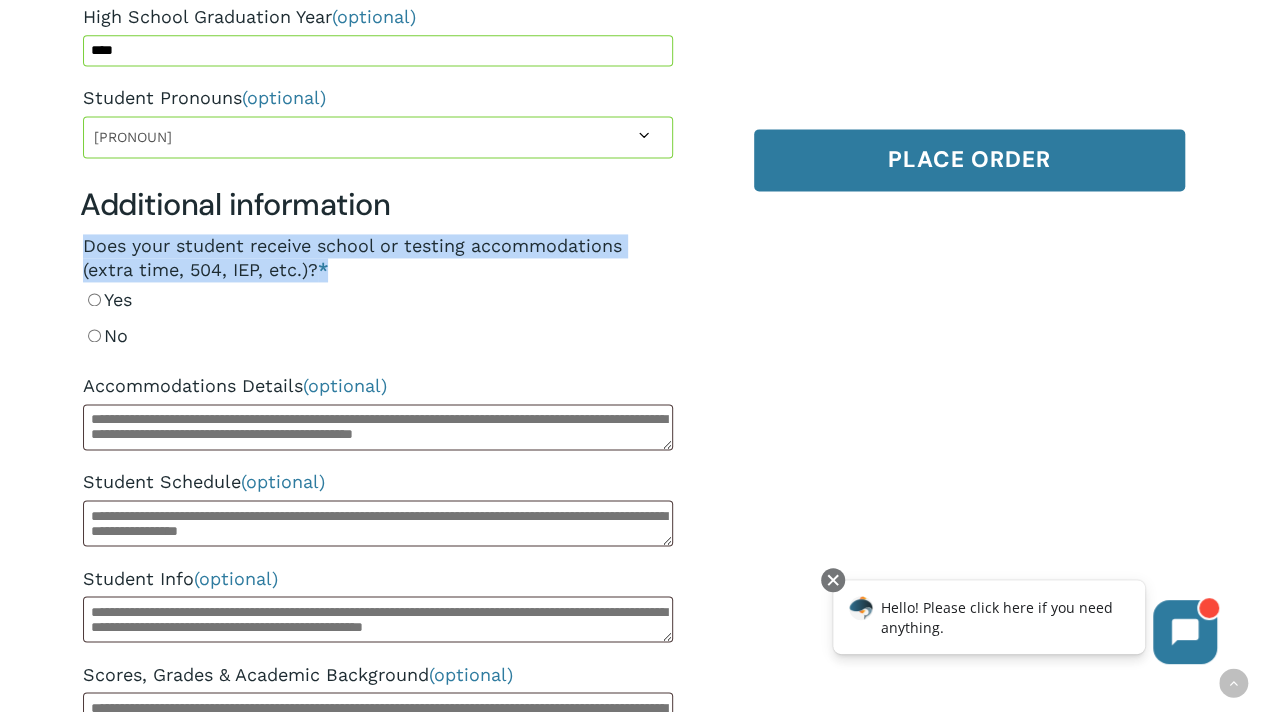 drag, startPoint x: 84, startPoint y: 258, endPoint x: 336, endPoint y: 287, distance: 253.66316 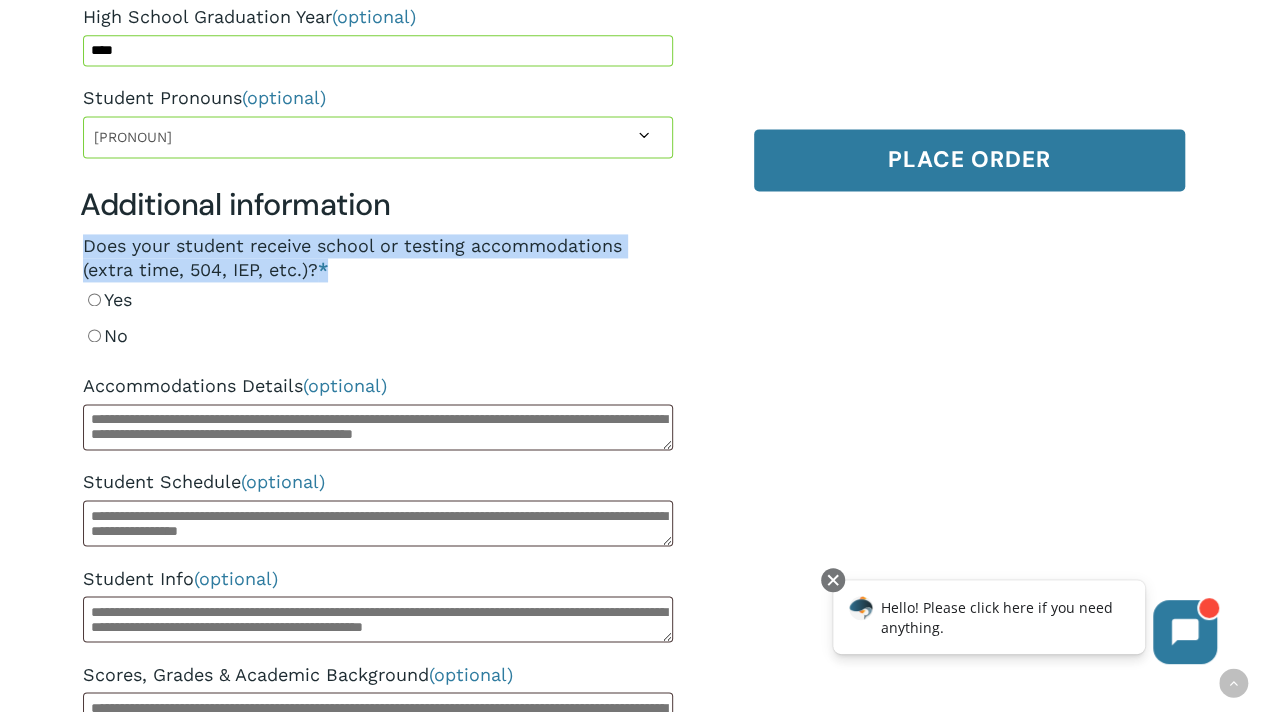 click on "Does your student receive school or testing accommodations (extra time, 504, IEP, etc.)?  *" at bounding box center (378, 258) 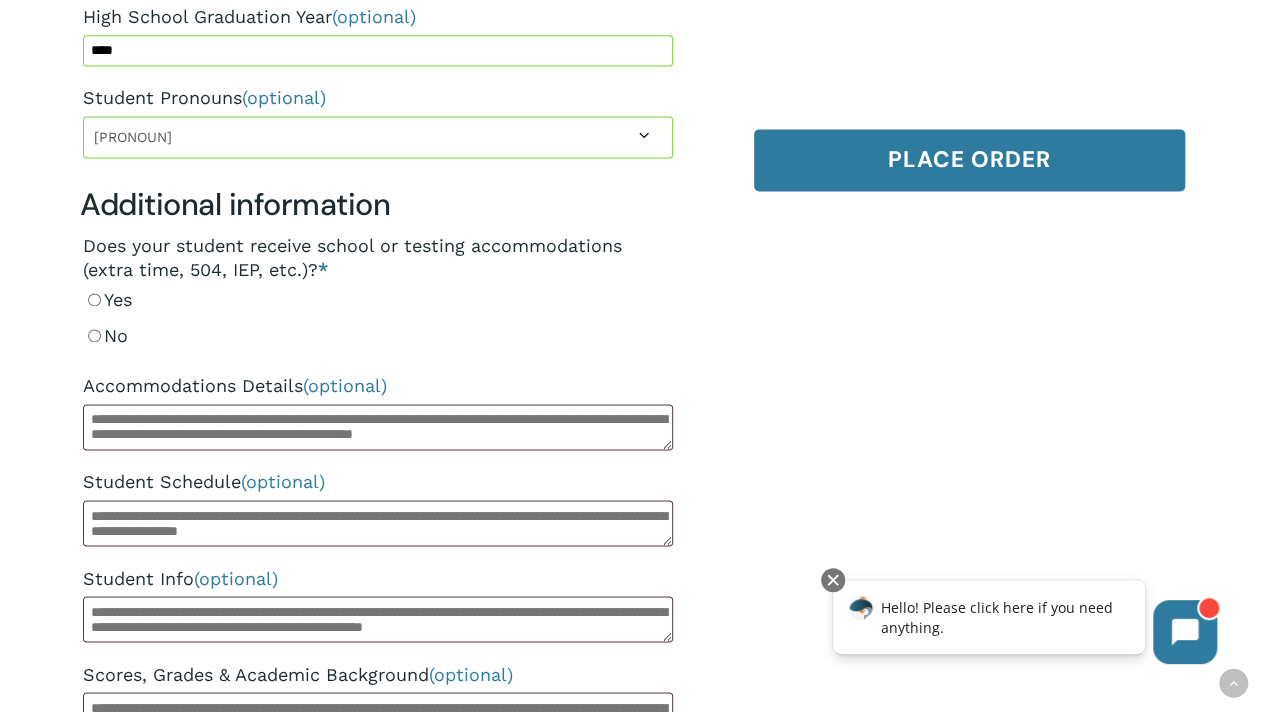 click on "No" at bounding box center (378, 336) 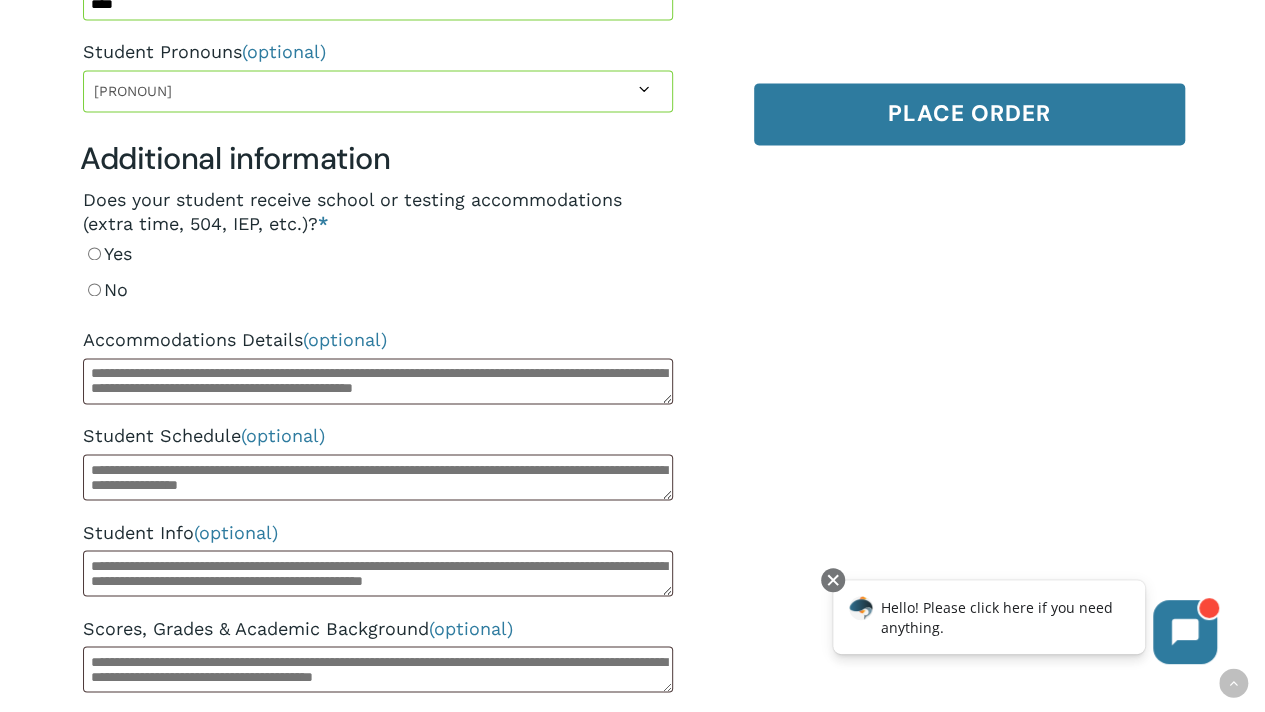 scroll, scrollTop: 1428, scrollLeft: 0, axis: vertical 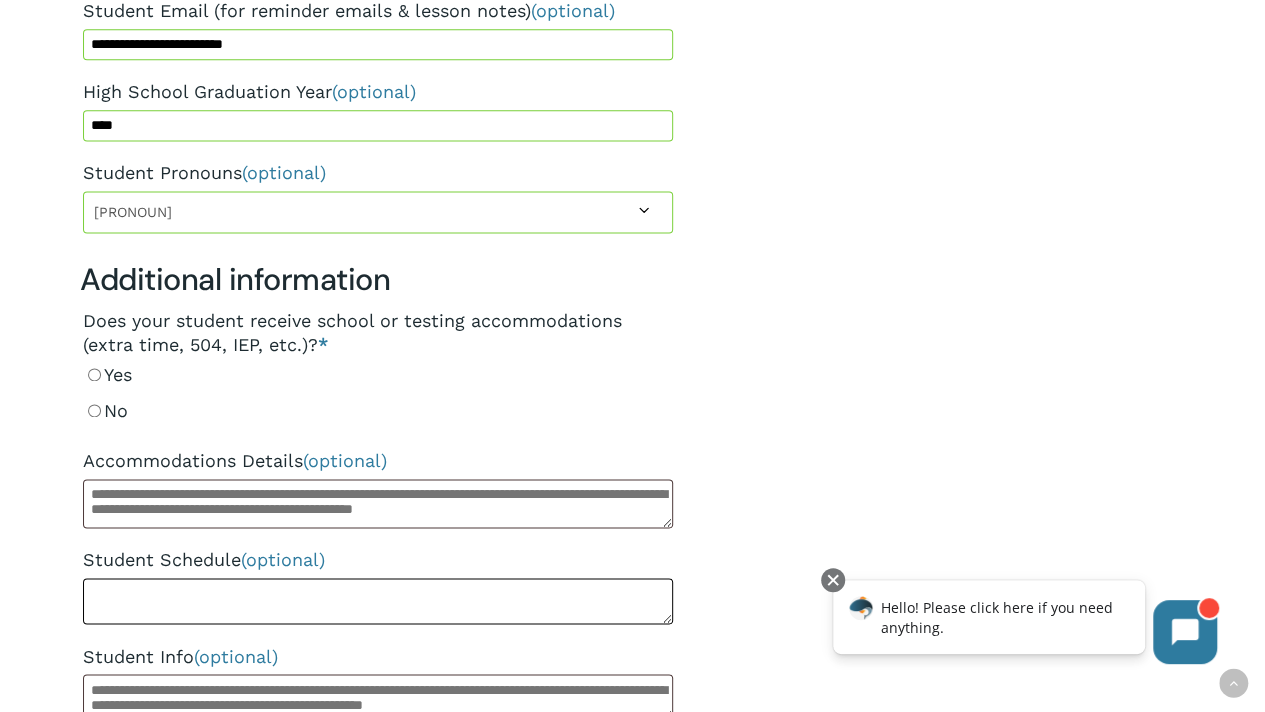 click on "Student Schedule  (optional)" at bounding box center (378, 601) 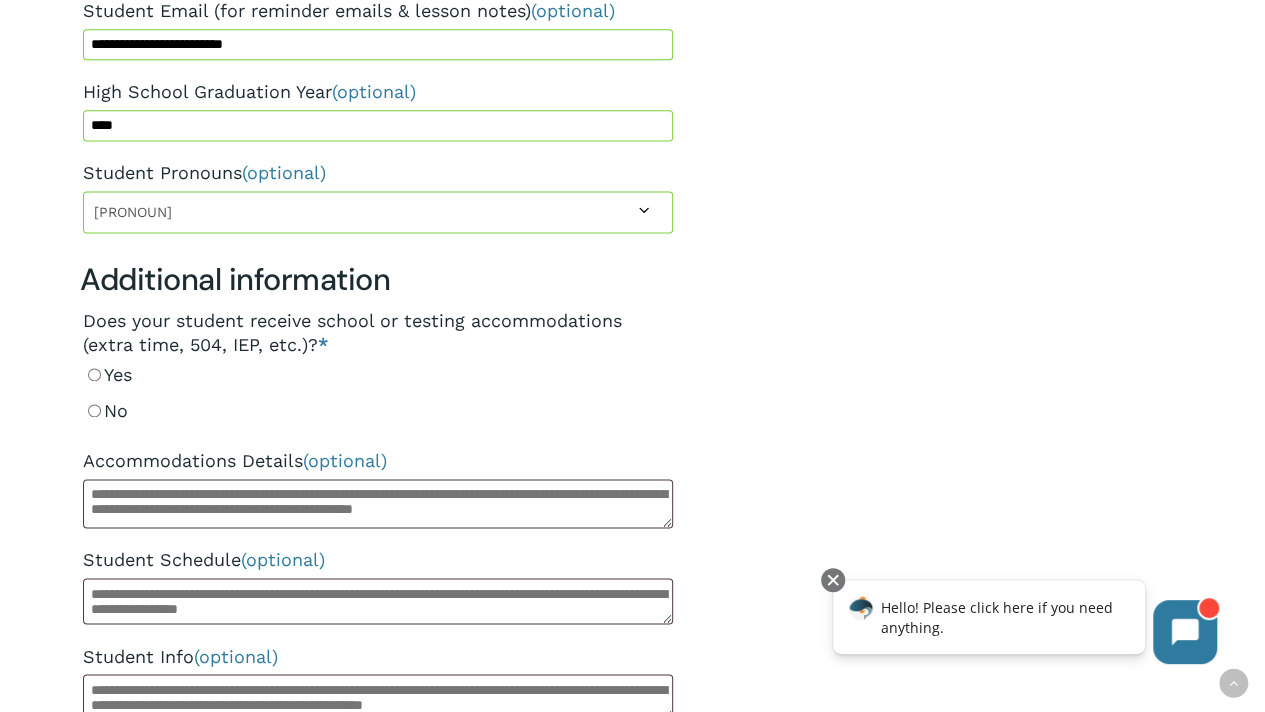 click on "**********" at bounding box center [632, -169] 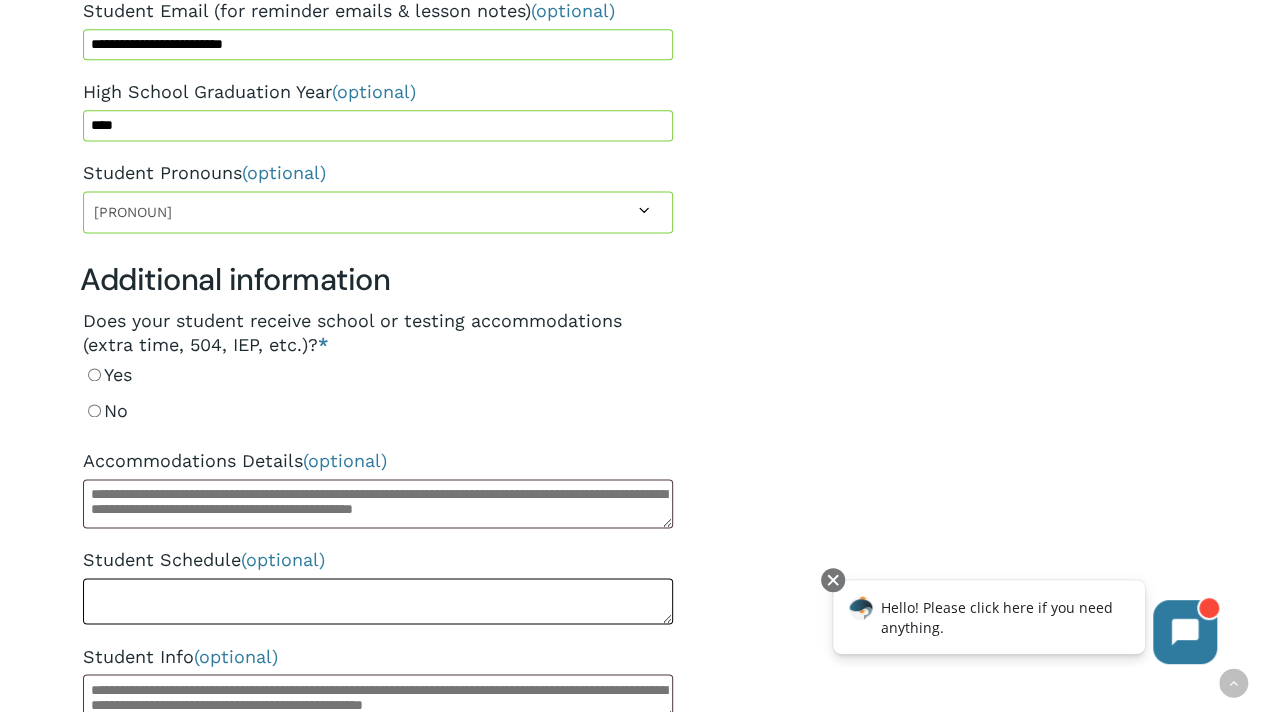 click on "Student Schedule  (optional)" at bounding box center [378, 601] 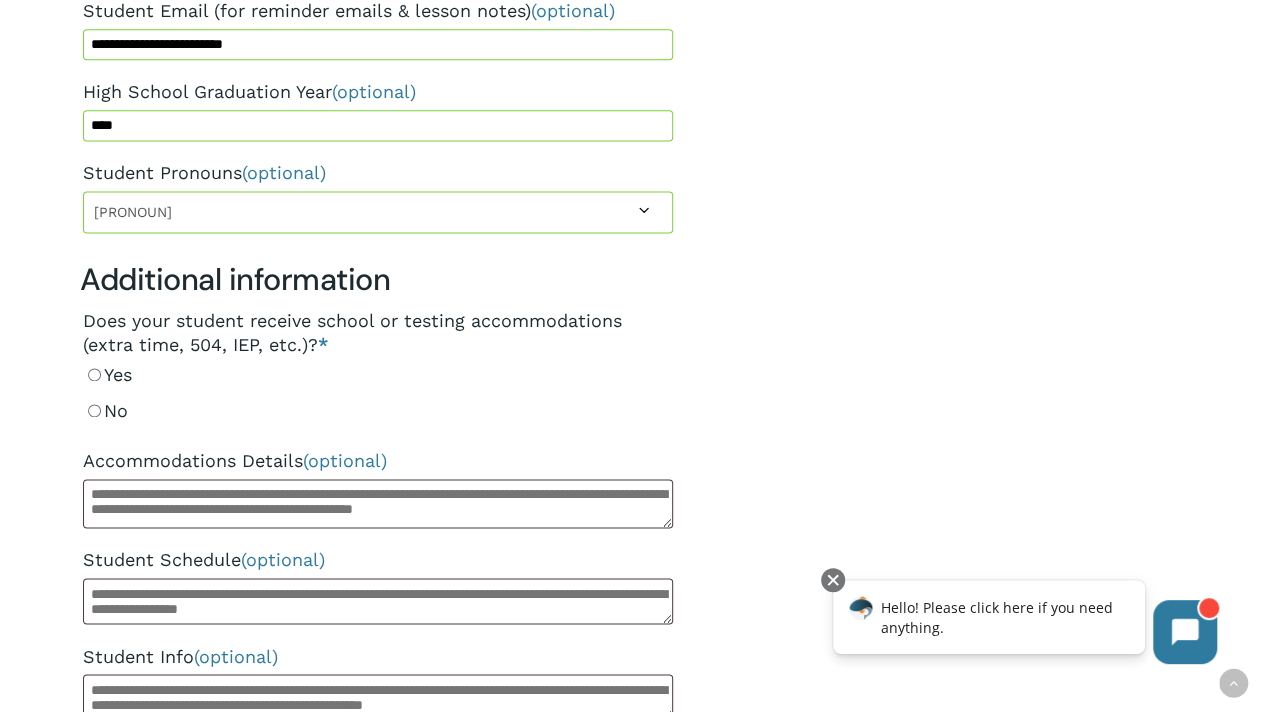 click on "**********" at bounding box center [632, -169] 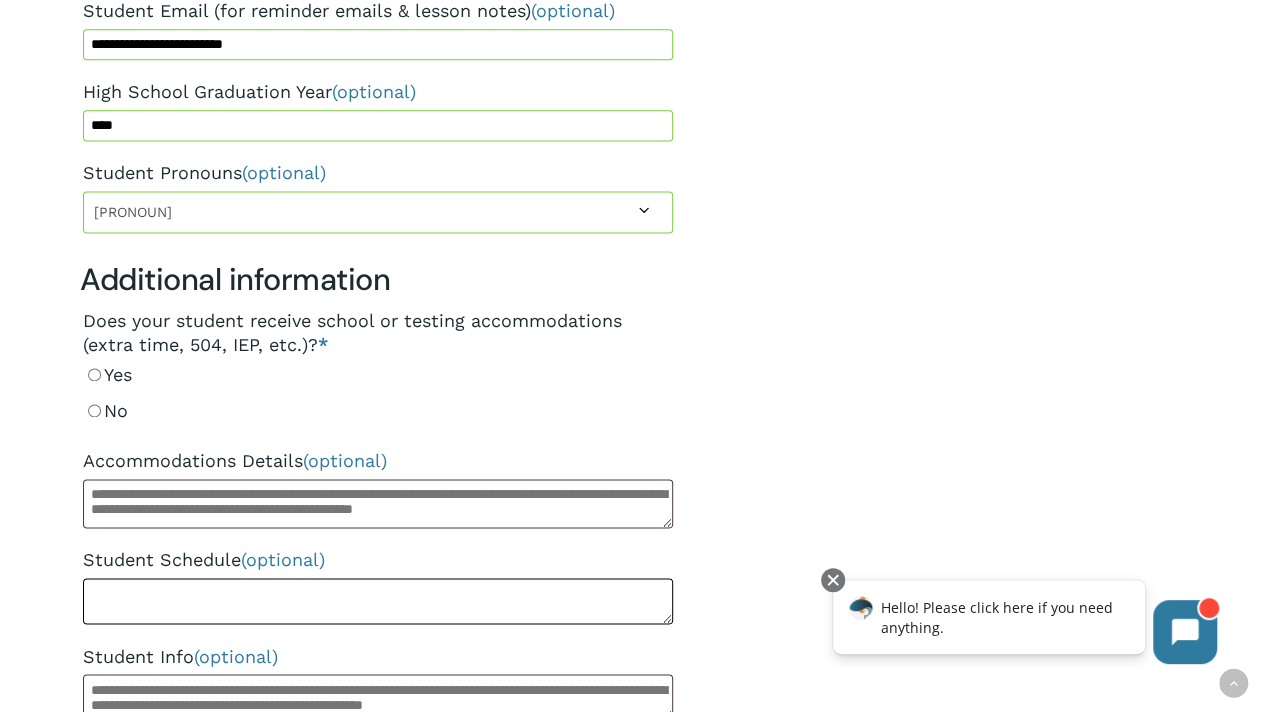 click on "Student Schedule  (optional)" at bounding box center [378, 601] 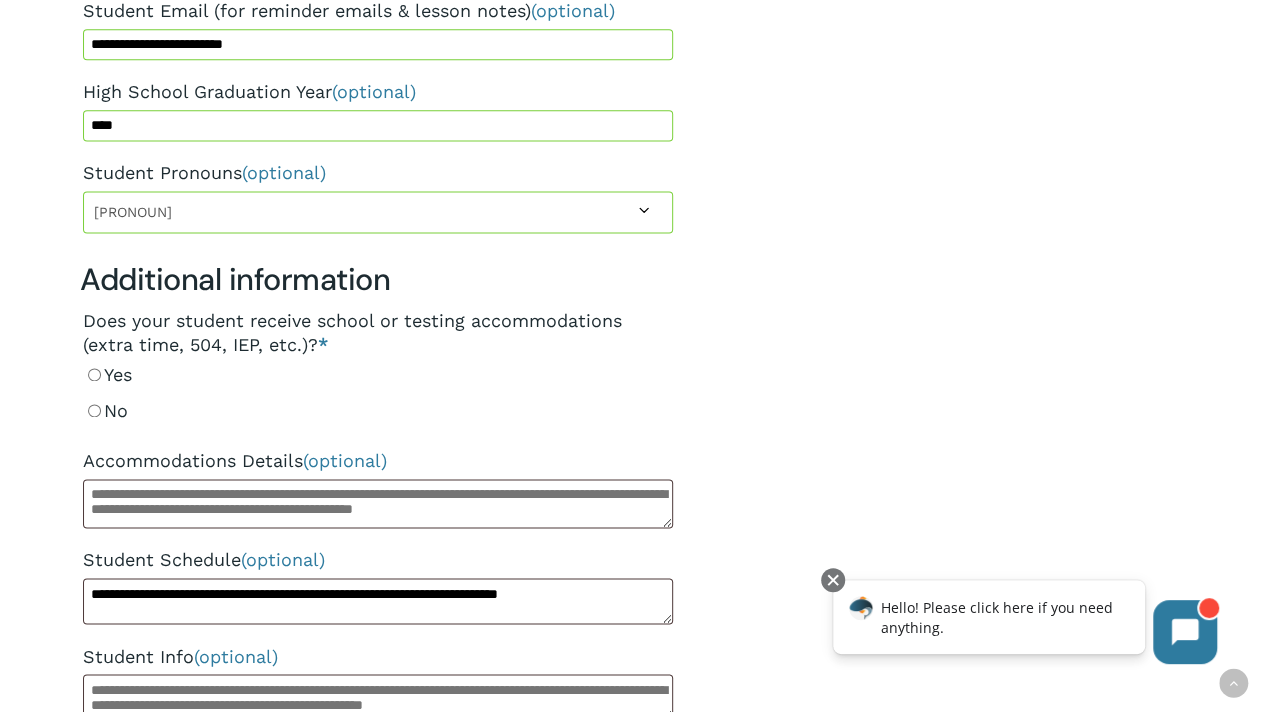 click on "**********" at bounding box center [632, -120] 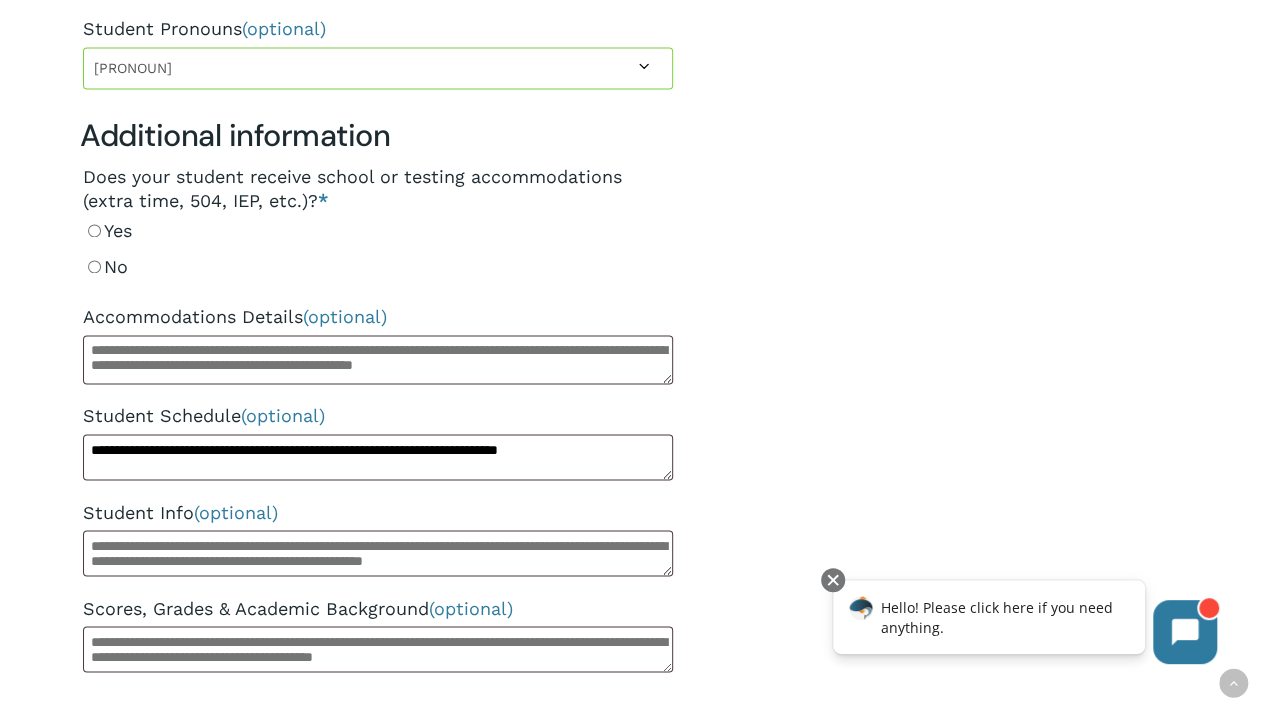 scroll, scrollTop: 1506, scrollLeft: 0, axis: vertical 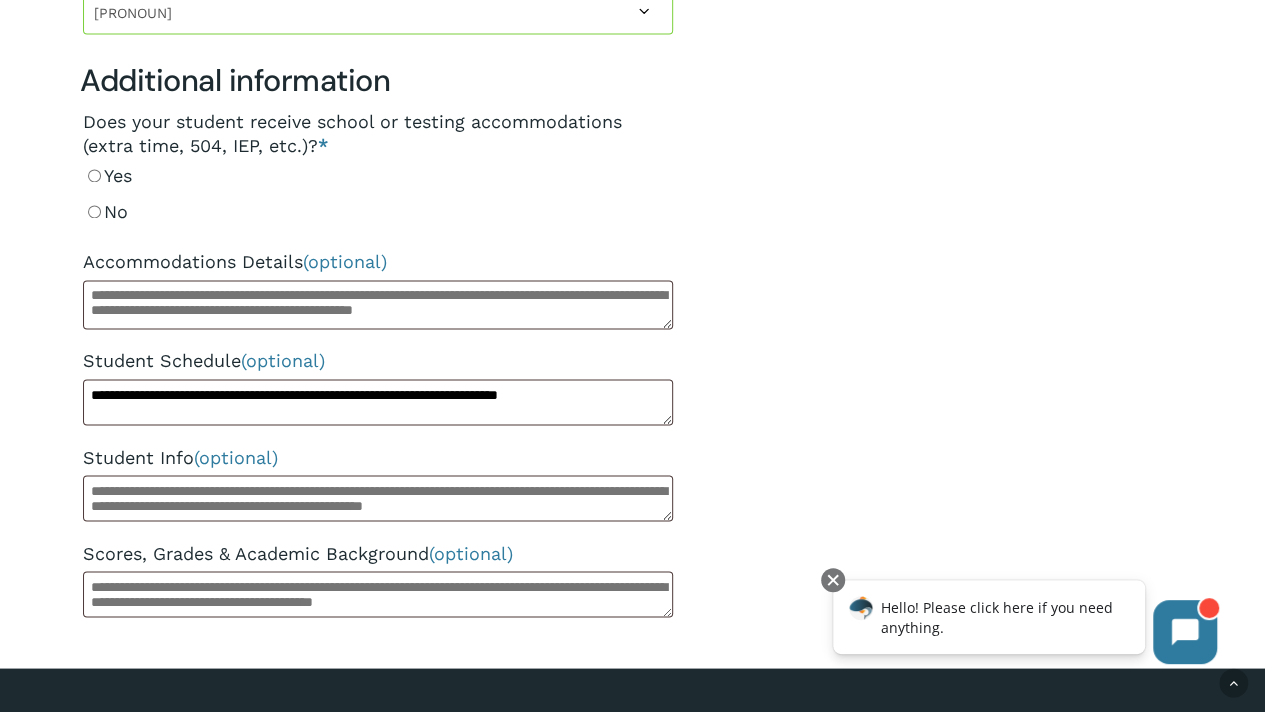 click on "**********" at bounding box center (378, 384) 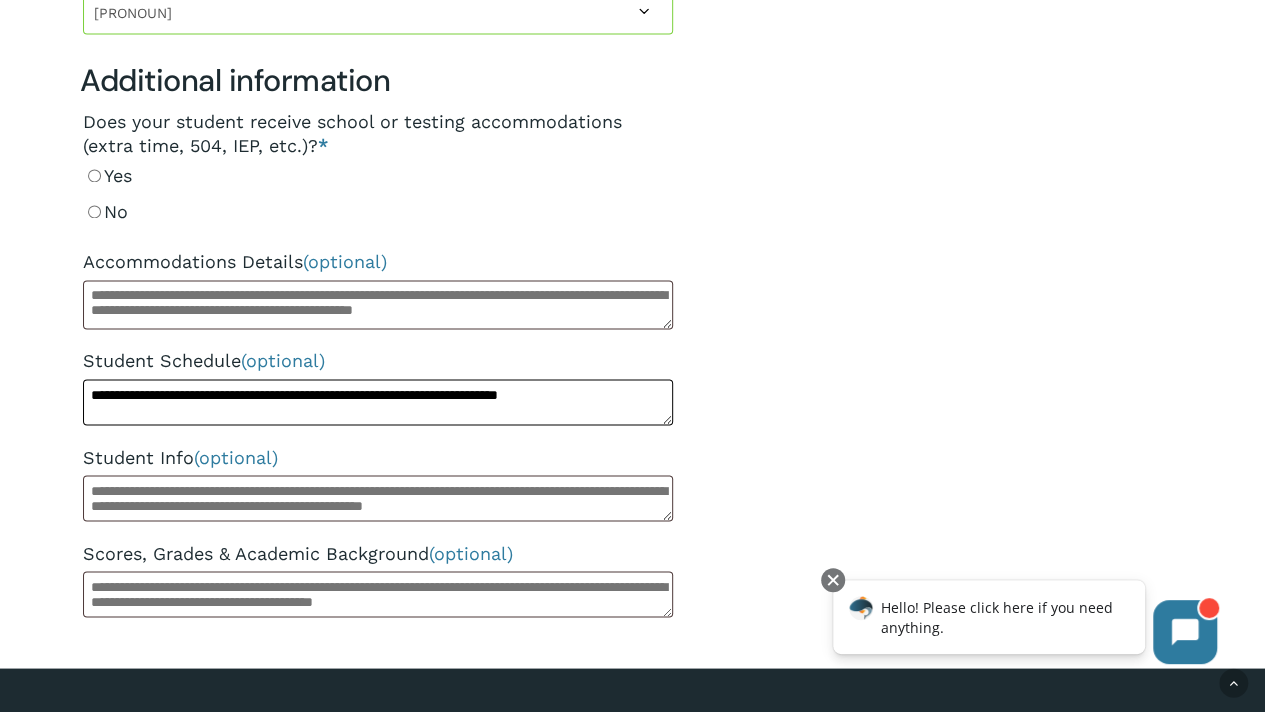 click on "**********" at bounding box center (378, 402) 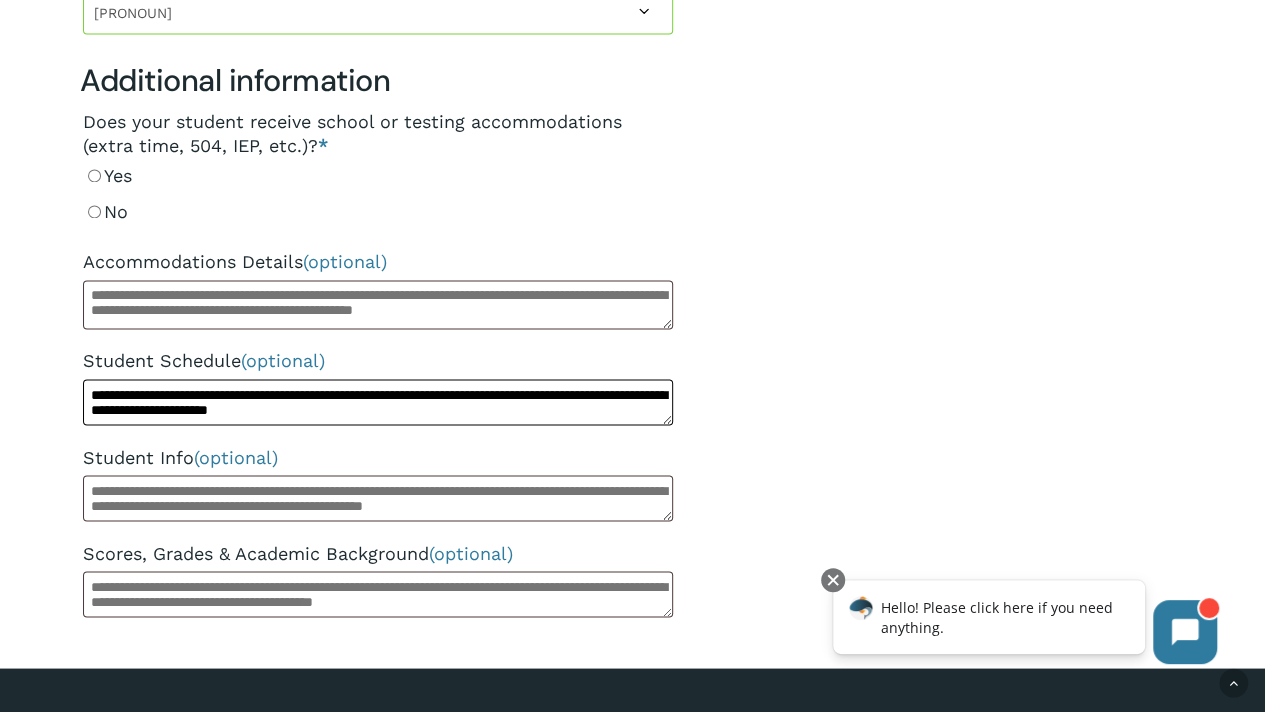 click on "**********" at bounding box center [378, 402] 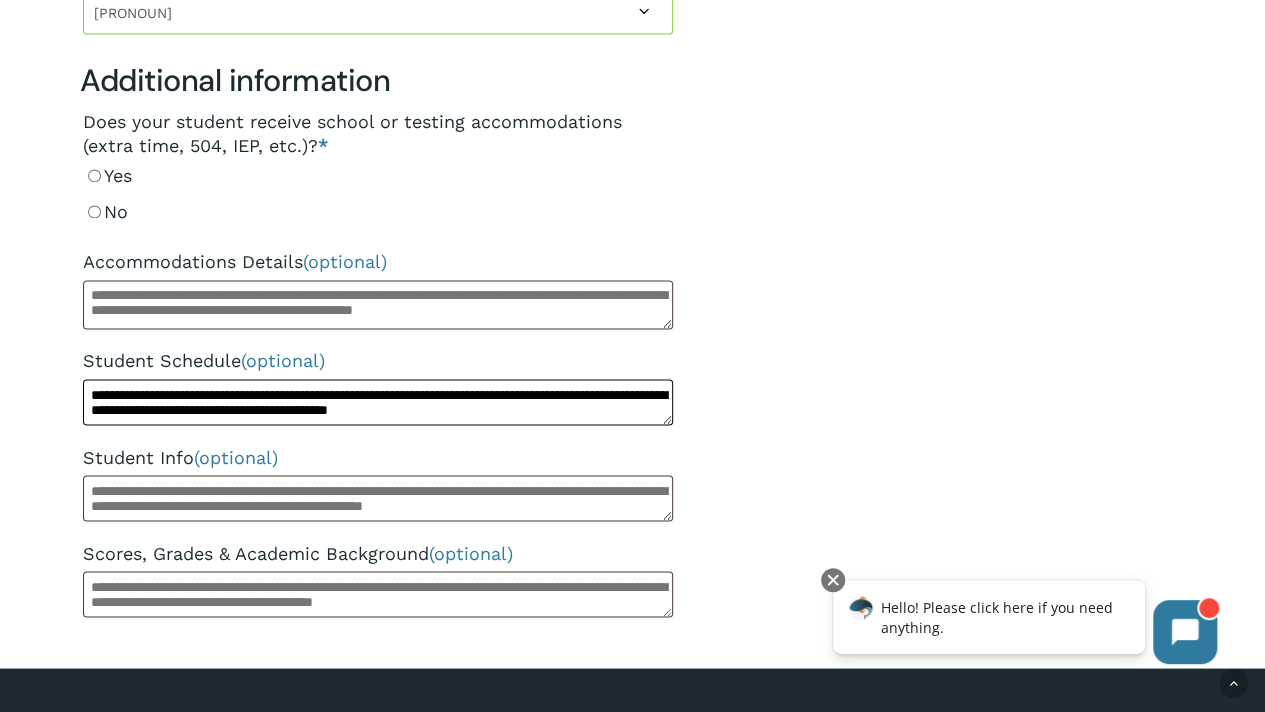 scroll, scrollTop: 10, scrollLeft: 0, axis: vertical 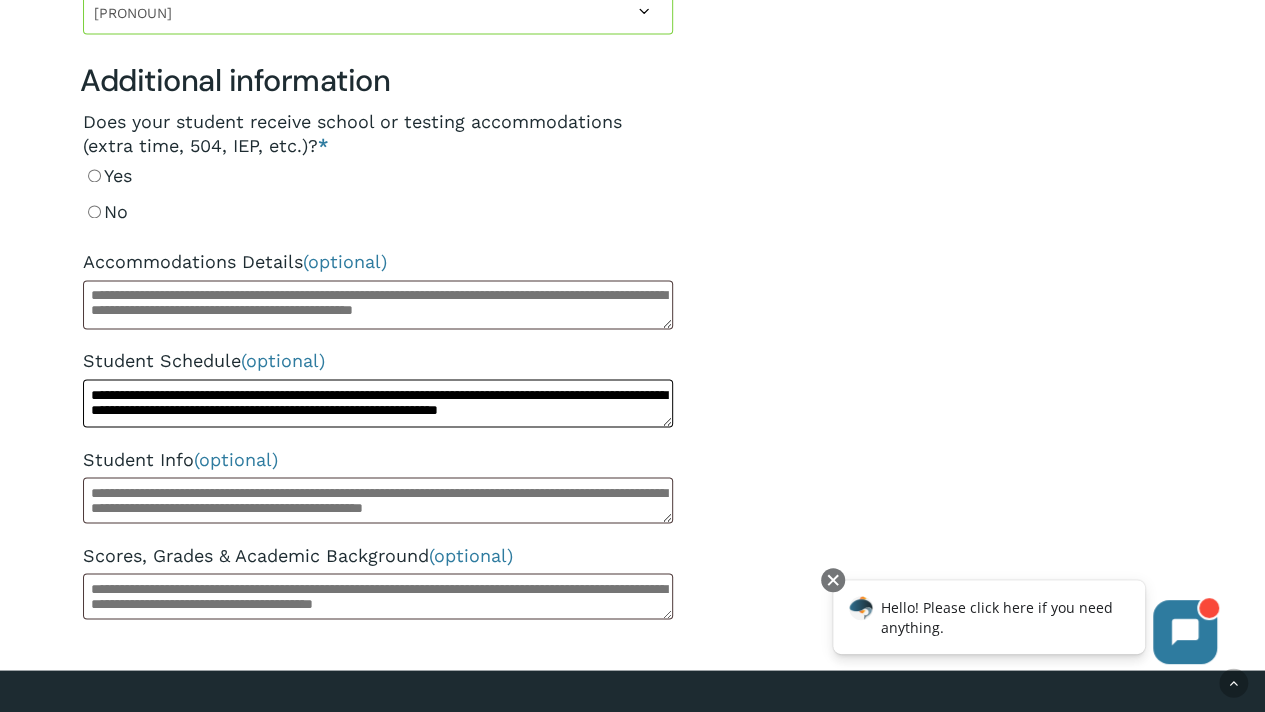 type on "**********" 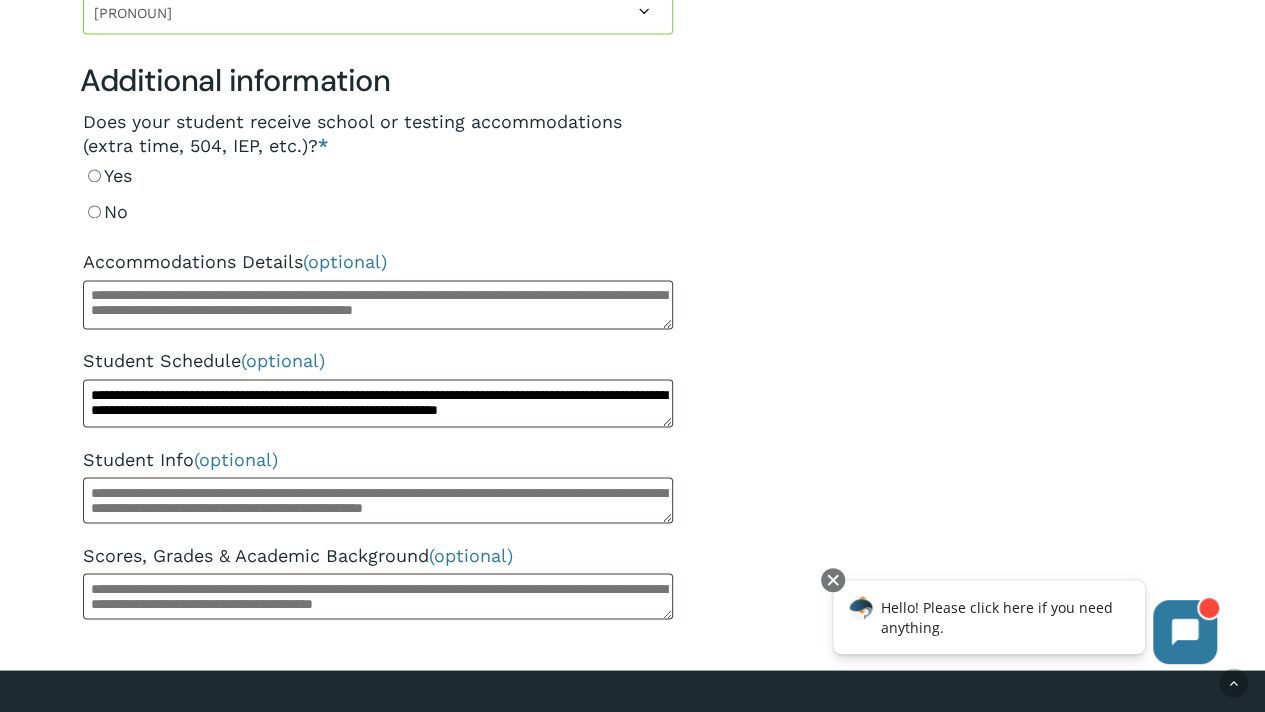 click on "**********" at bounding box center [632, -317] 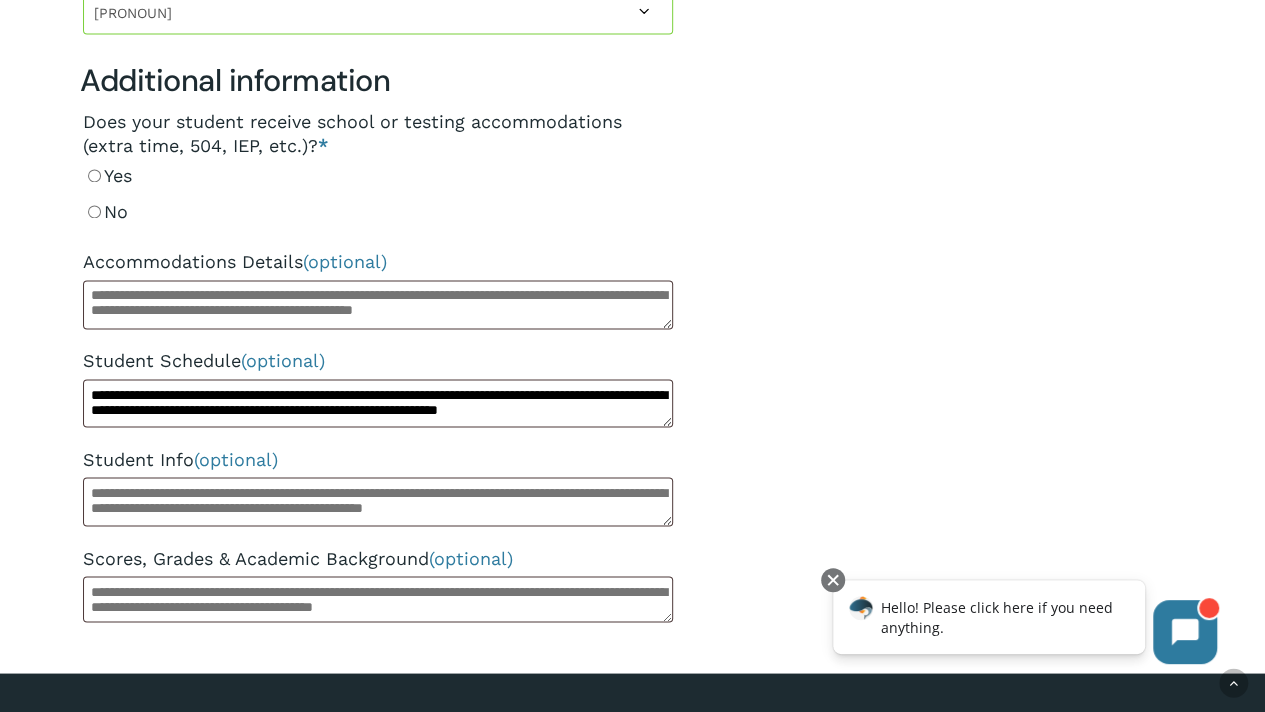 scroll, scrollTop: 10, scrollLeft: 0, axis: vertical 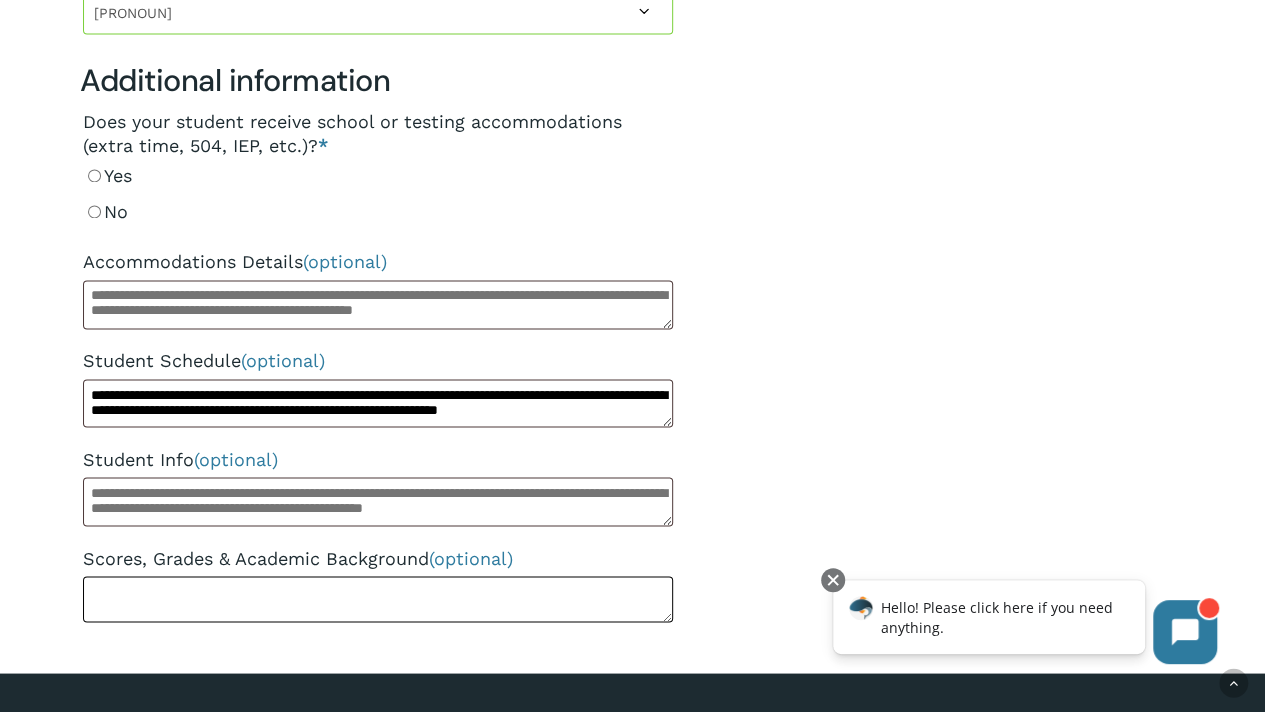 click on "Scores, Grades & Academic Background  (optional)" at bounding box center [378, 599] 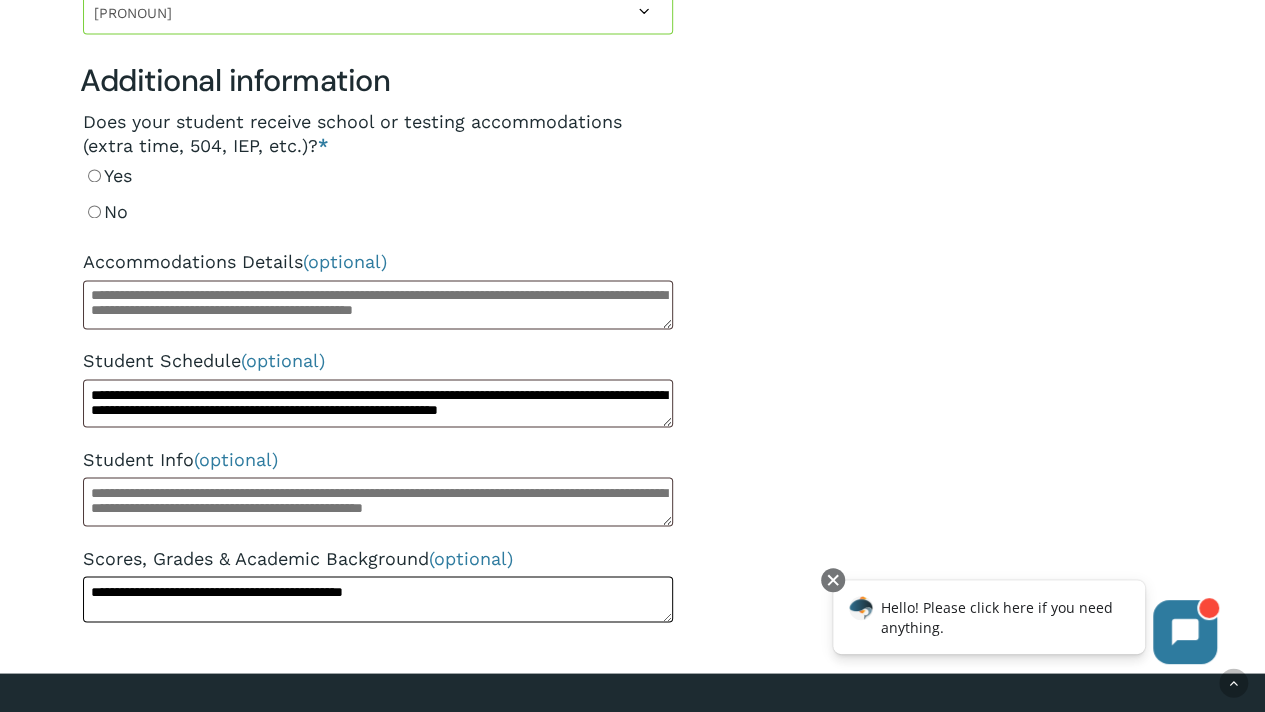 type on "**********" 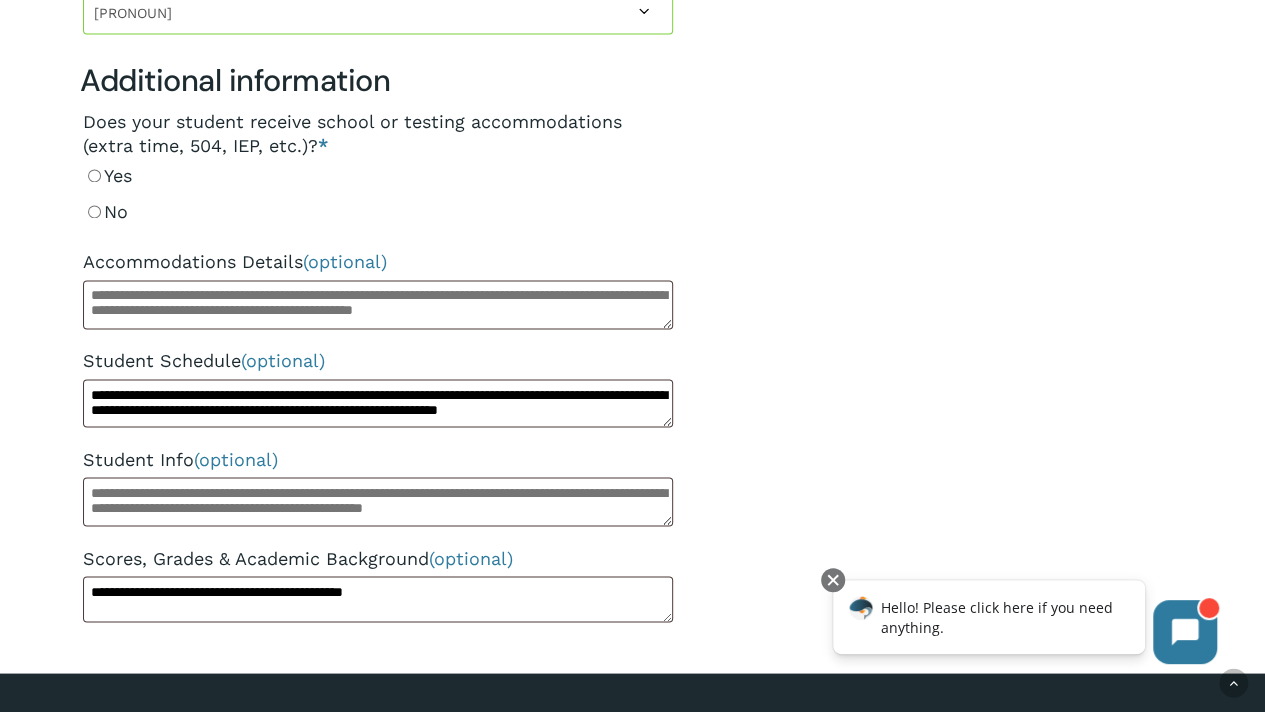 click on "**********" at bounding box center (632, -316) 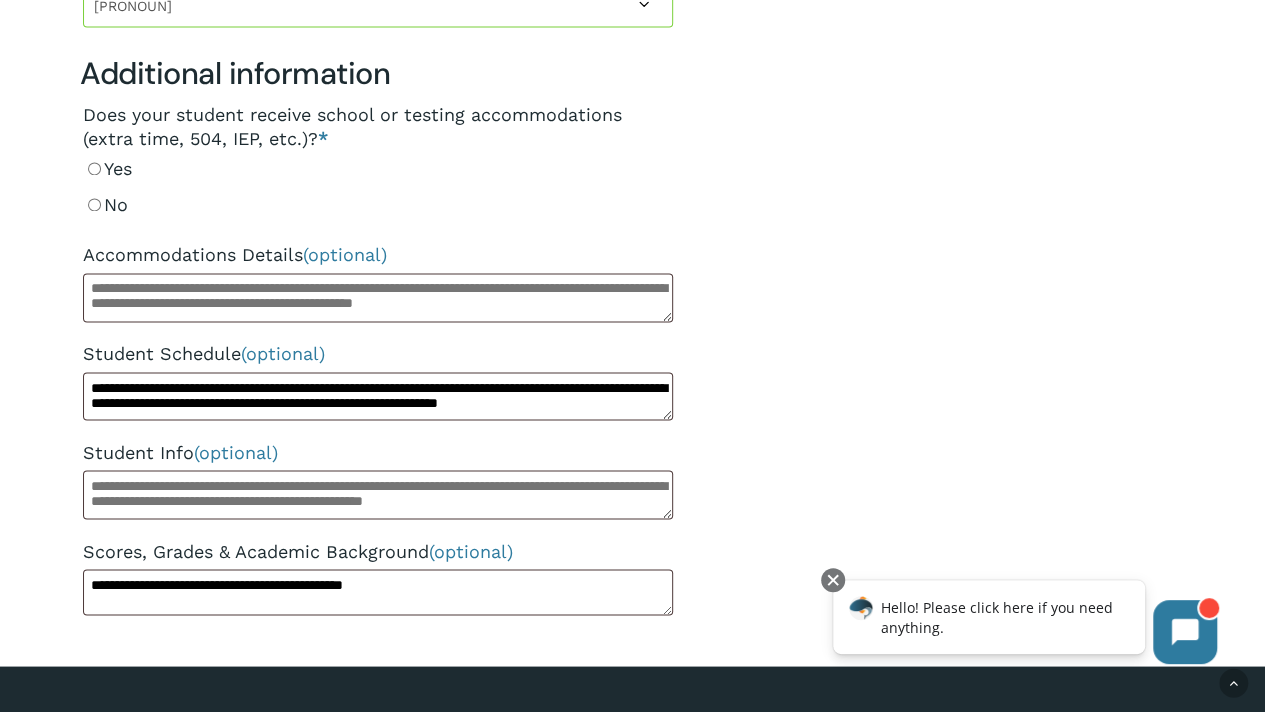 scroll, scrollTop: 1517, scrollLeft: 0, axis: vertical 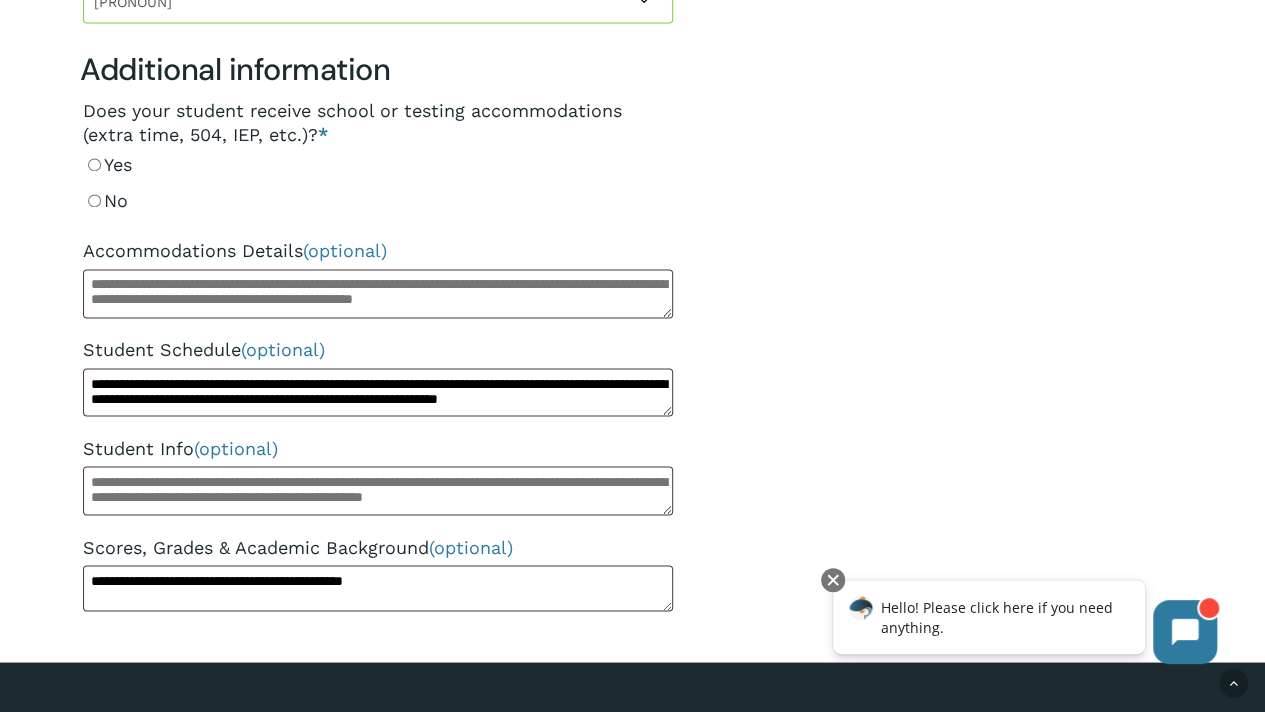 click on "**********" at bounding box center [632, -327] 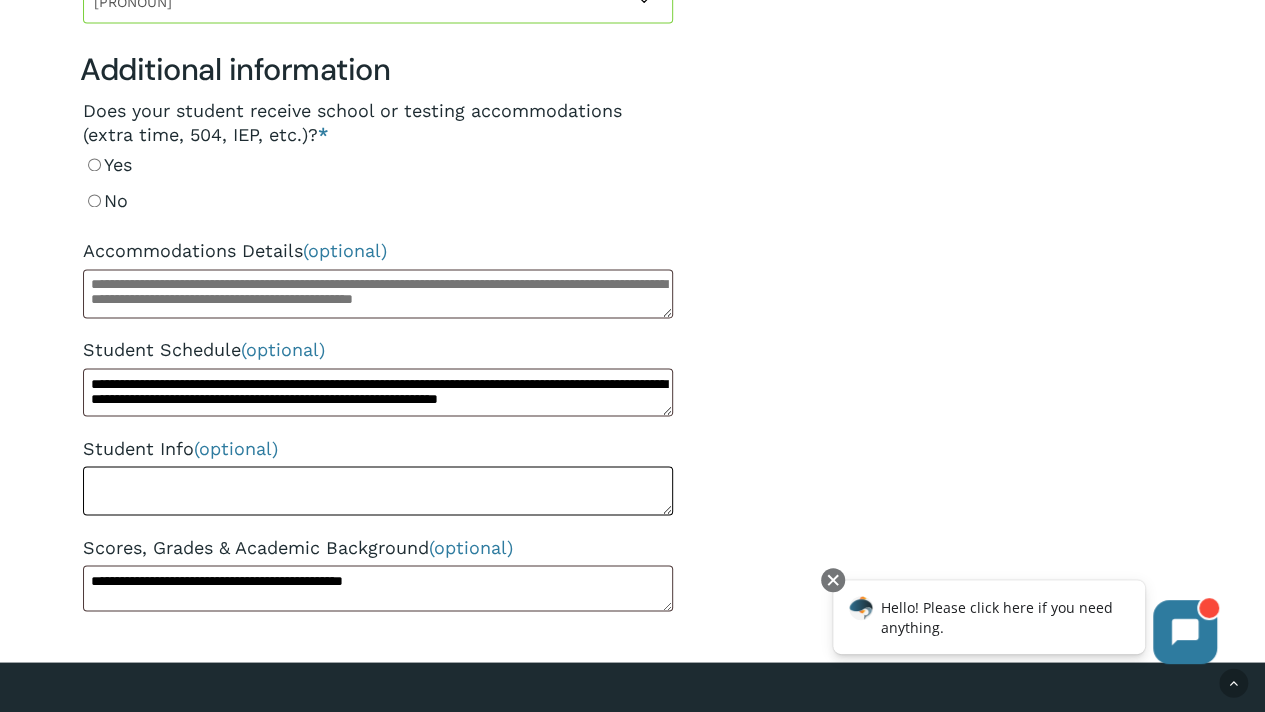 click on "Student Info  (optional)" at bounding box center (378, 490) 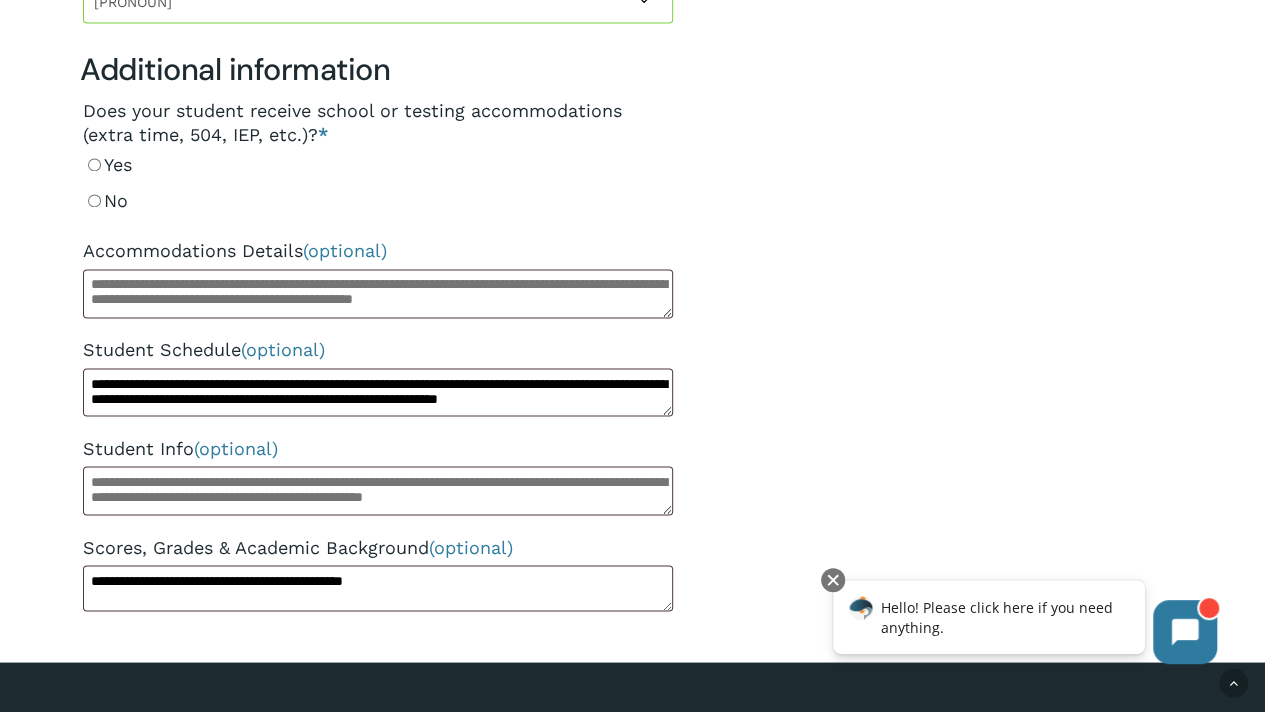 click on "**********" at bounding box center (632, -327) 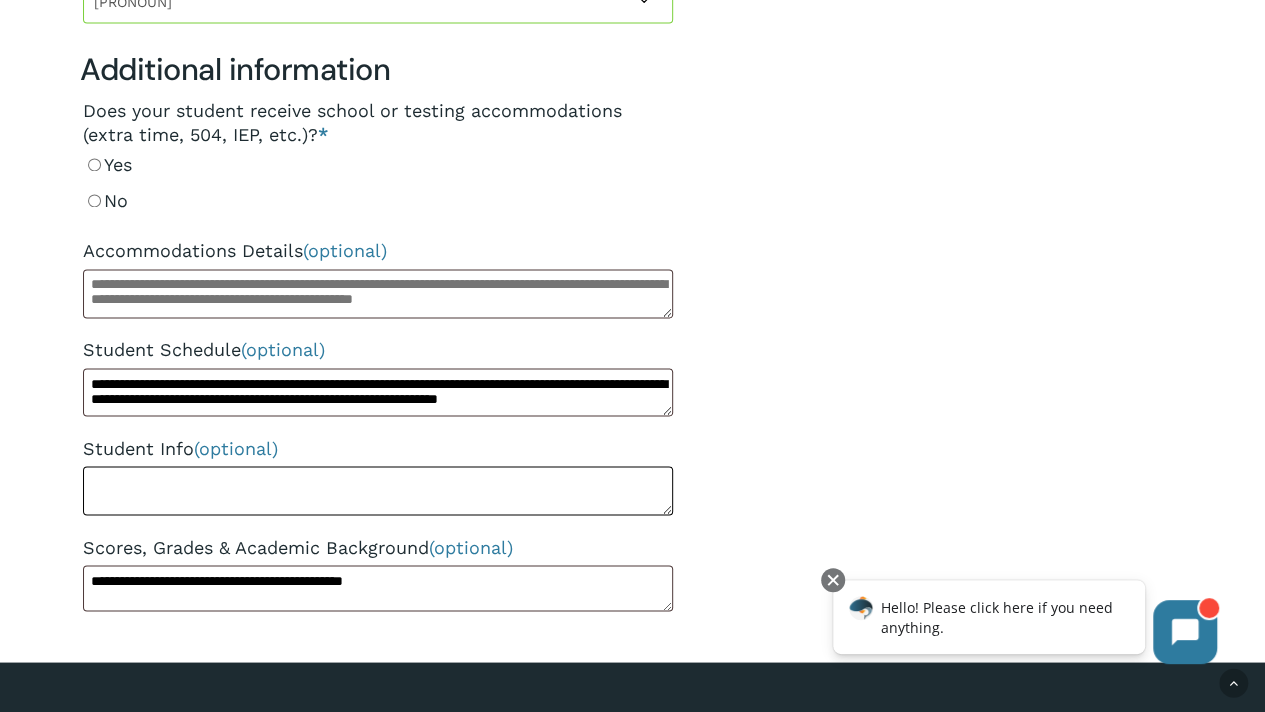 click on "Student Info  (optional)" at bounding box center [378, 490] 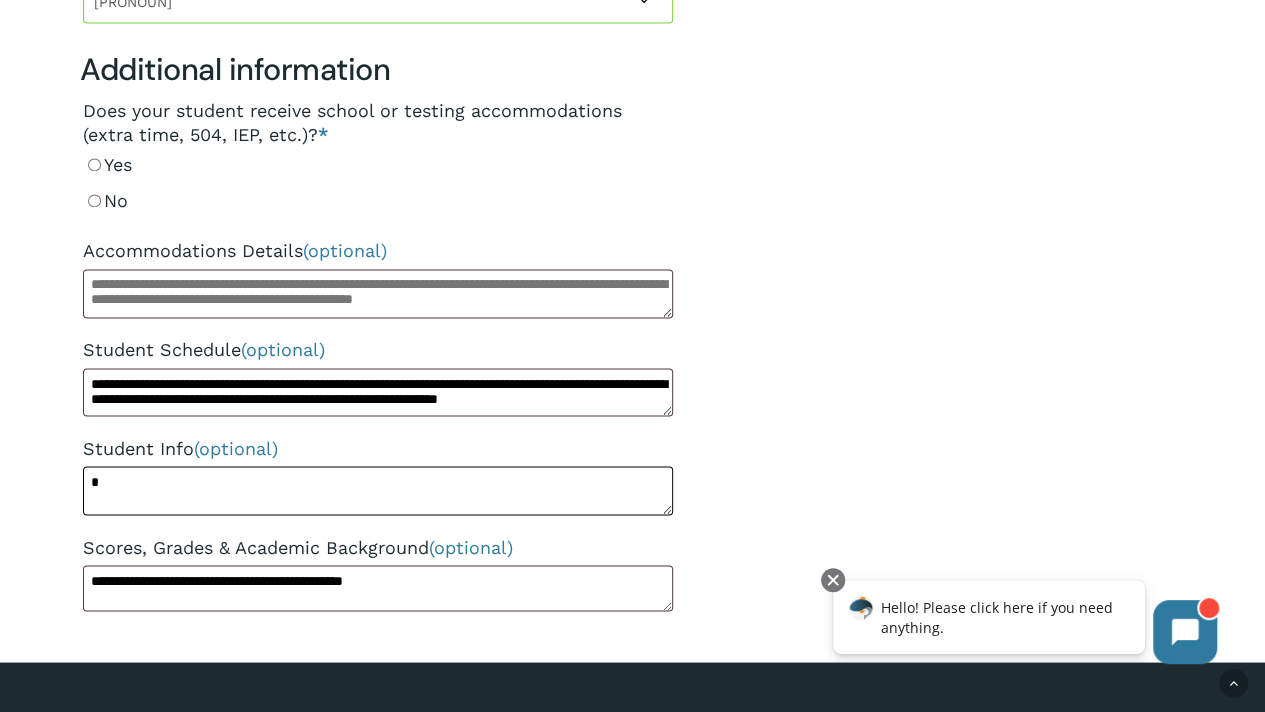 scroll, scrollTop: 0, scrollLeft: 0, axis: both 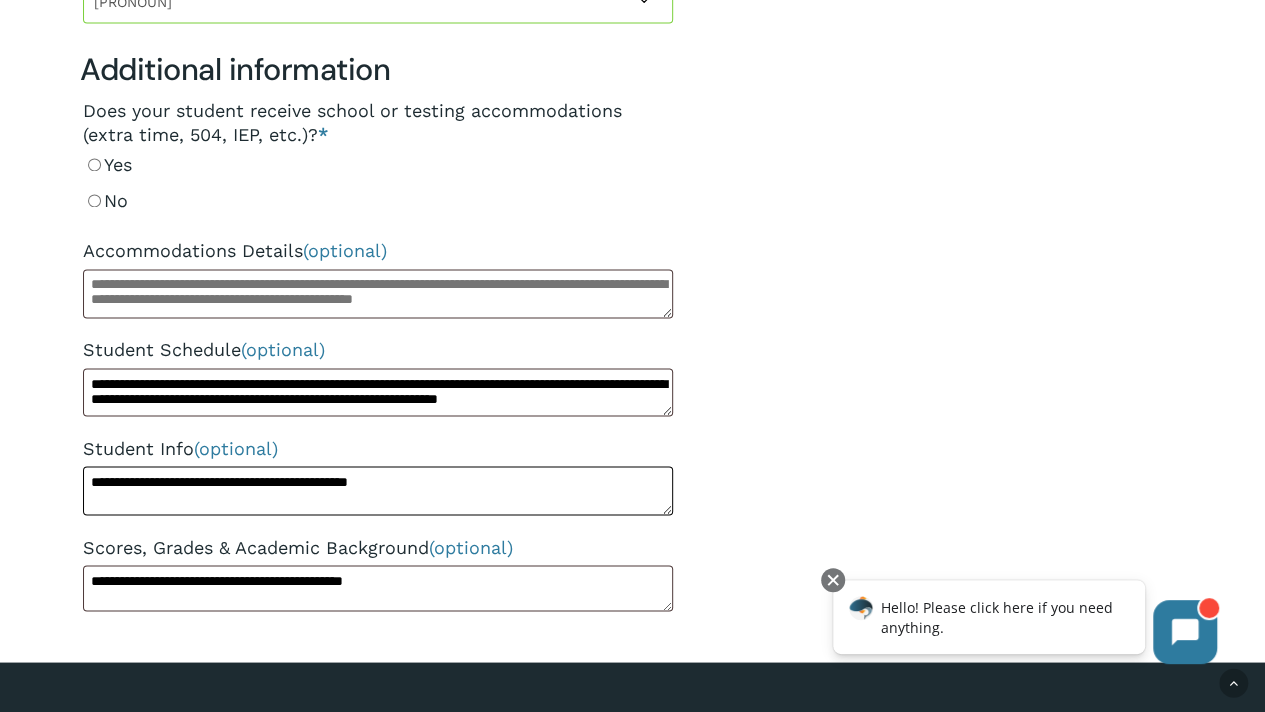 click on "**********" at bounding box center [378, 490] 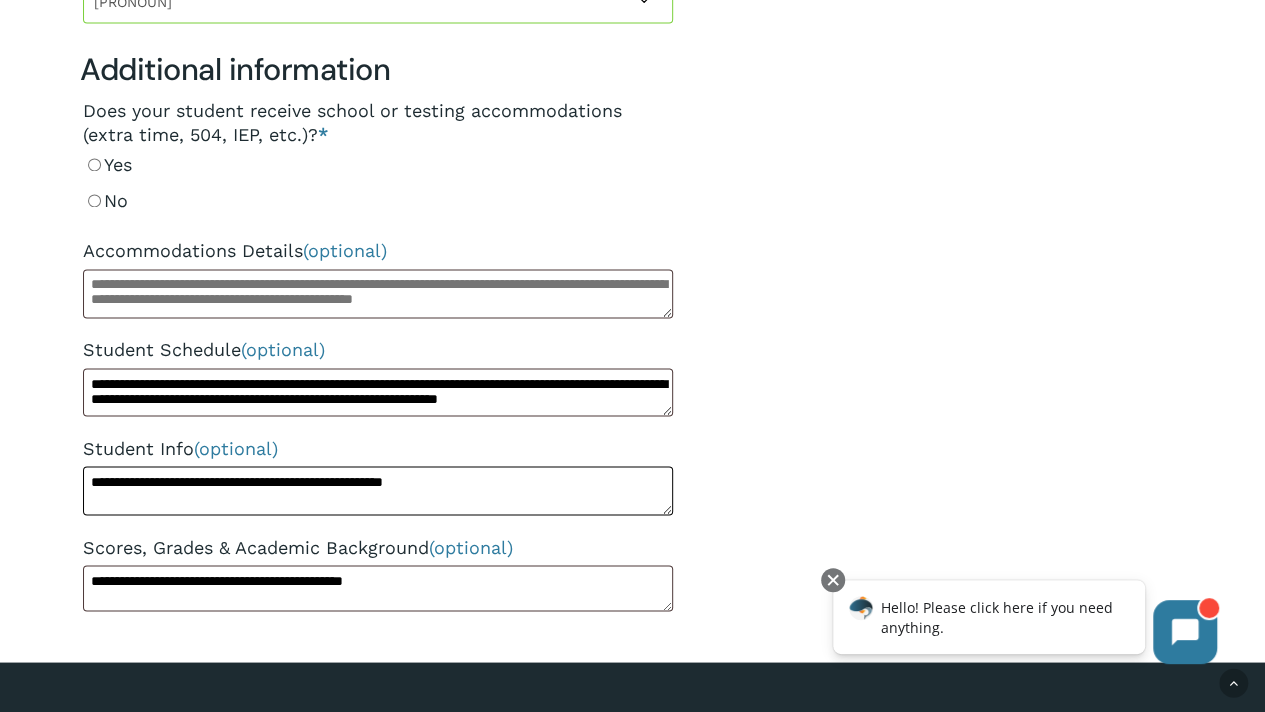 click on "**********" at bounding box center [378, 490] 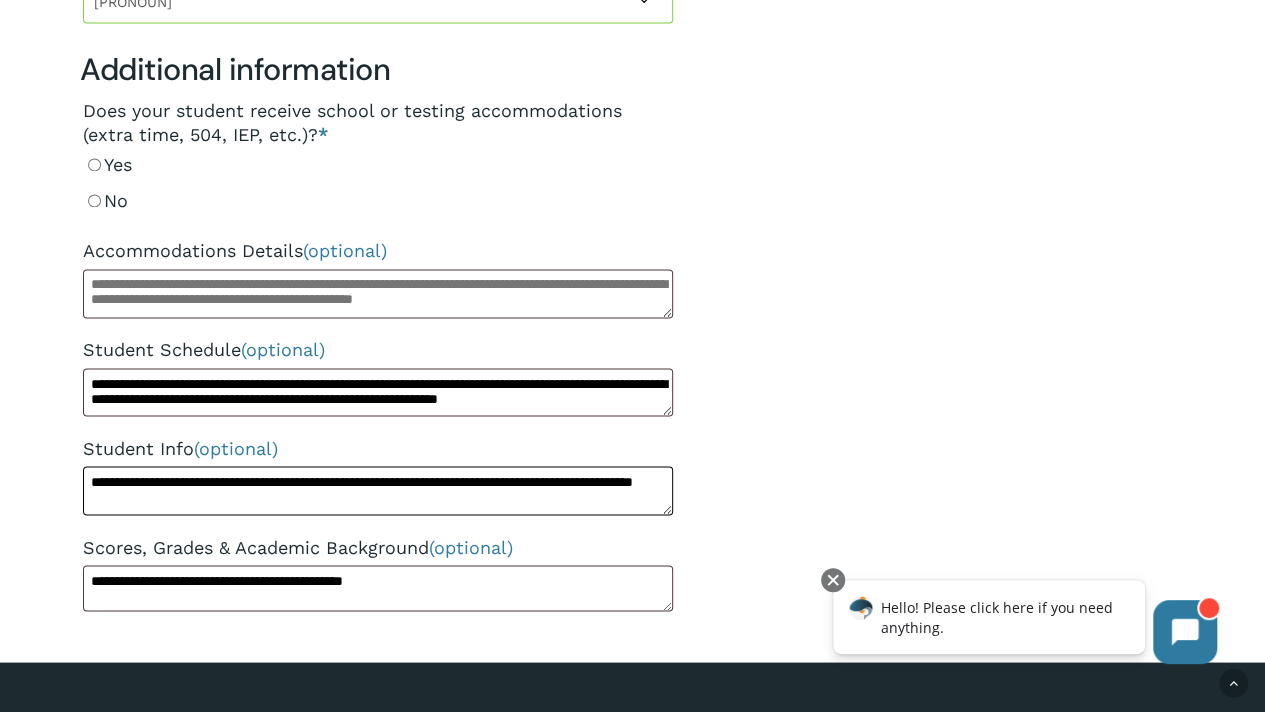 click on "**********" at bounding box center (378, 490) 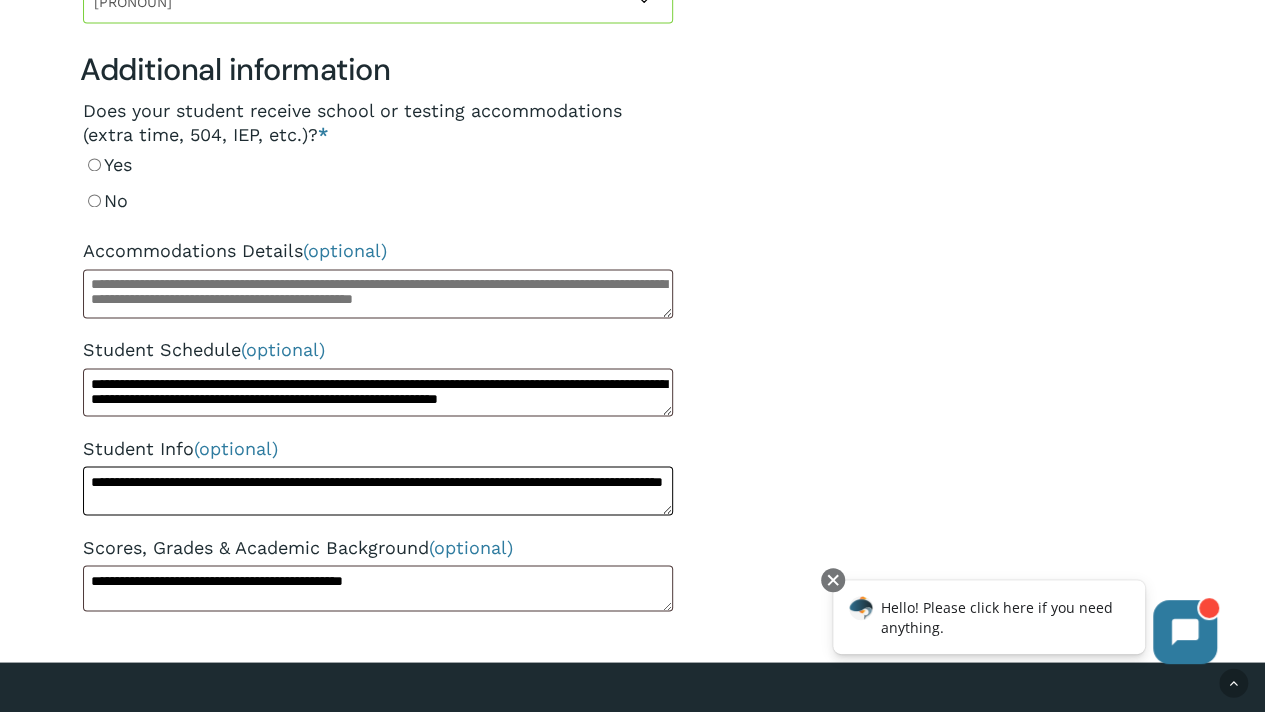 click on "**********" at bounding box center (378, 490) 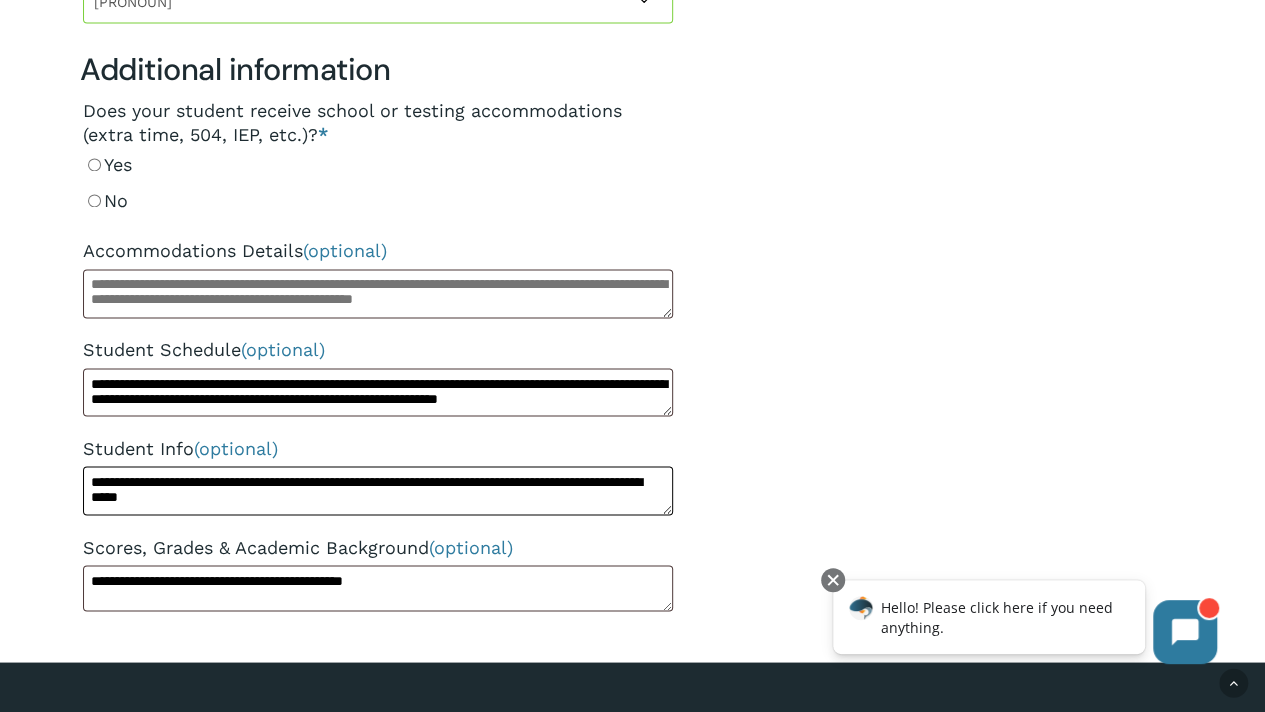type on "**********" 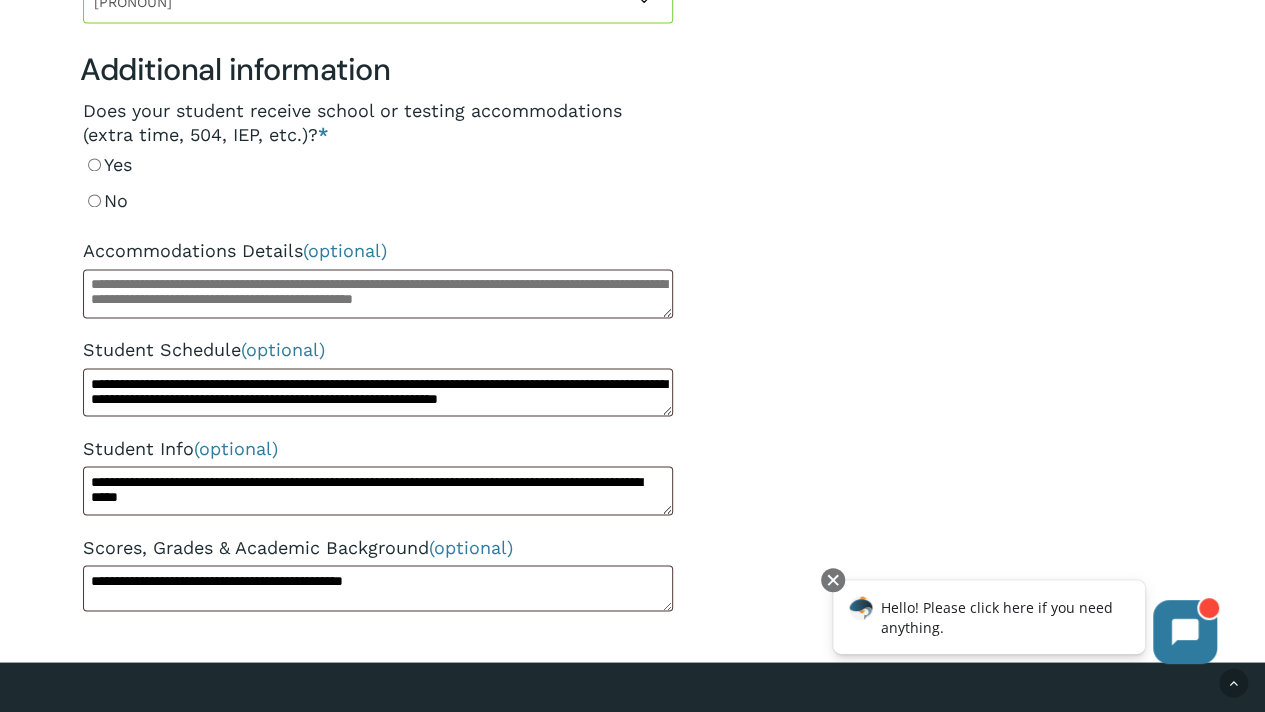 click on "**********" at bounding box center (632, -327) 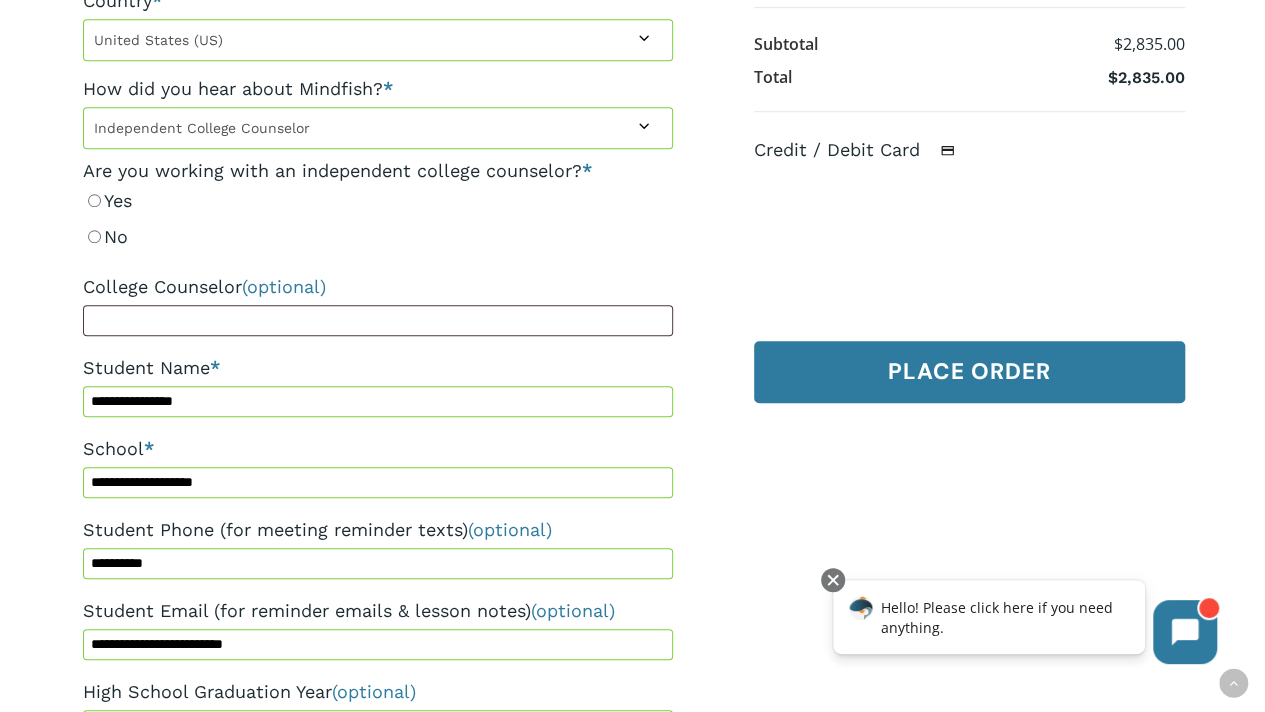 scroll, scrollTop: 706, scrollLeft: 0, axis: vertical 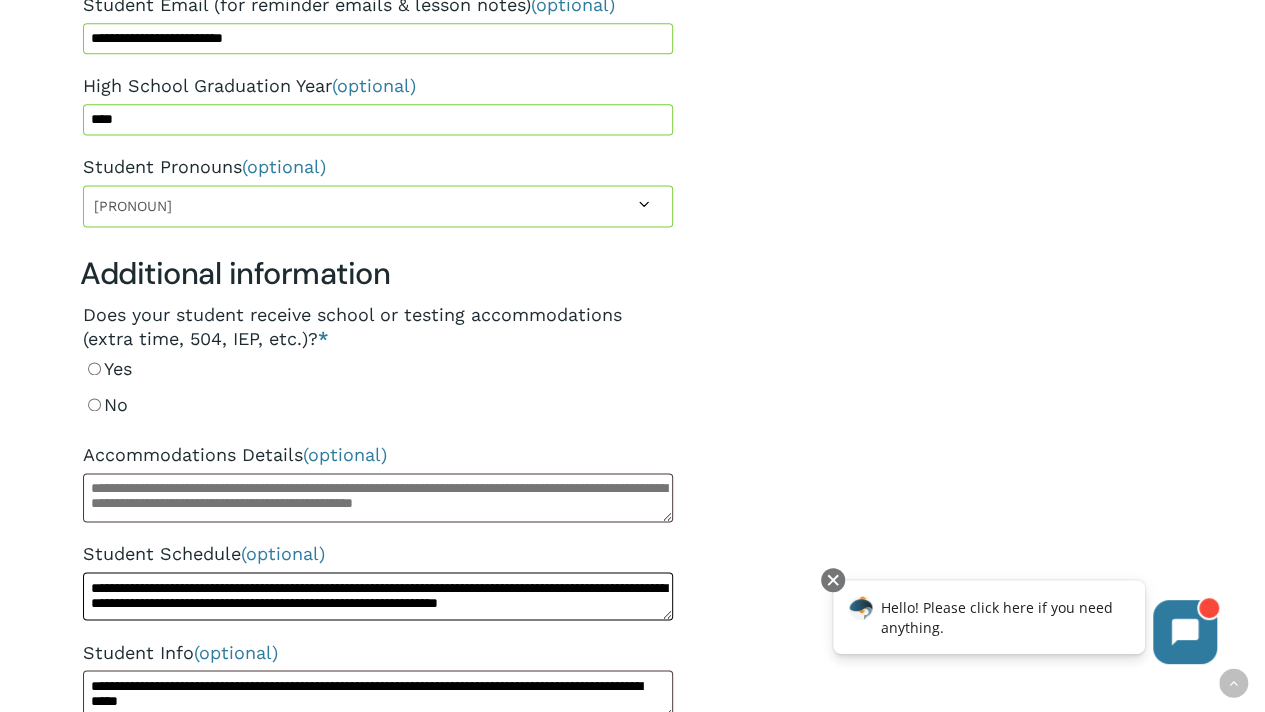 drag, startPoint x: 137, startPoint y: 594, endPoint x: 339, endPoint y: 634, distance: 205.92232 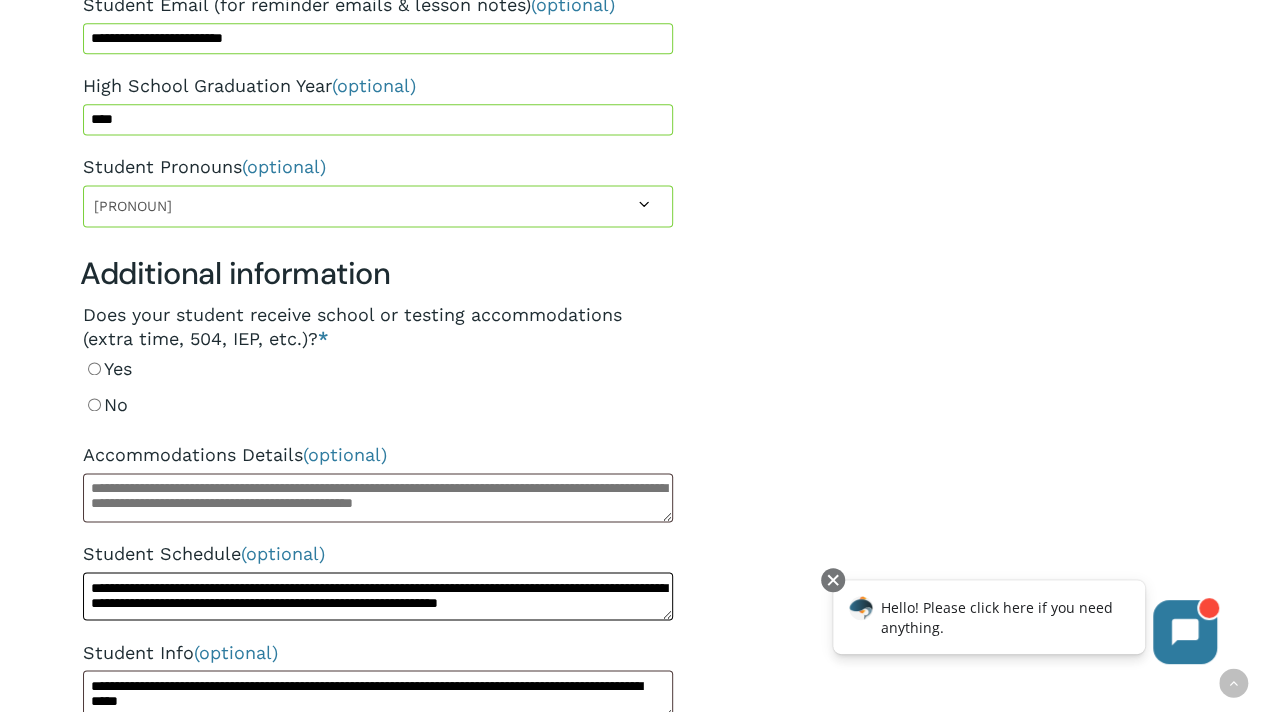 click on "**********" at bounding box center [378, 559] 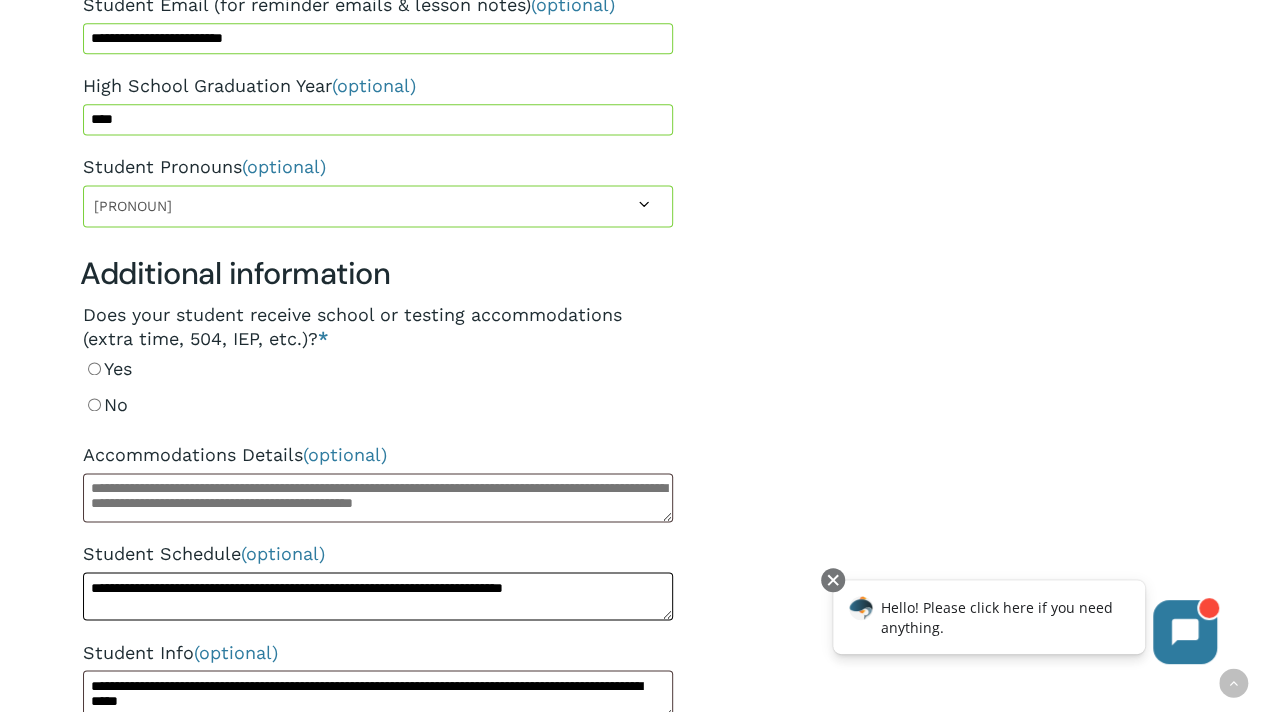 scroll, scrollTop: 0, scrollLeft: 0, axis: both 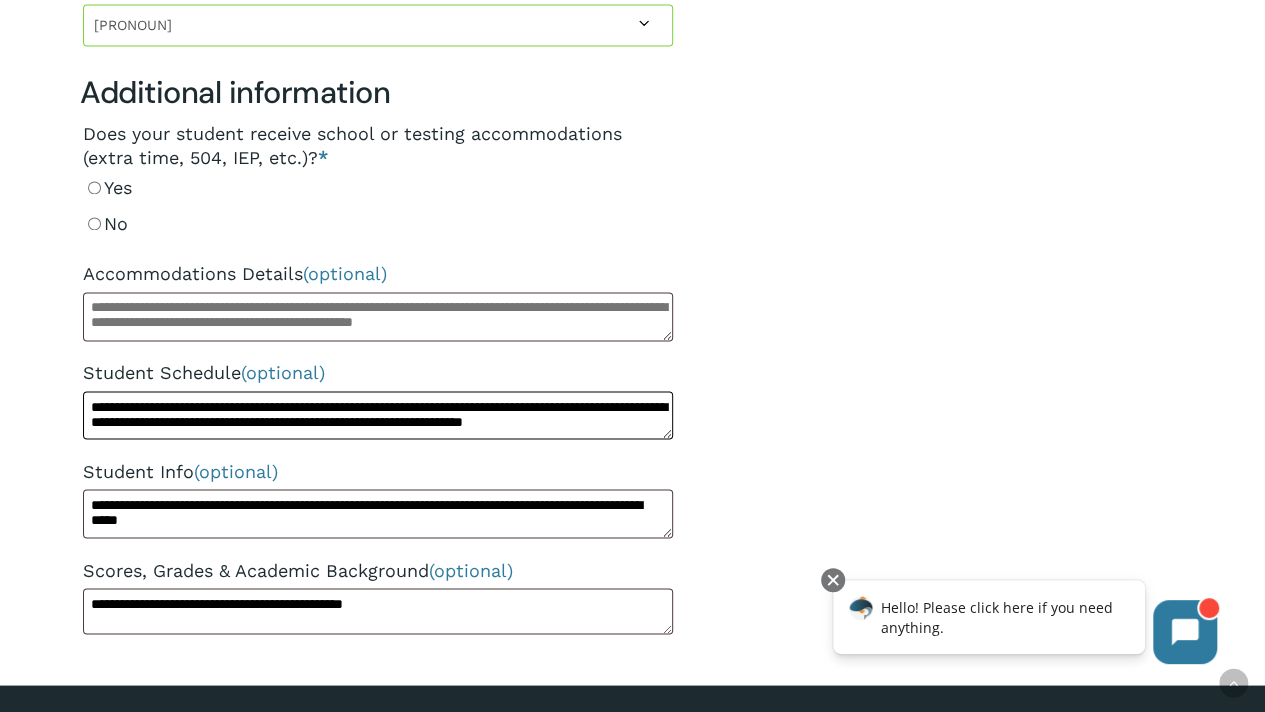 type on "**********" 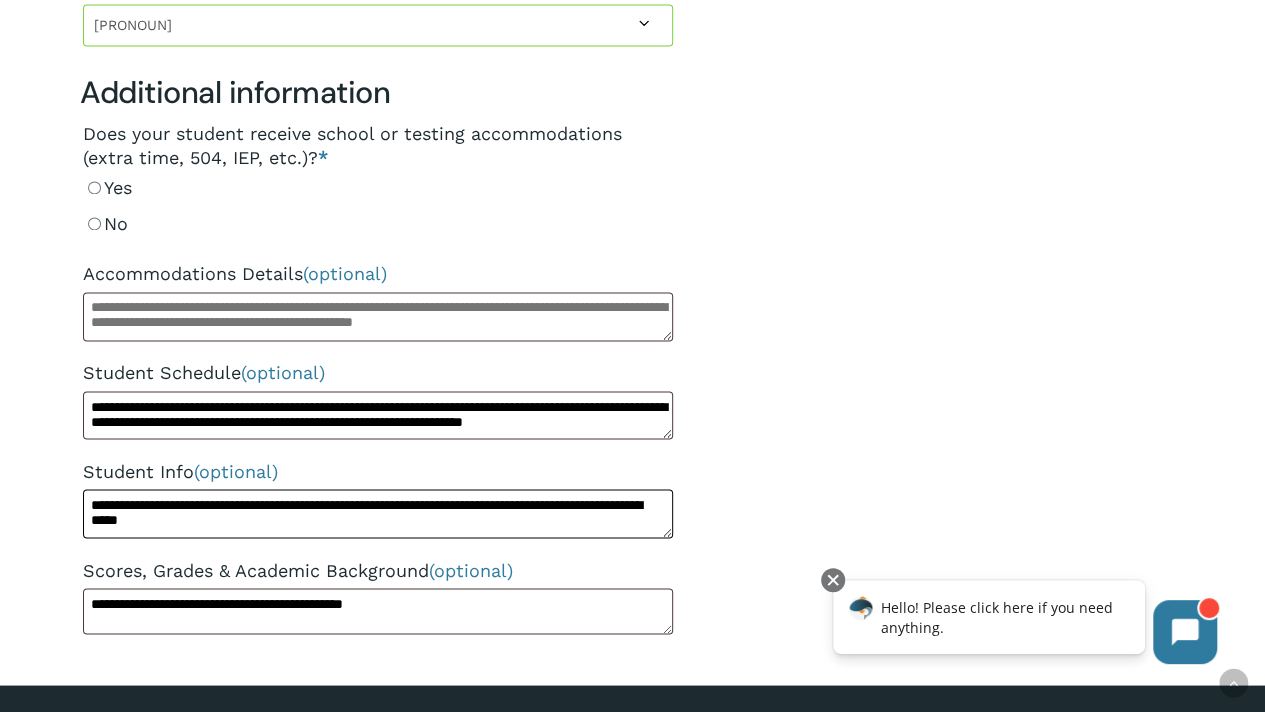 click on "**********" at bounding box center (378, 513) 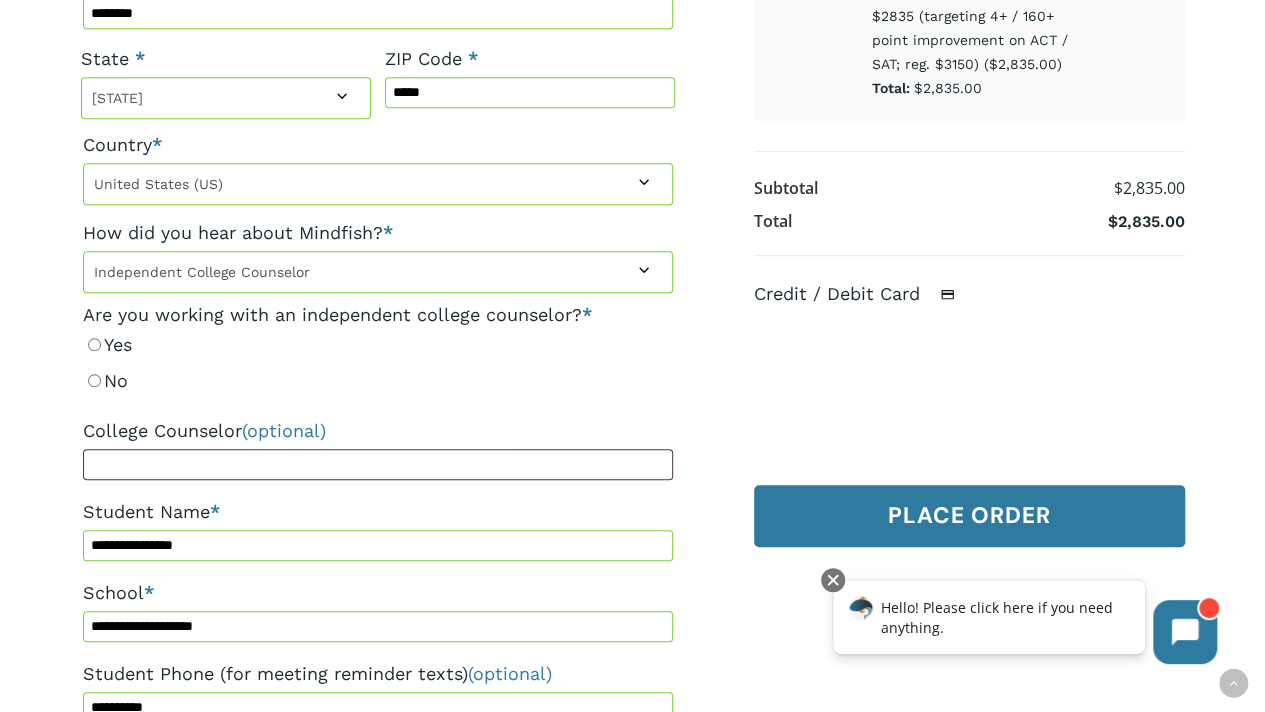 scroll, scrollTop: 564, scrollLeft: 0, axis: vertical 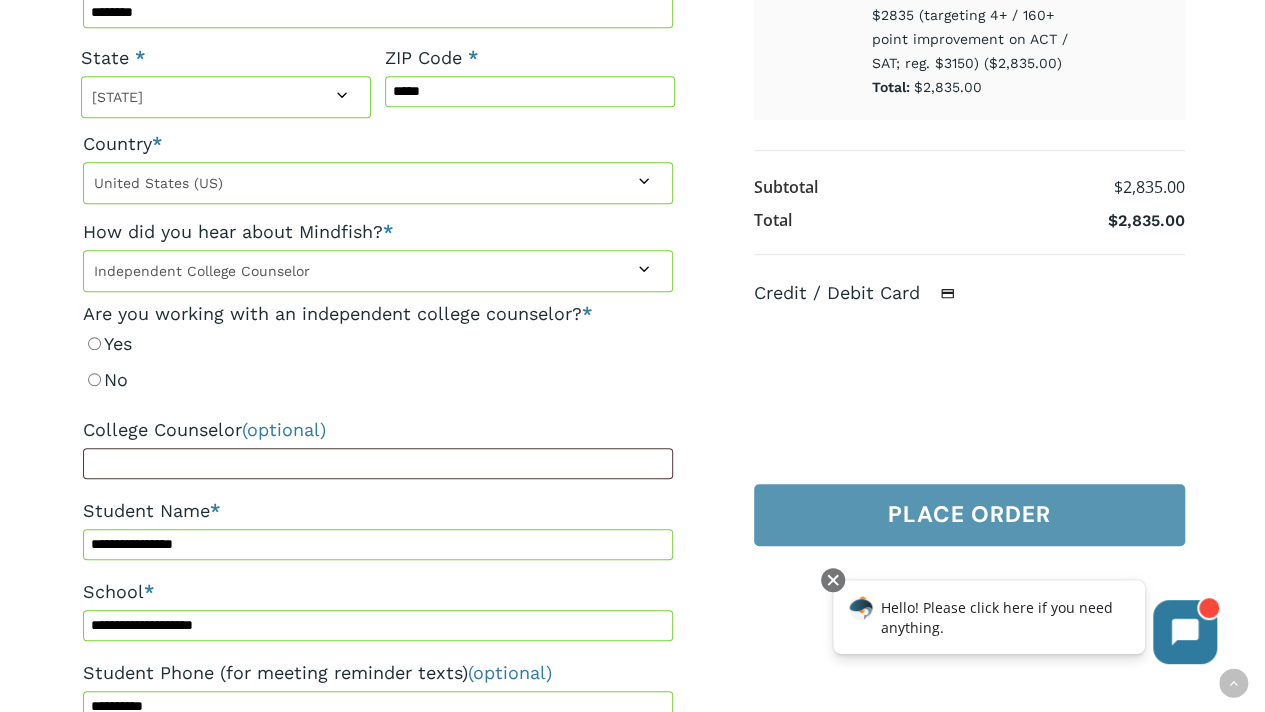 type on "**********" 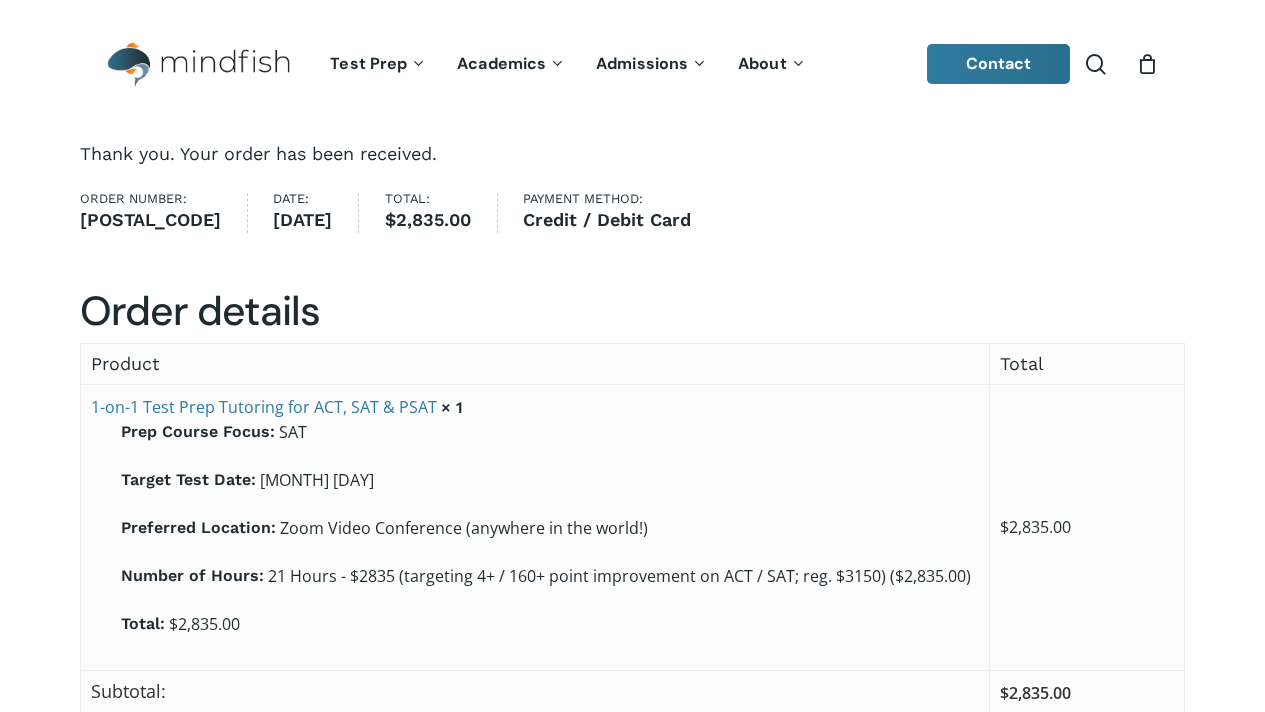 scroll, scrollTop: 0, scrollLeft: 0, axis: both 